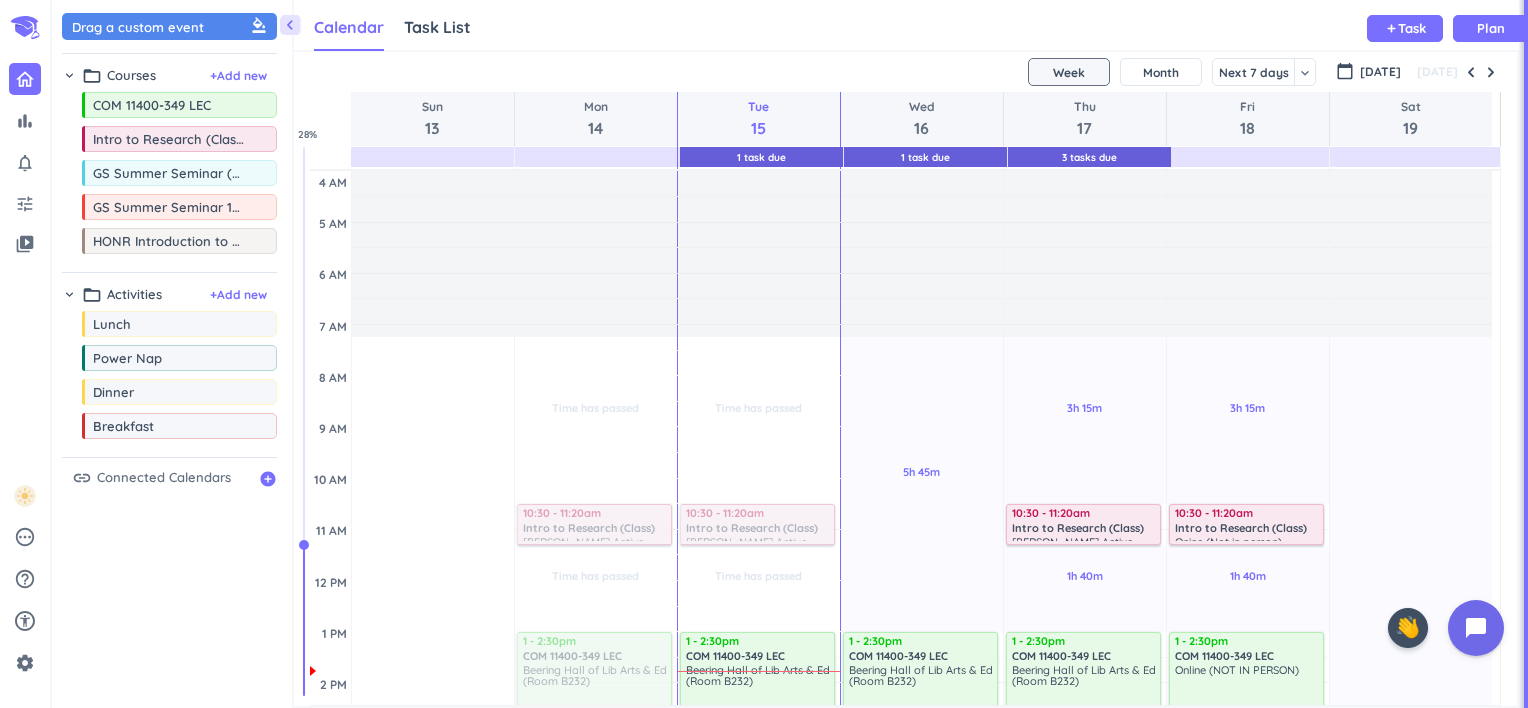 scroll, scrollTop: 0, scrollLeft: 0, axis: both 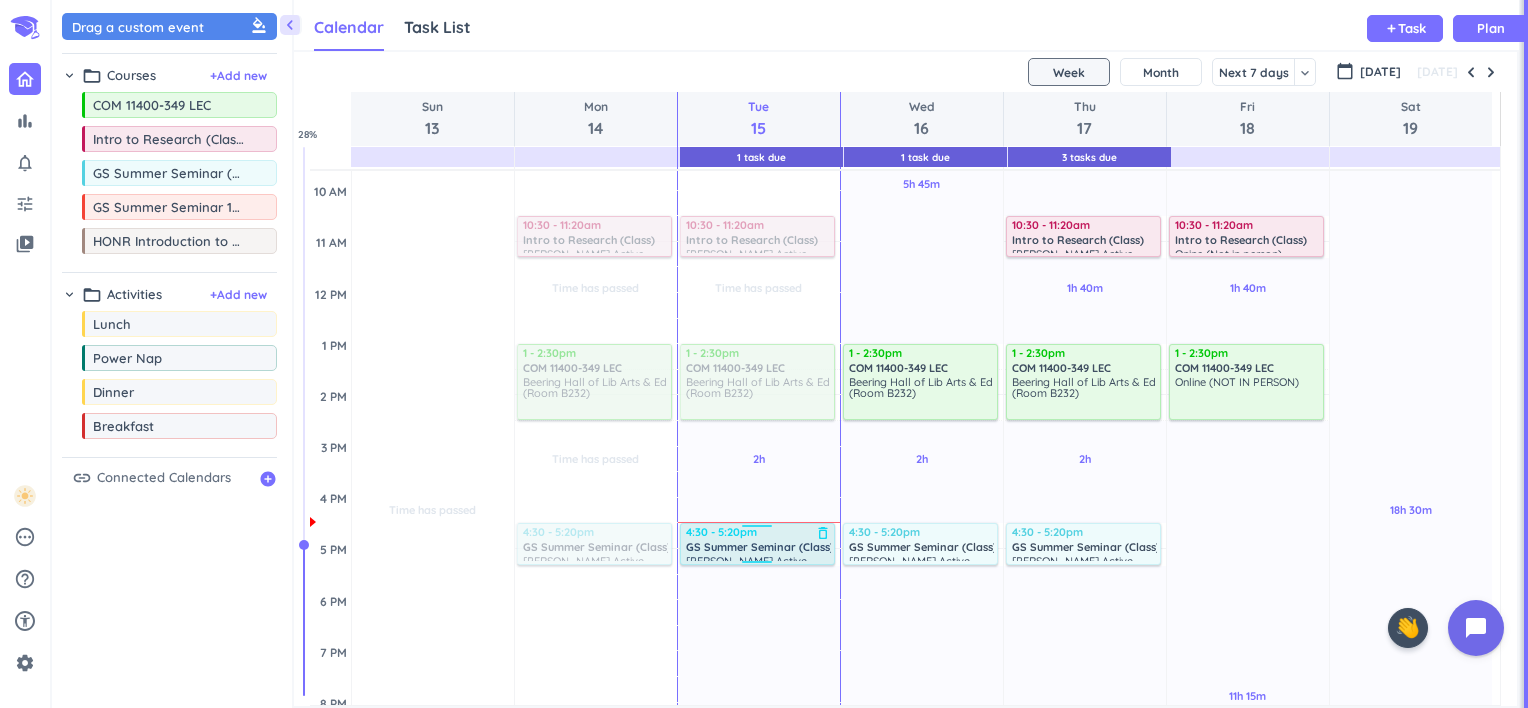 click on "GS Summer Seminar (Class)" at bounding box center (760, 547) 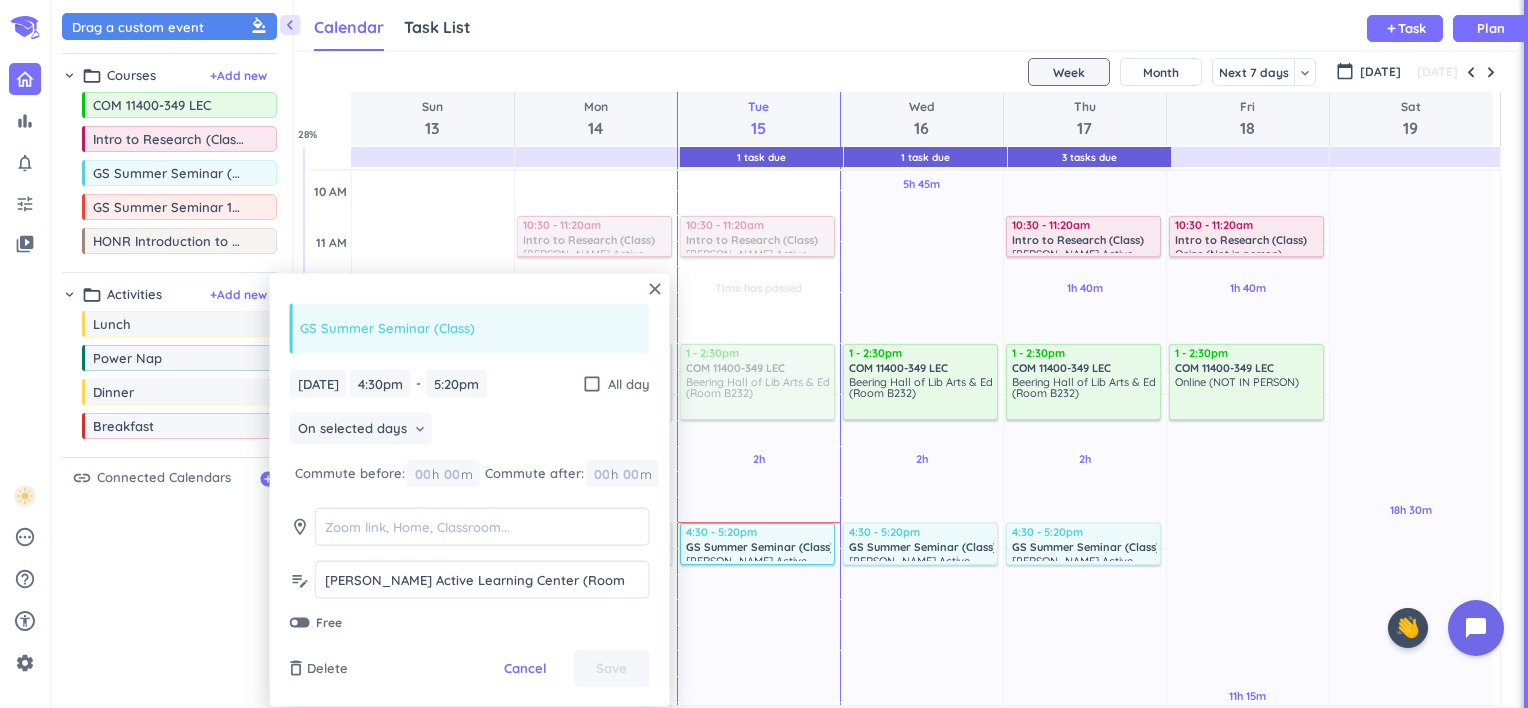 click on "8h 25m Past due Plan" at bounding box center [759, 781] 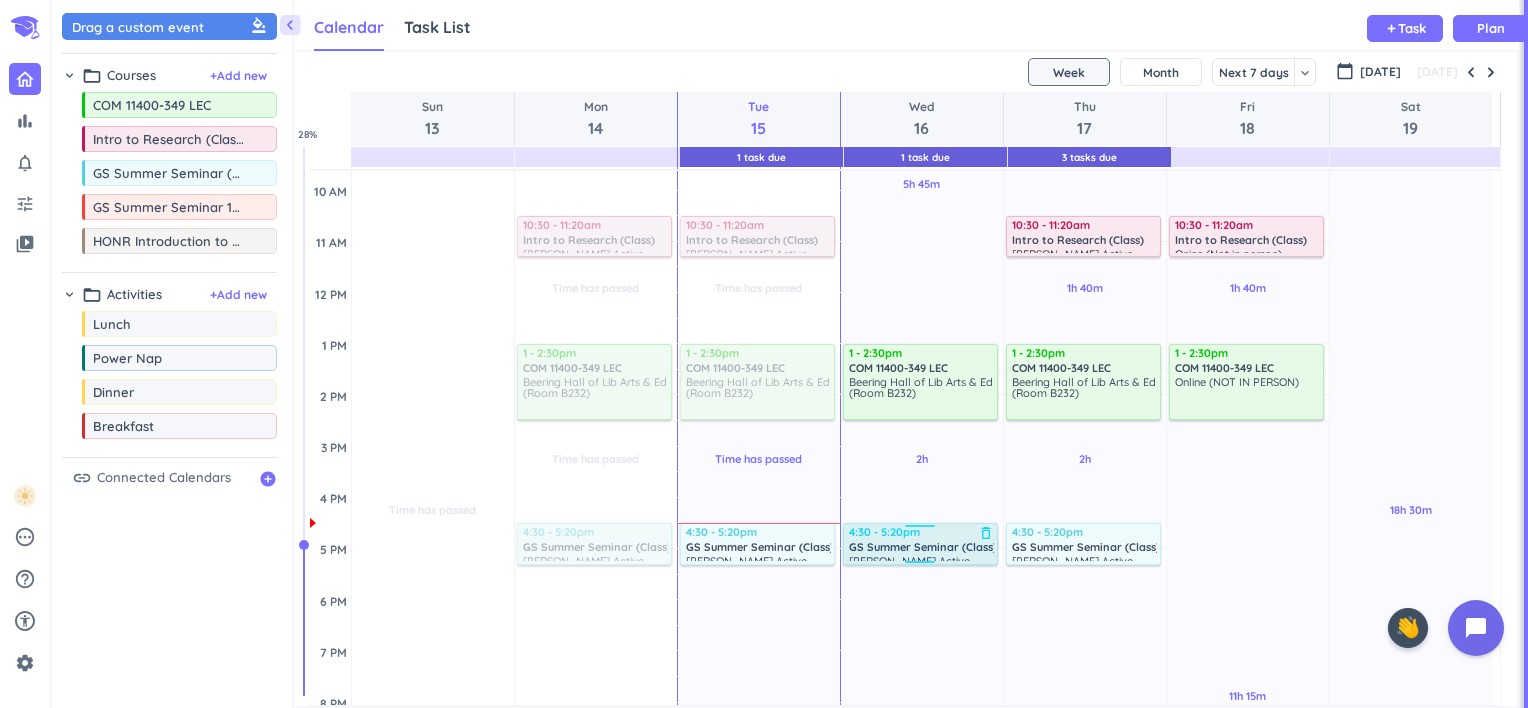 click on "4:30 - 5:20pm" at bounding box center (922, 532) 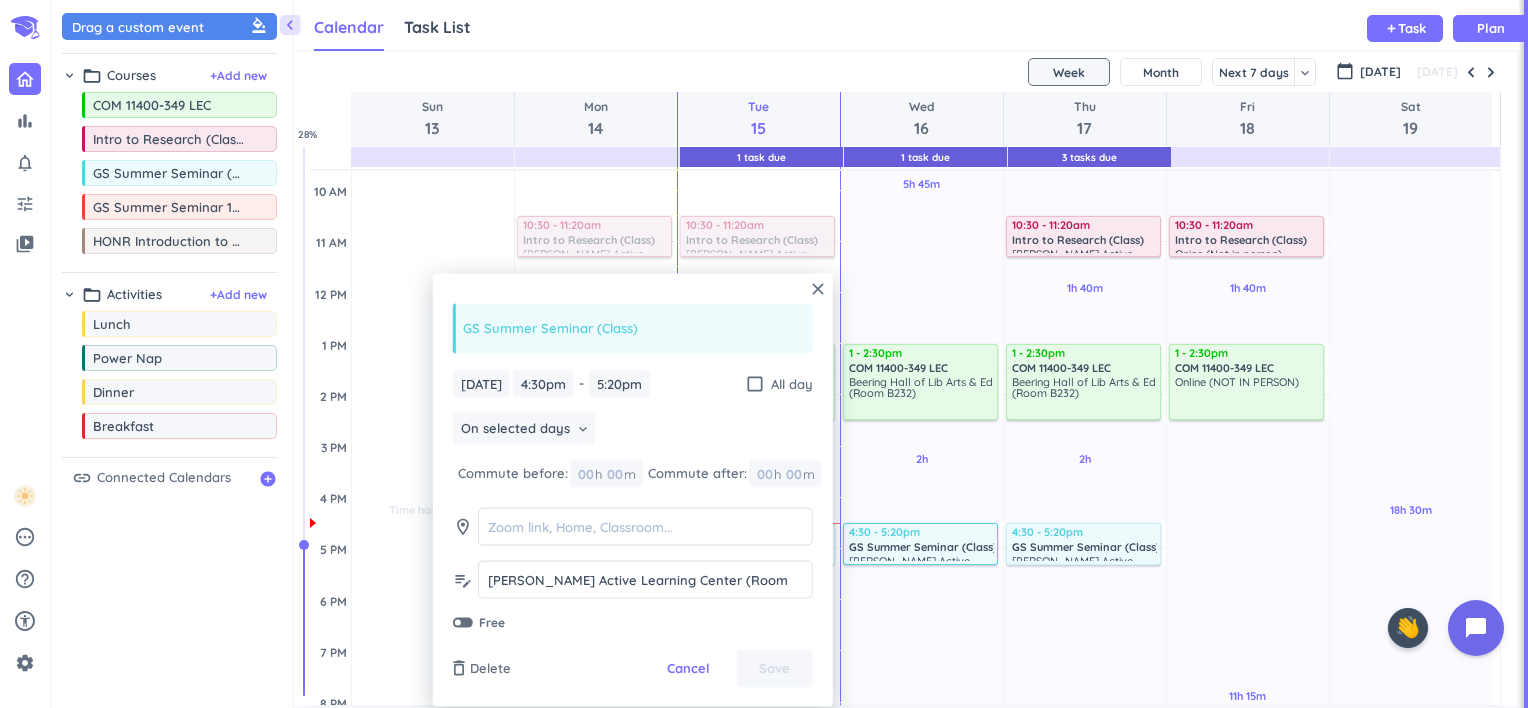 click on "8h 25m Past due Plan" at bounding box center (922, 781) 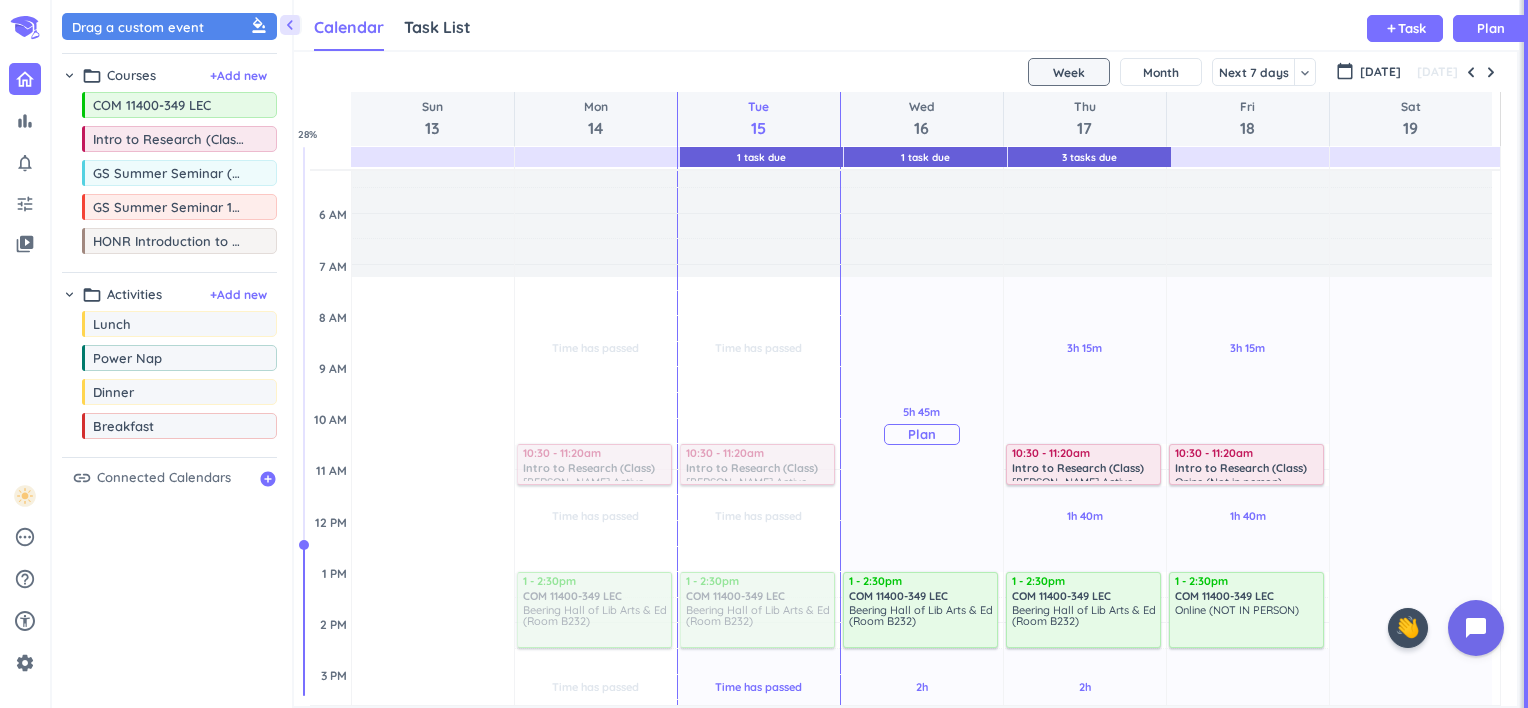 scroll, scrollTop: 0, scrollLeft: 0, axis: both 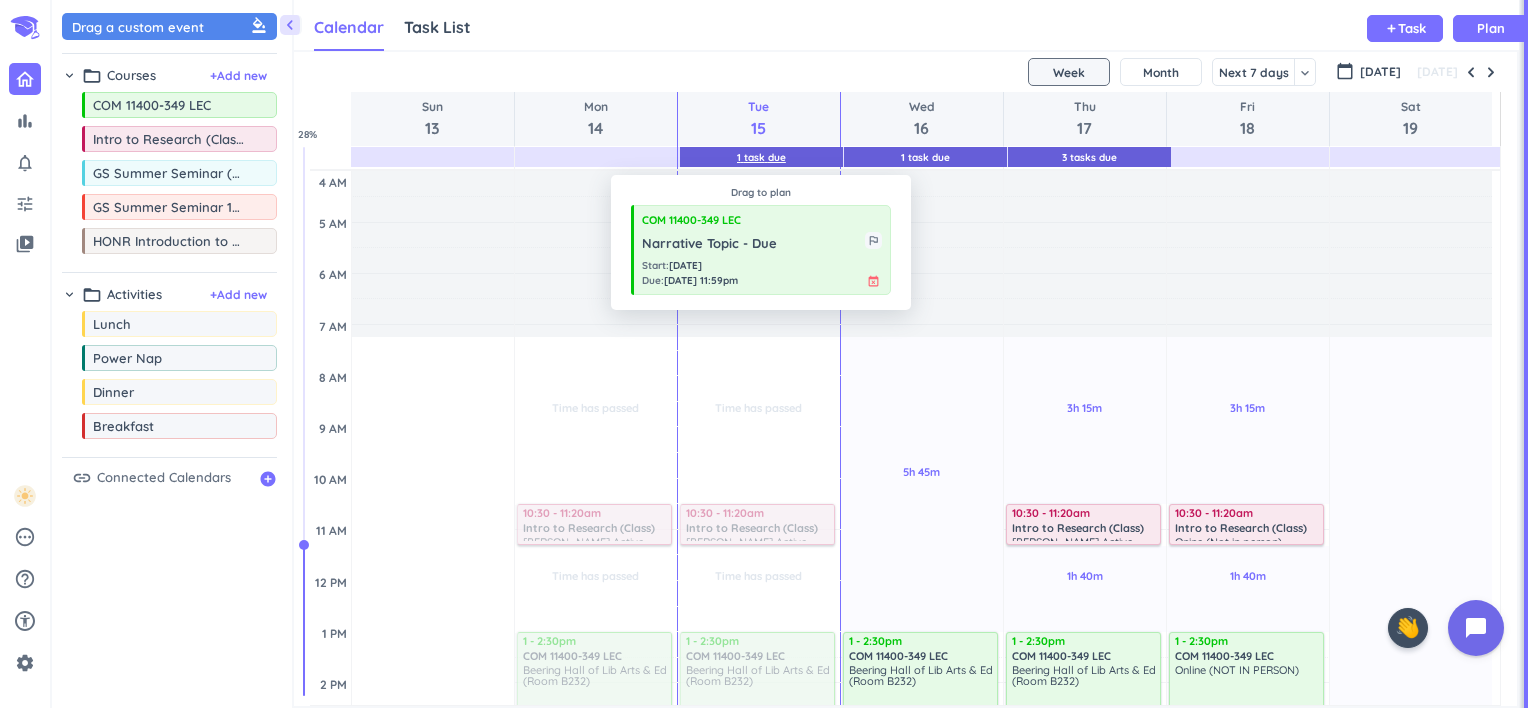click on "1   Task   Due" at bounding box center [761, 157] 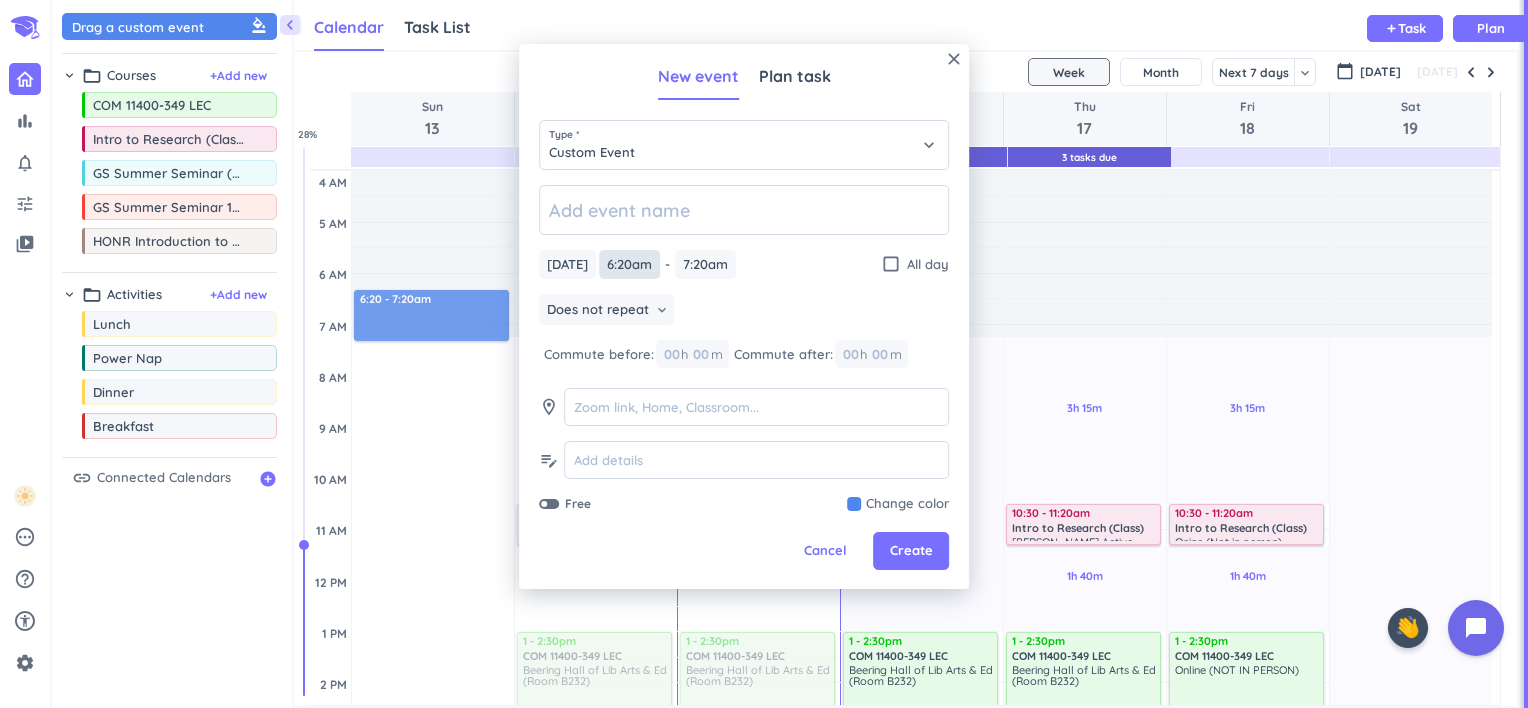 click on "6:20am" at bounding box center (629, 264) 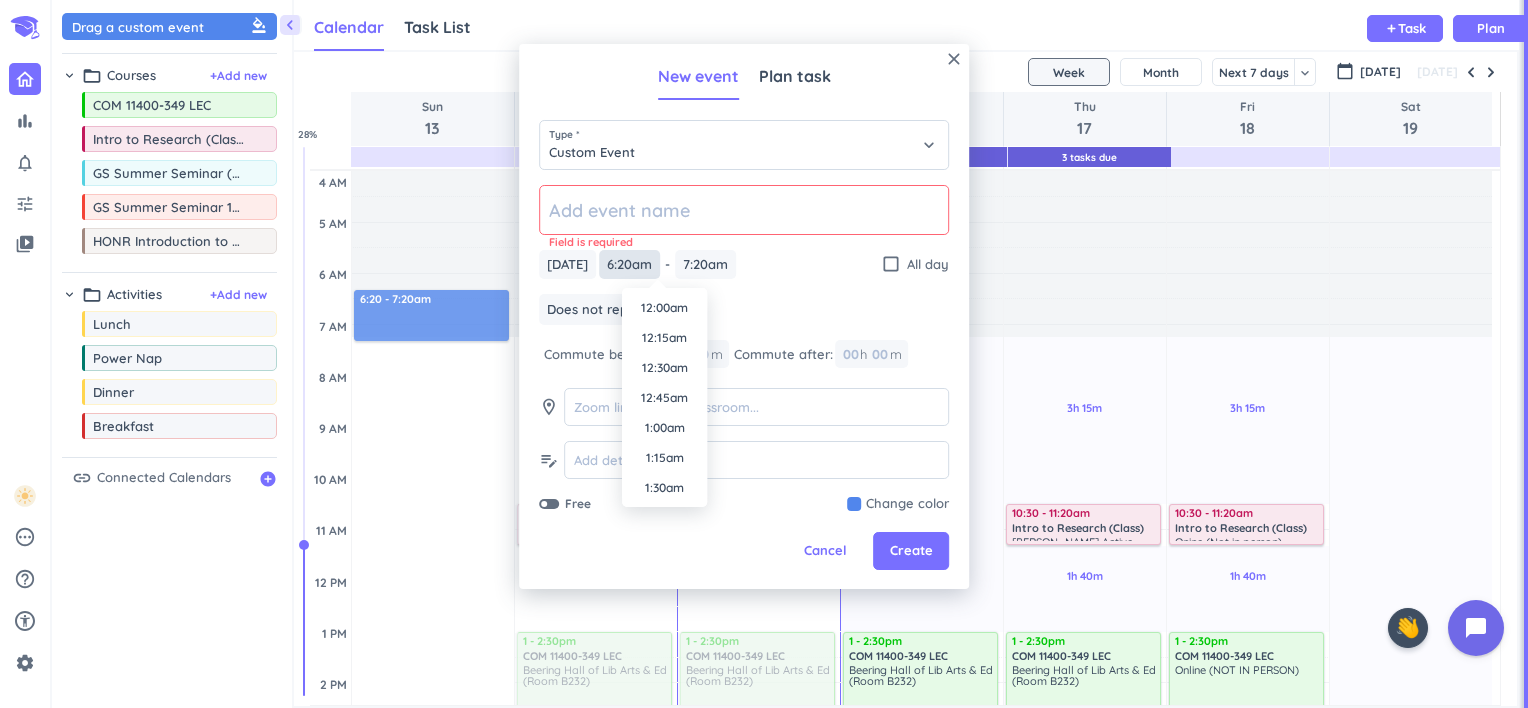 scroll, scrollTop: 660, scrollLeft: 0, axis: vertical 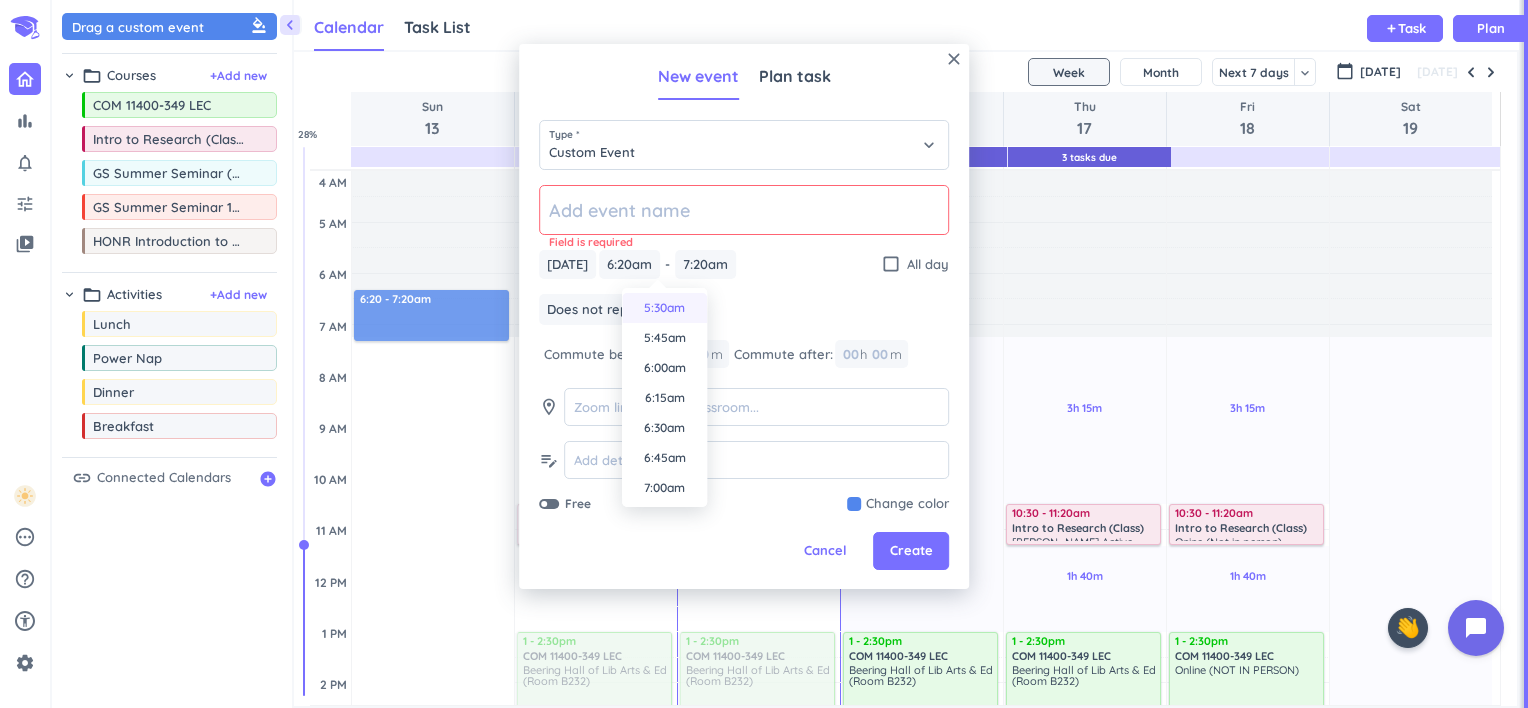 click on "5:30am" at bounding box center [664, 308] 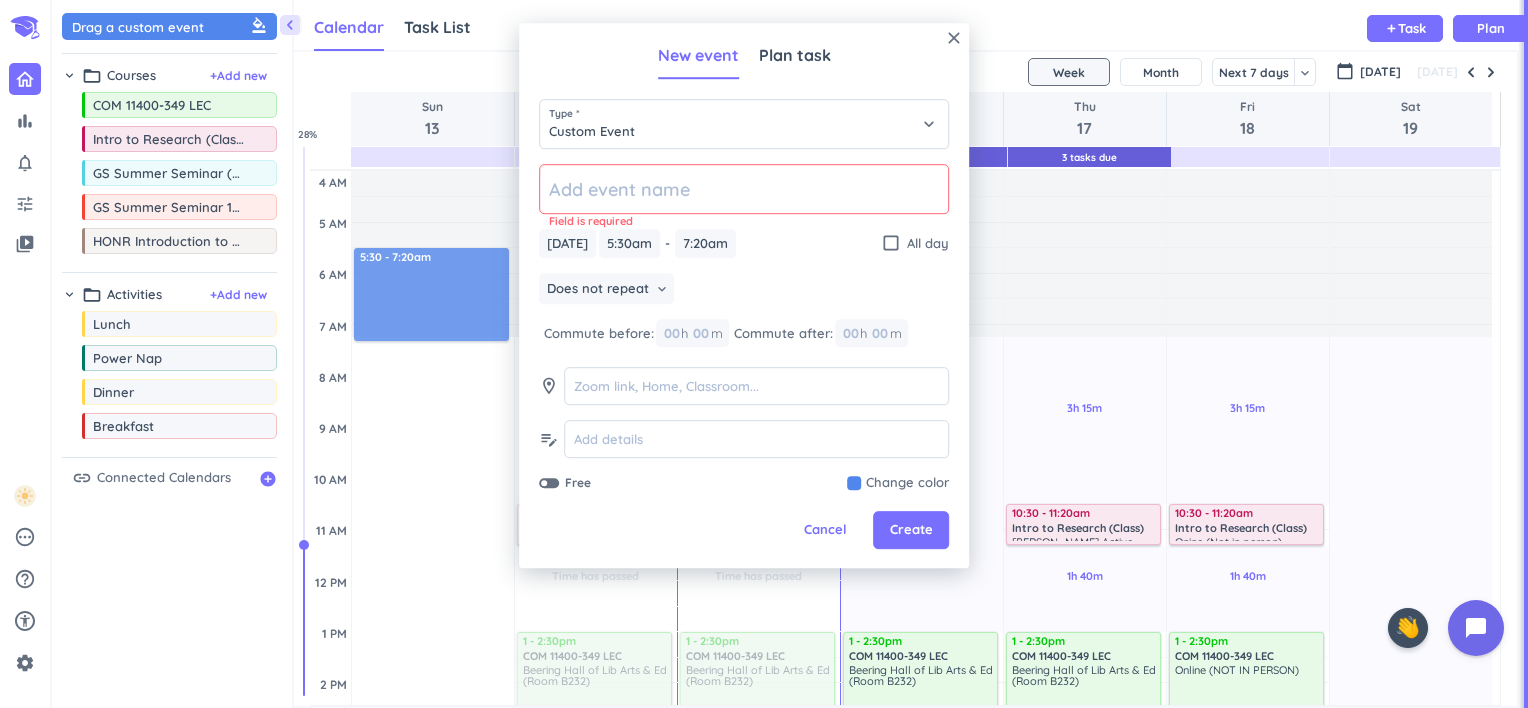 click 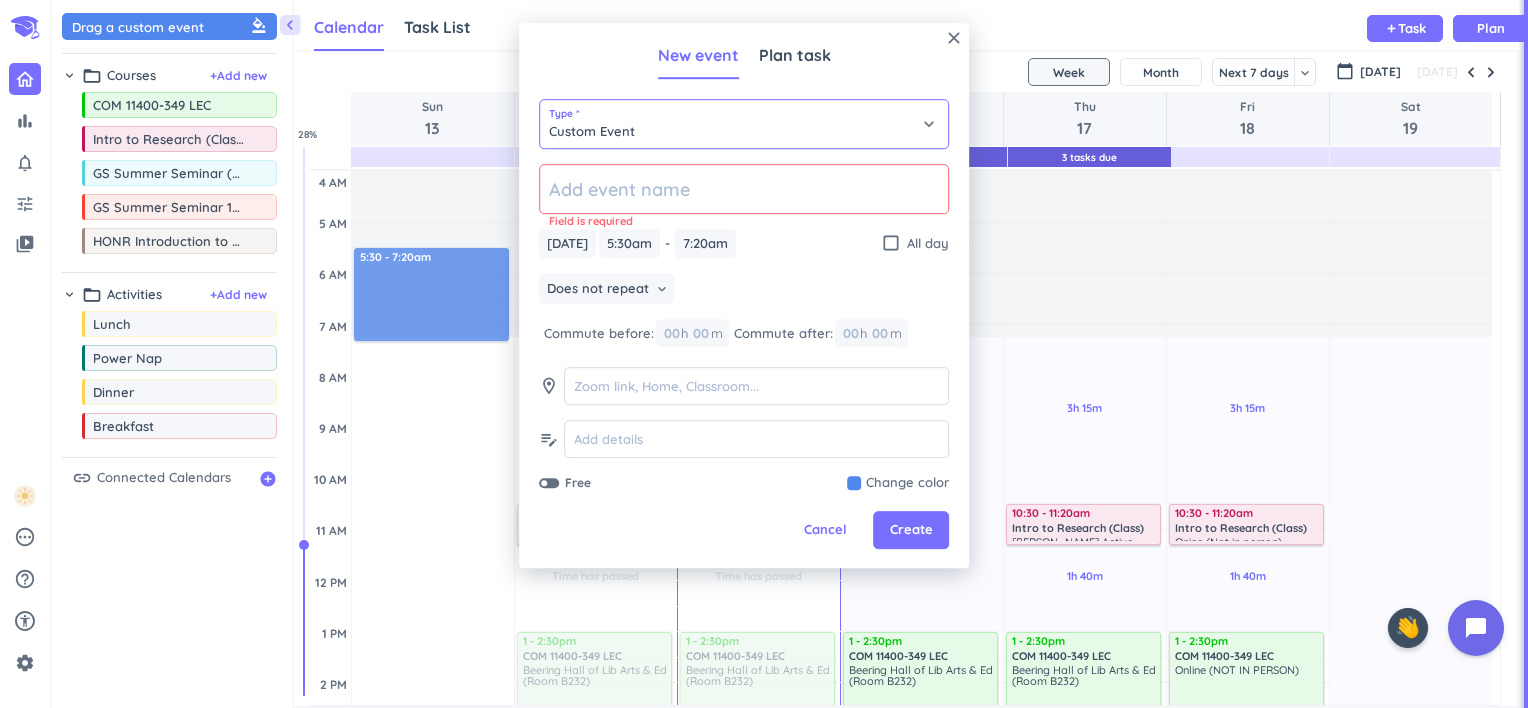click on "Custom Event" at bounding box center (744, 124) 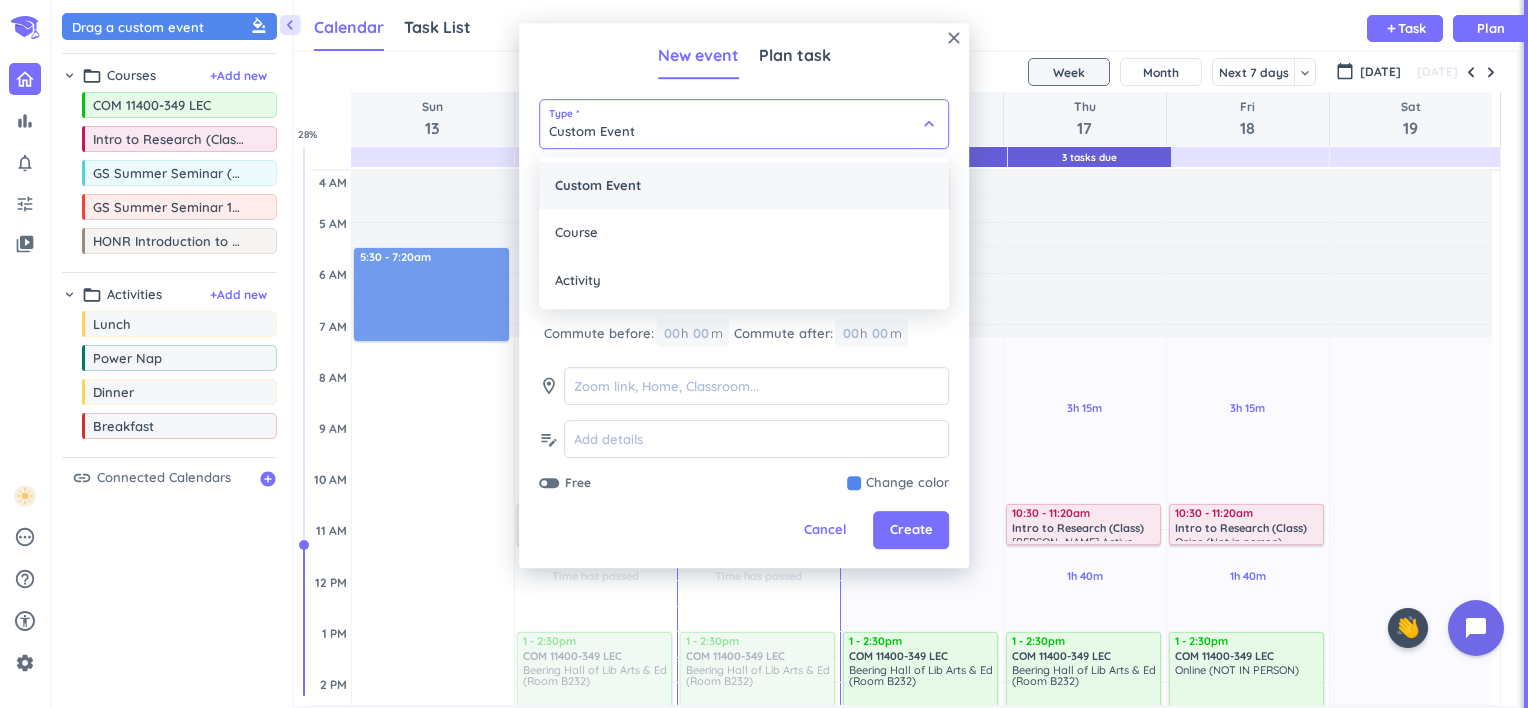 click on "Custom Event" at bounding box center (744, 186) 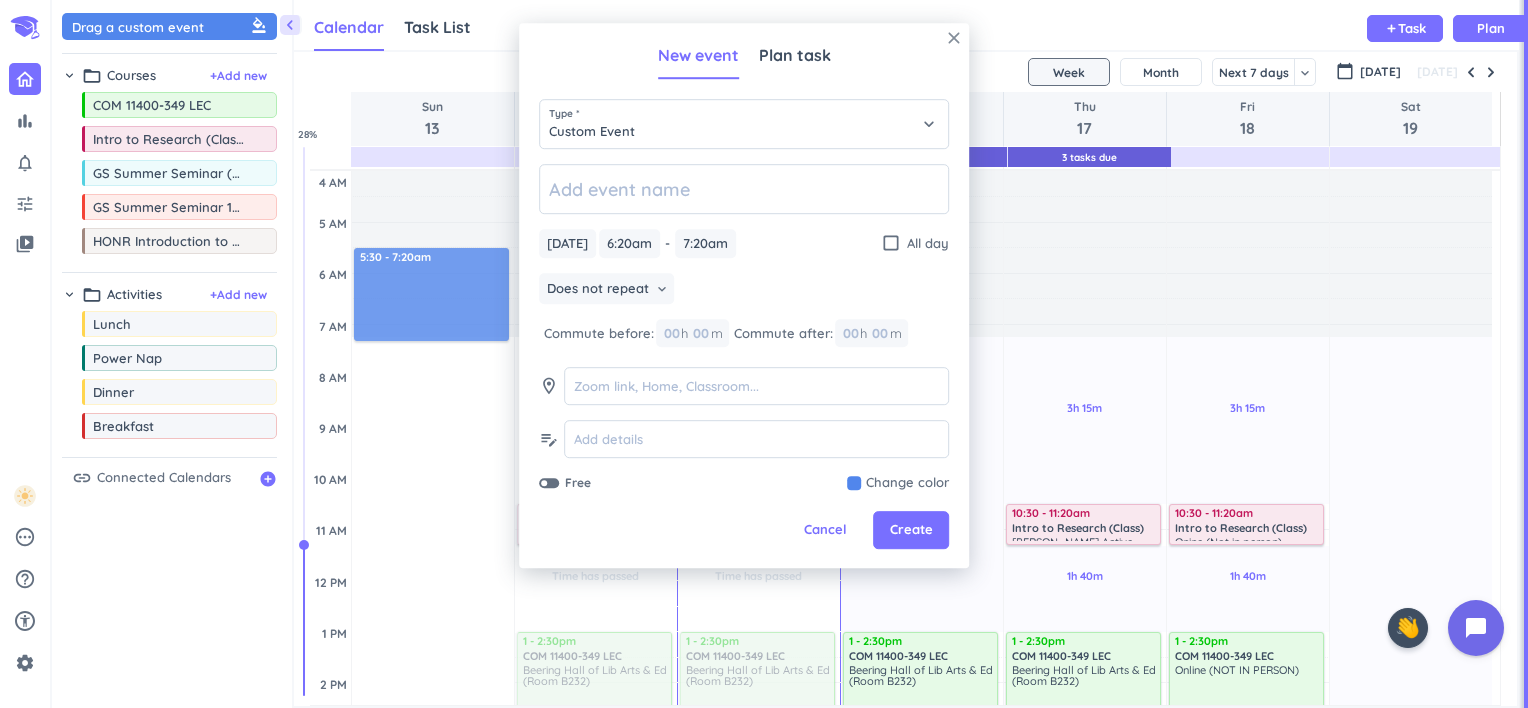 click on "close" at bounding box center [954, 38] 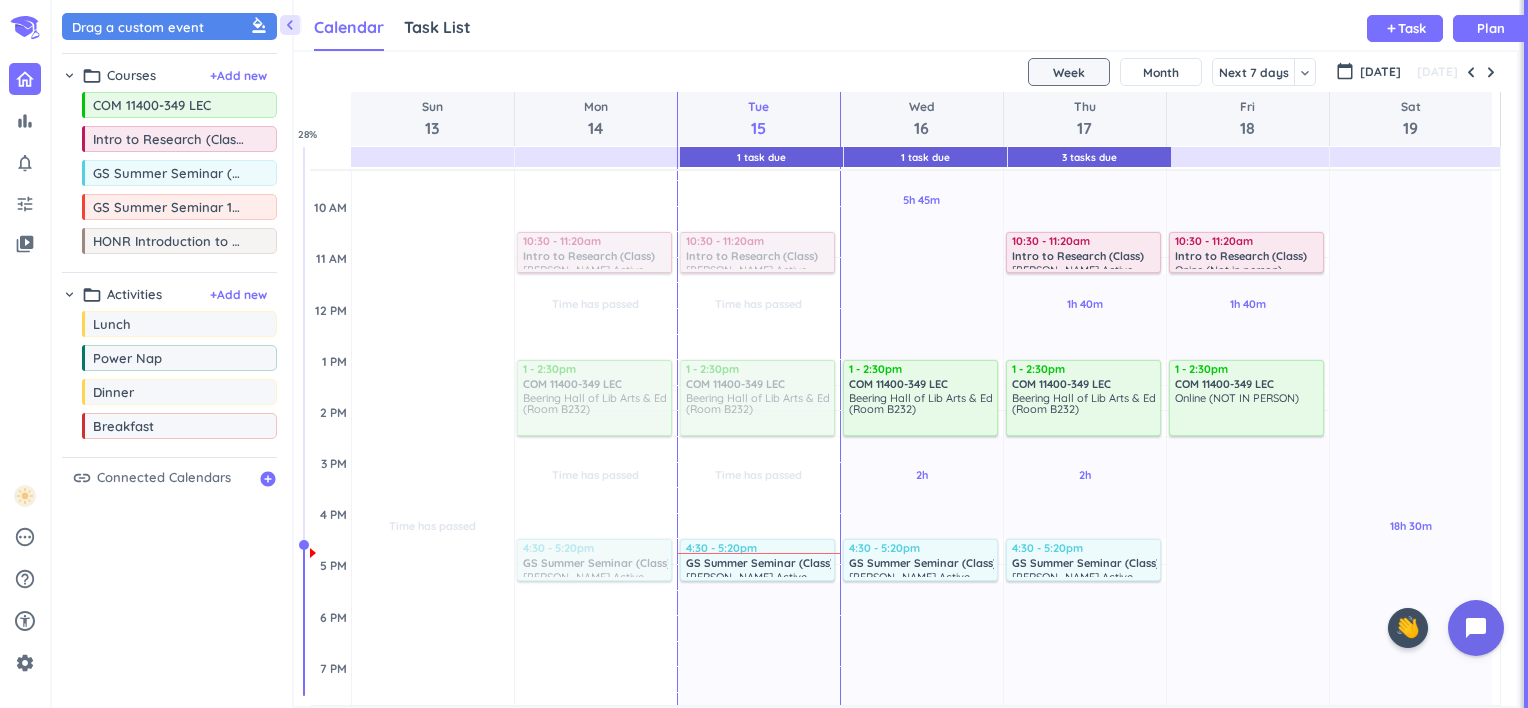scroll, scrollTop: 271, scrollLeft: 0, axis: vertical 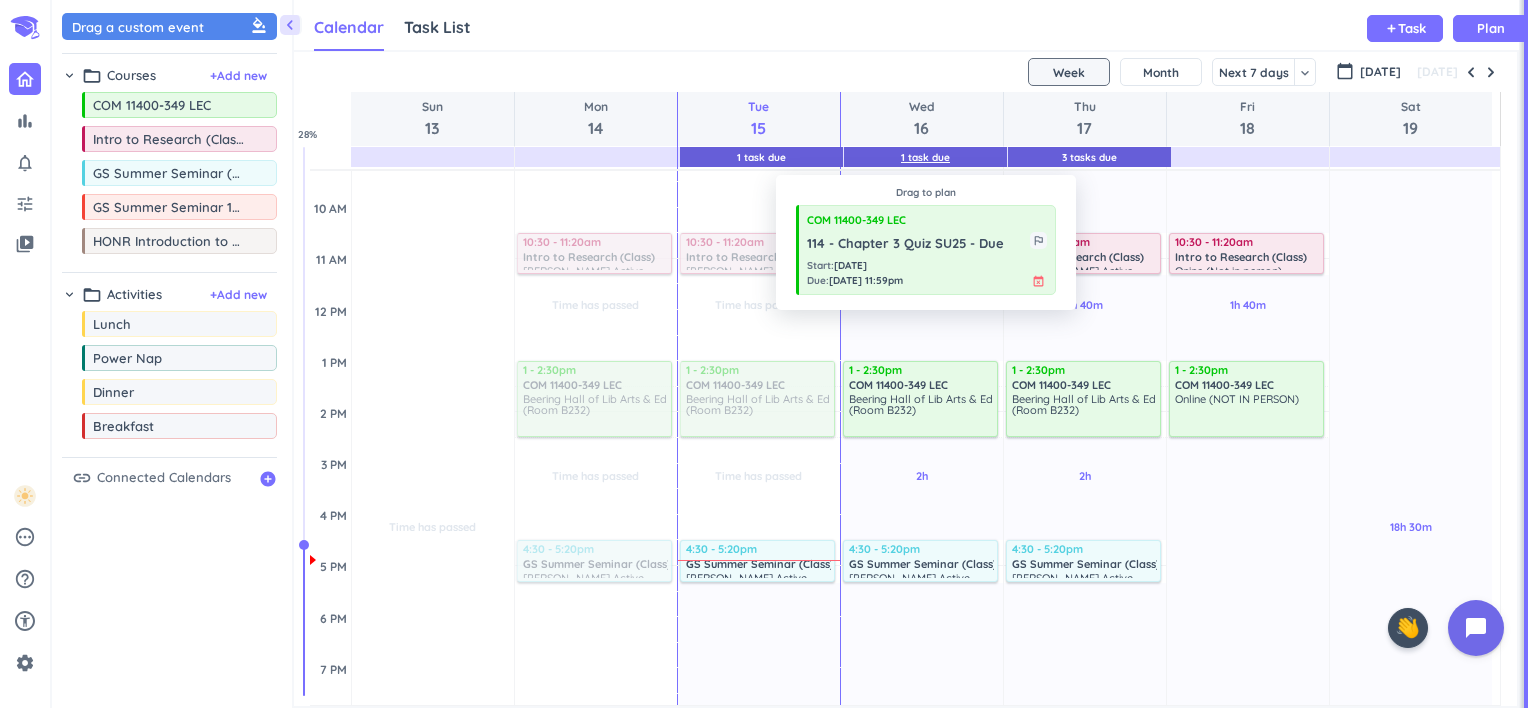 click on "1   Task   Due" at bounding box center (925, 157) 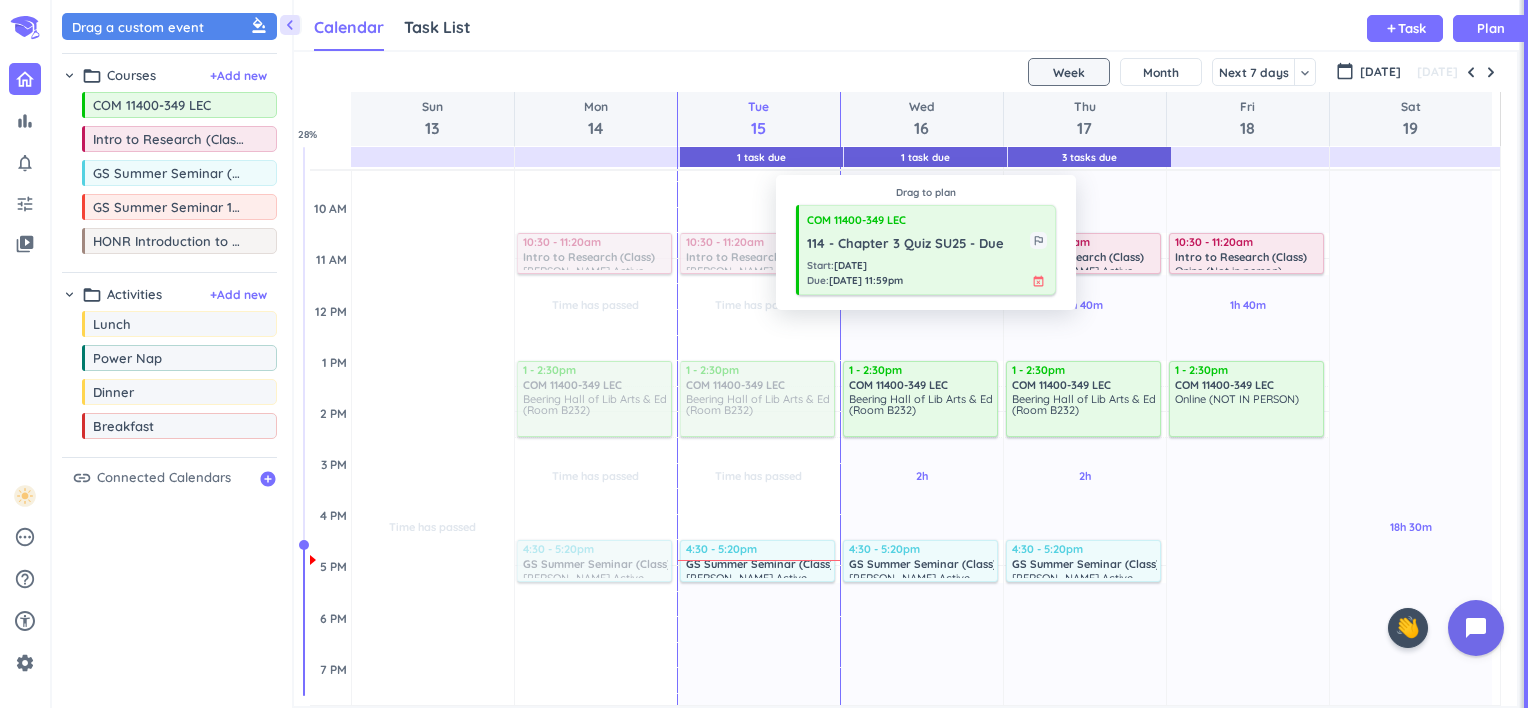 click on "Start :  [DATE] Due :  [DATE] 11:59pm event_busy" at bounding box center (927, 273) 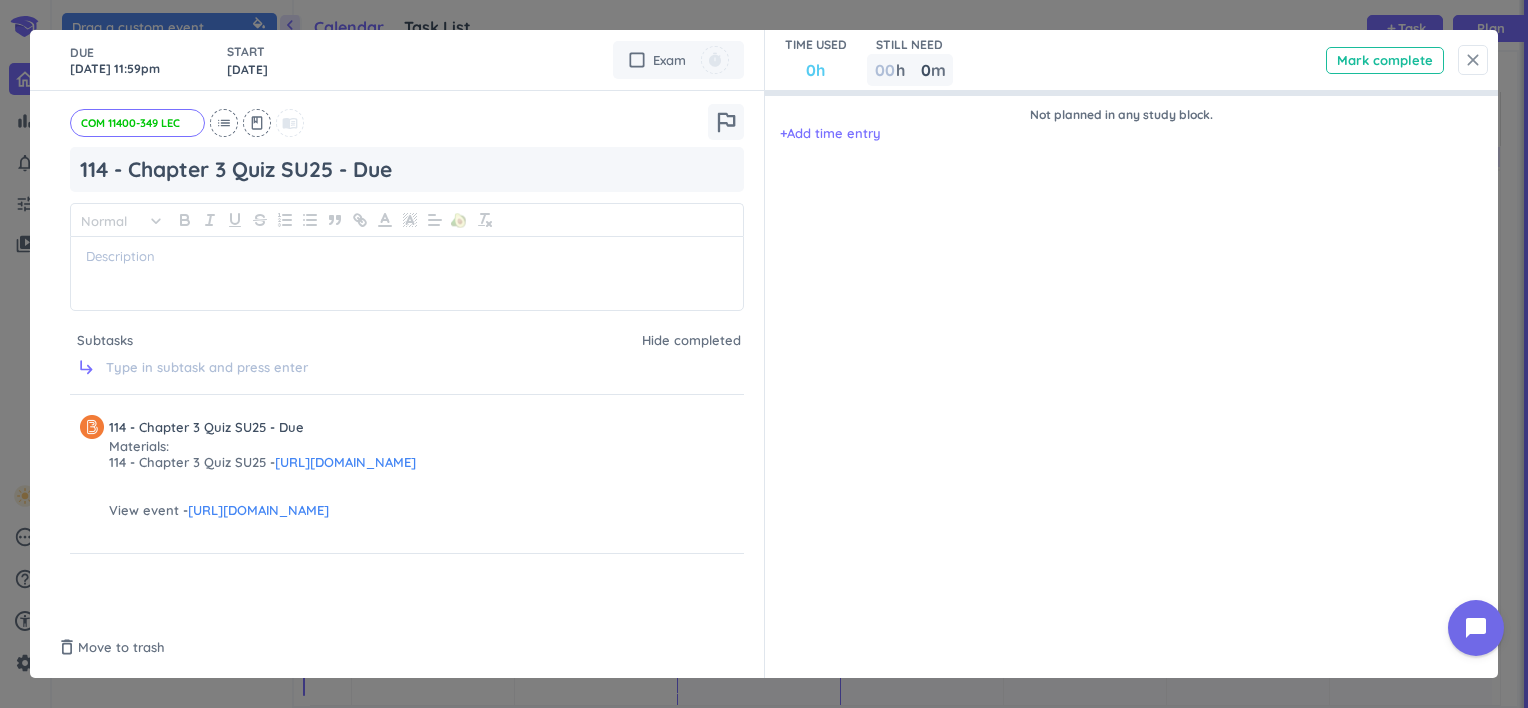 click on "close" at bounding box center (1473, 60) 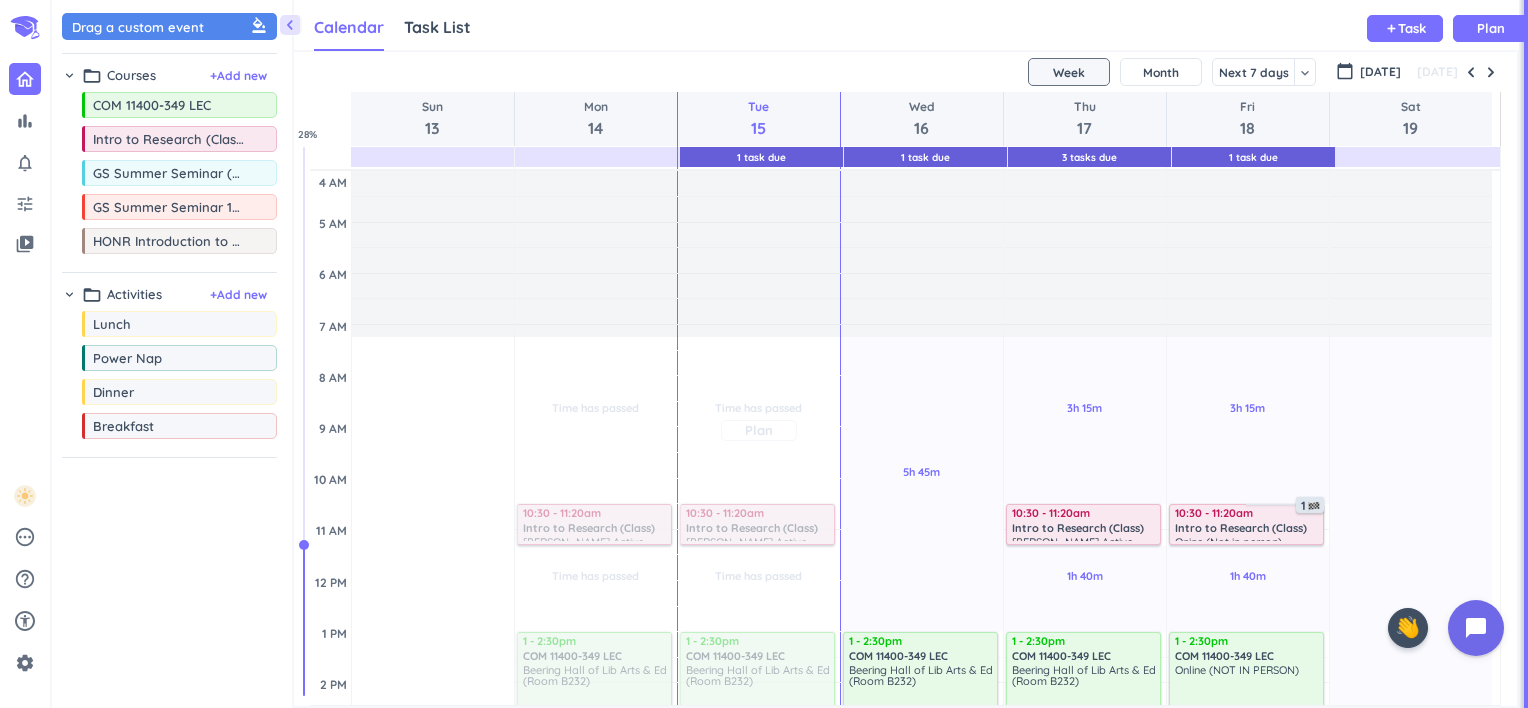 scroll, scrollTop: 0, scrollLeft: 0, axis: both 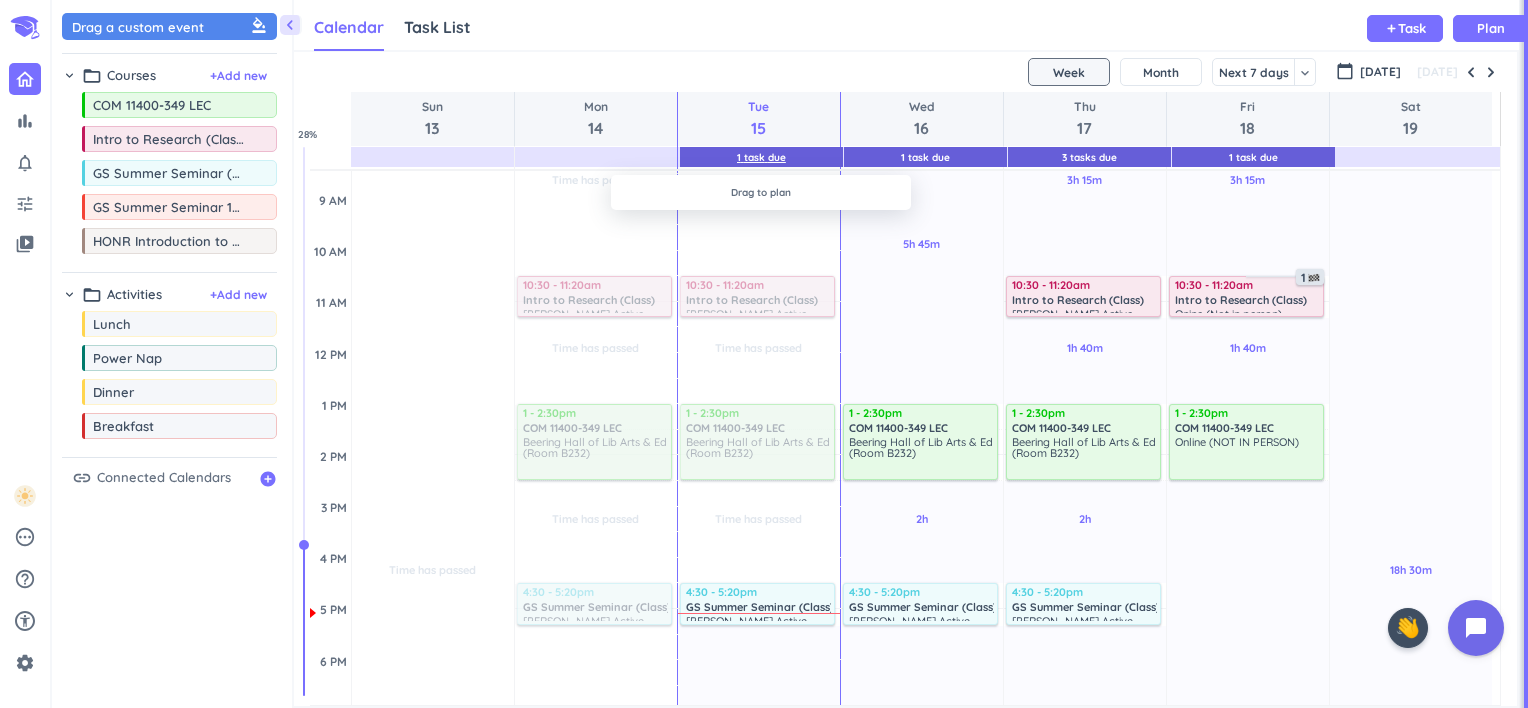 click on "1   Task   Due" at bounding box center (761, 157) 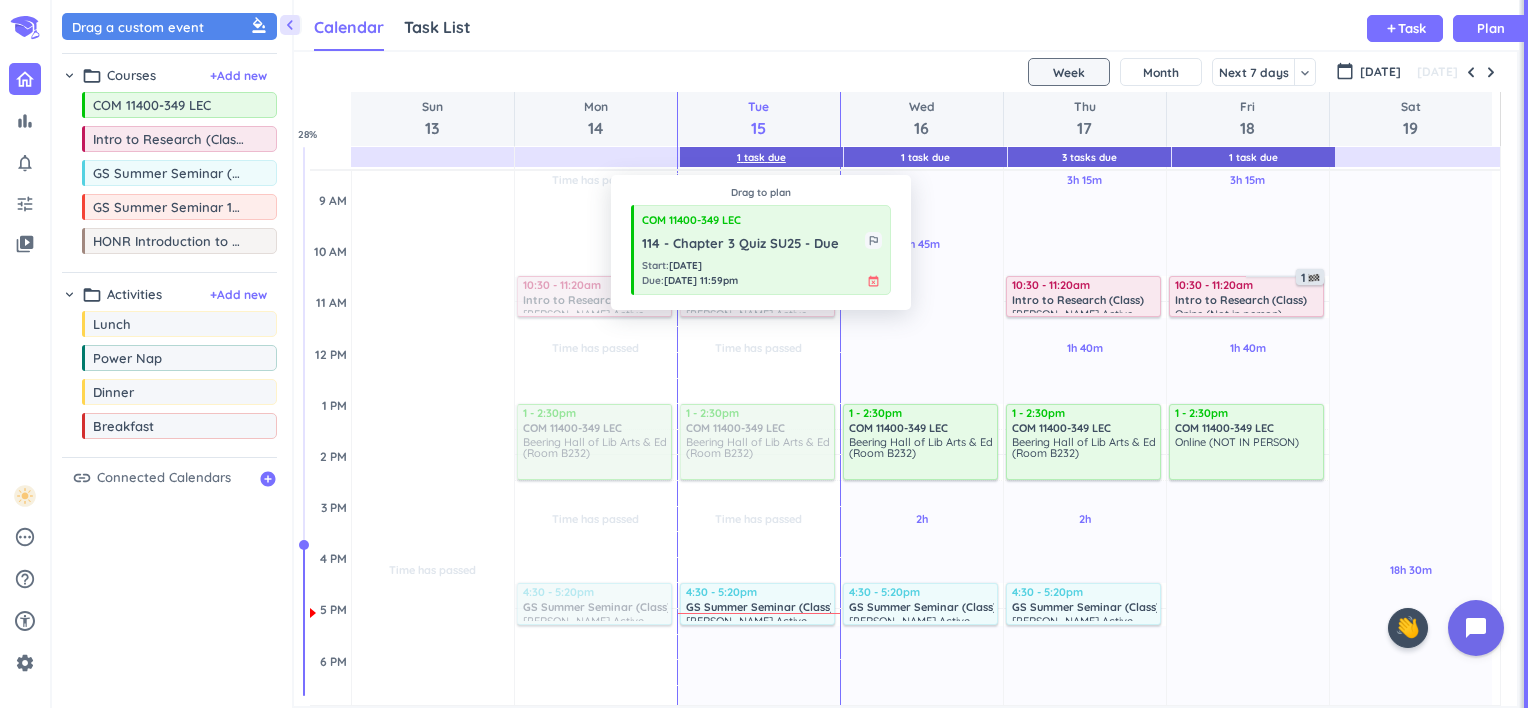 click on "1   Task   Due" at bounding box center (761, 157) 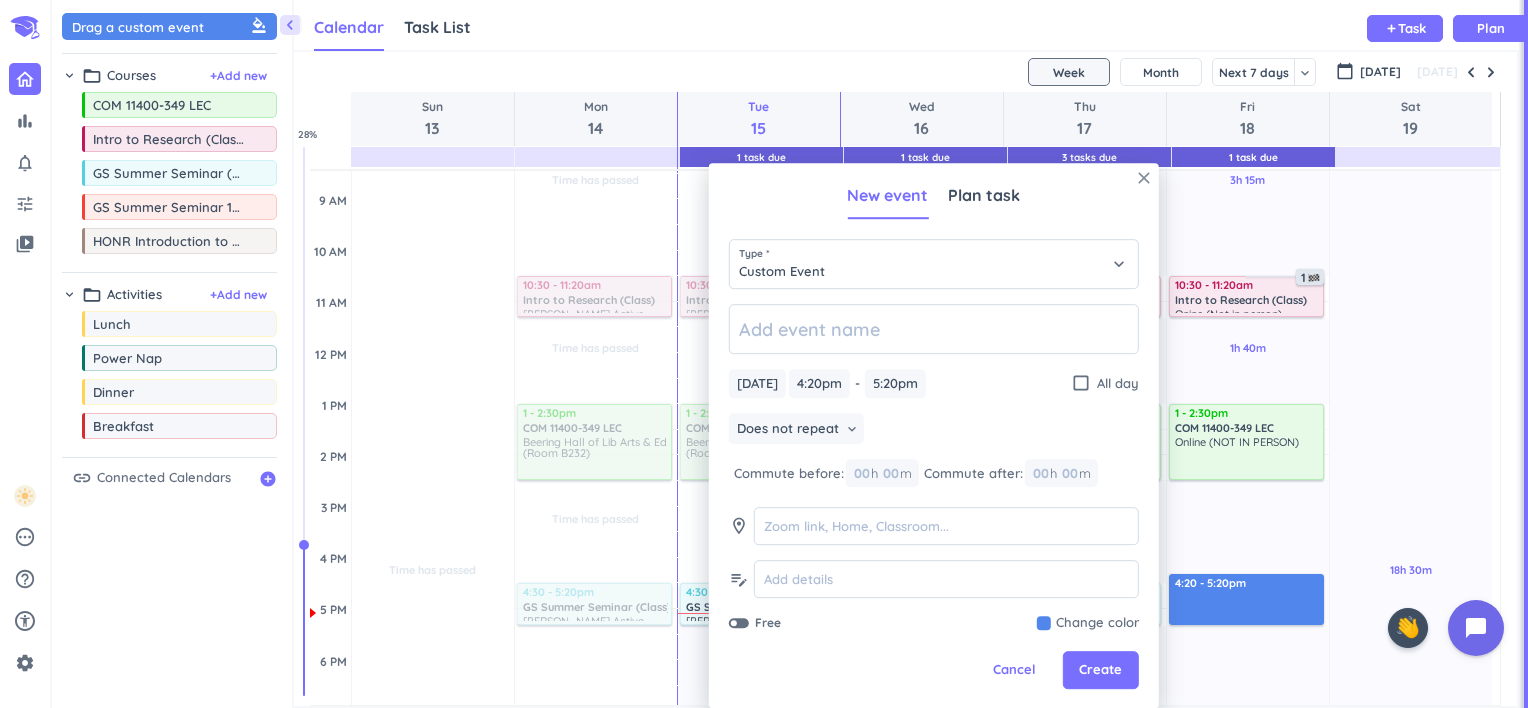 click on "close" at bounding box center (1144, 178) 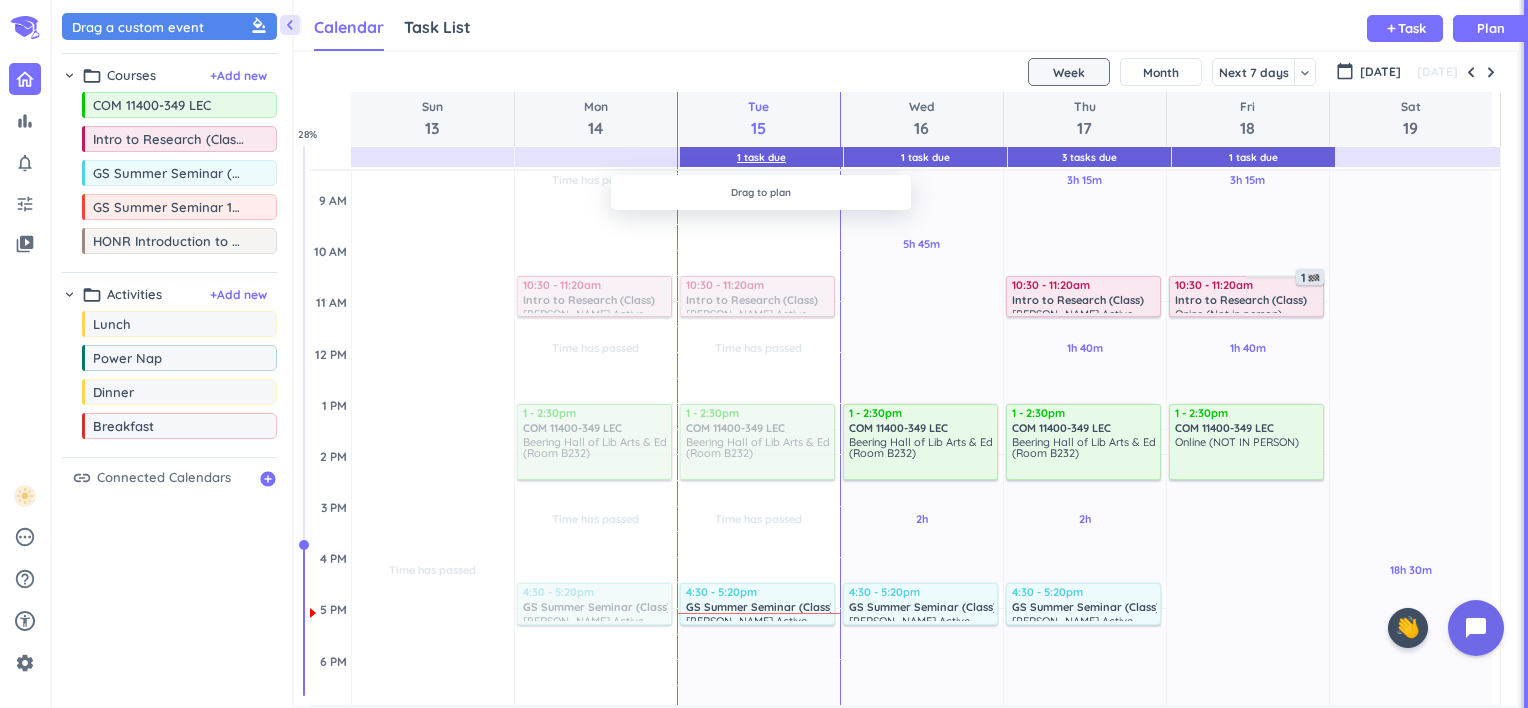 click on "1   Task   Due" at bounding box center (761, 157) 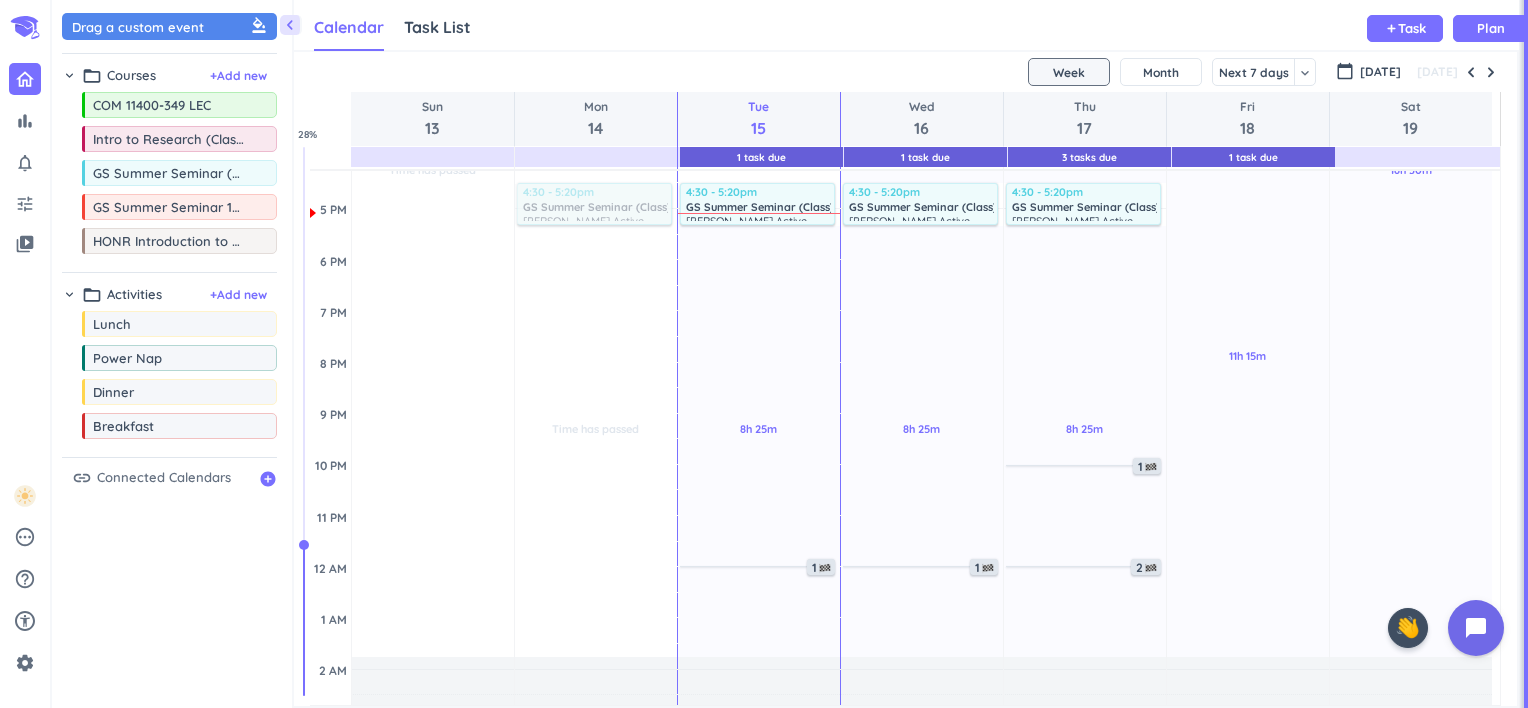 scroll, scrollTop: 694, scrollLeft: 0, axis: vertical 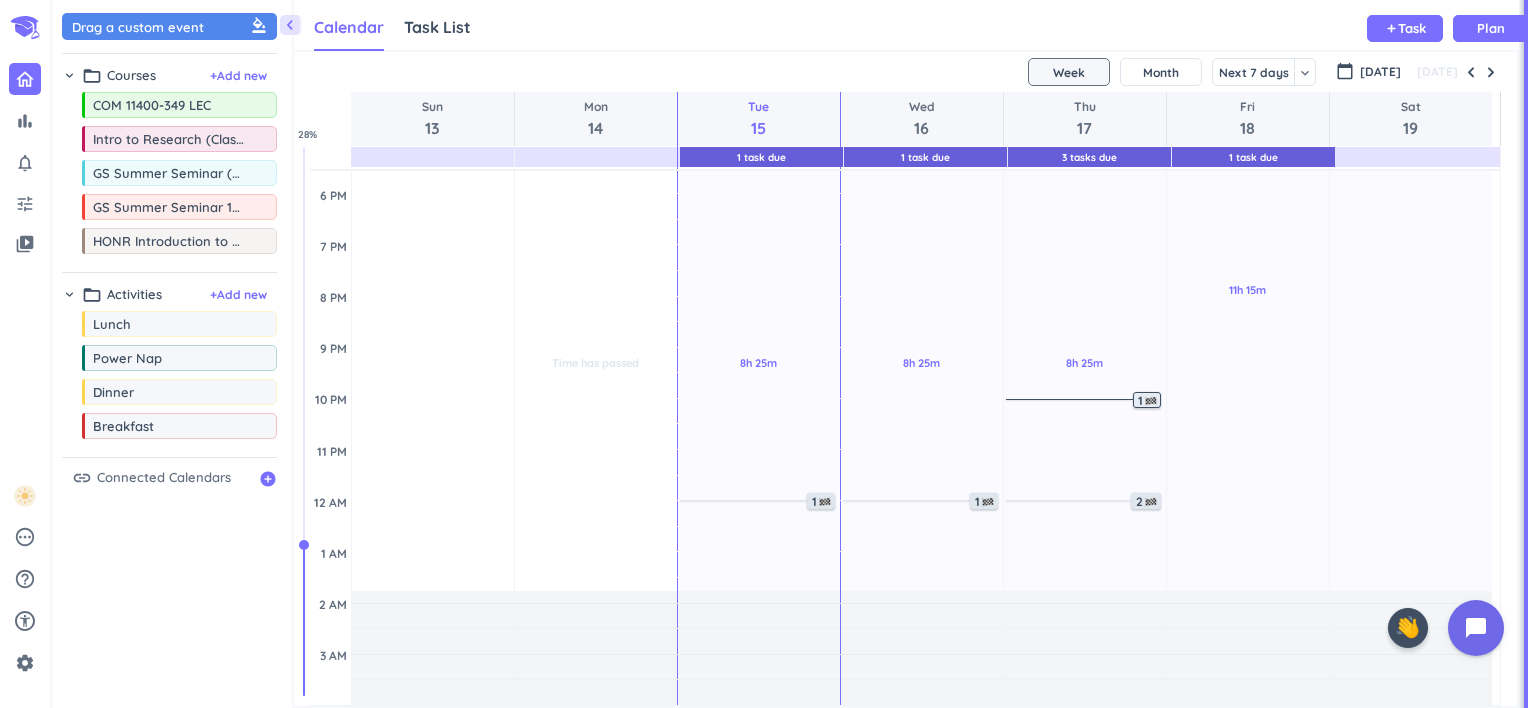 click at bounding box center [1151, 401] 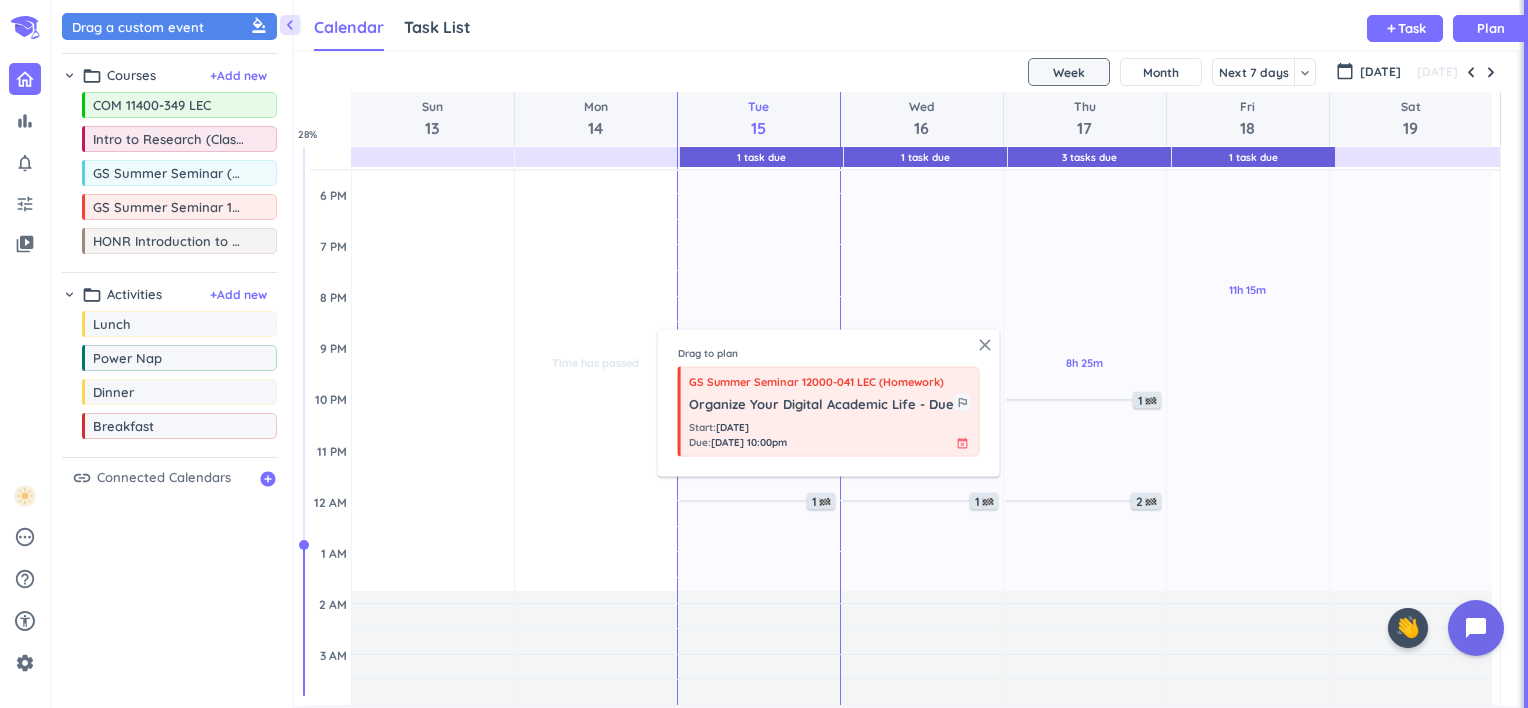 click on "close" at bounding box center [985, 345] 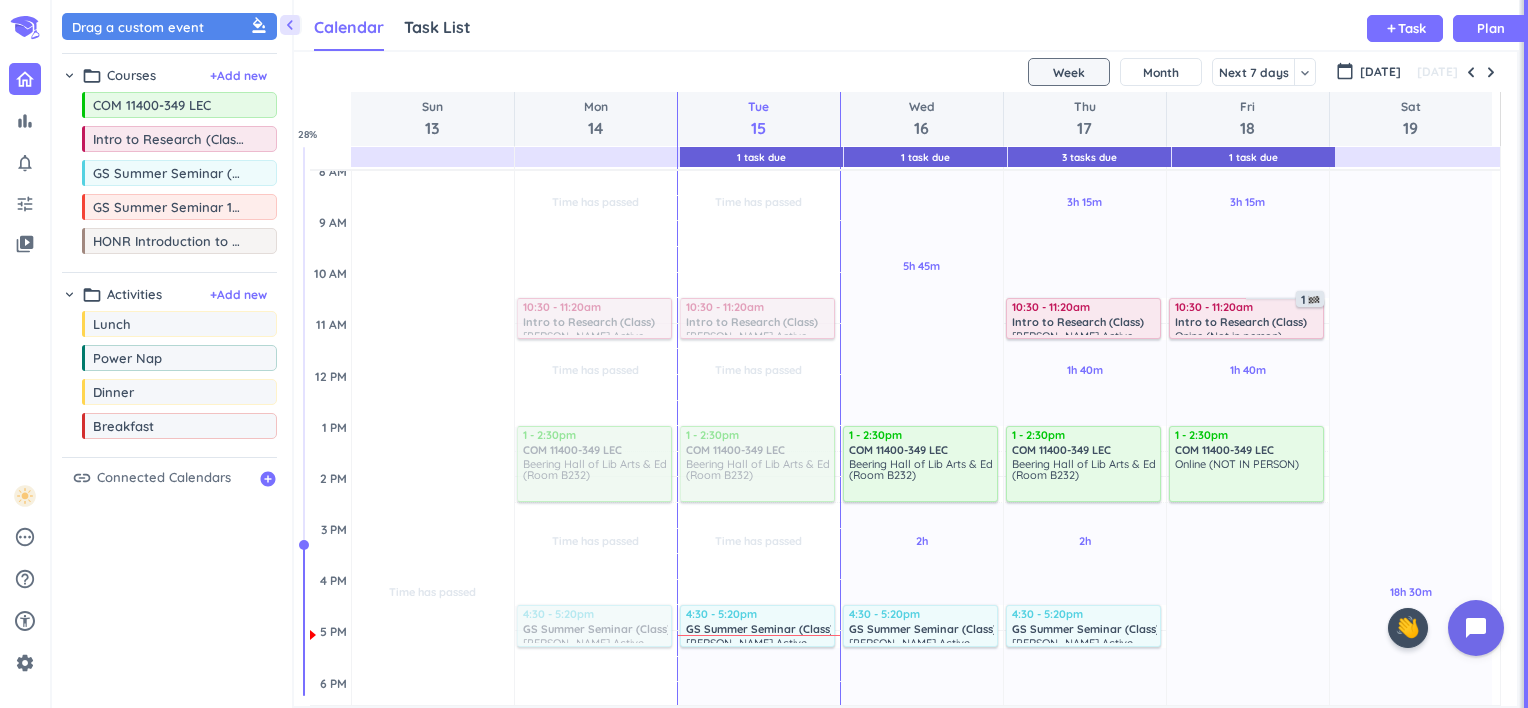 scroll, scrollTop: 195, scrollLeft: 0, axis: vertical 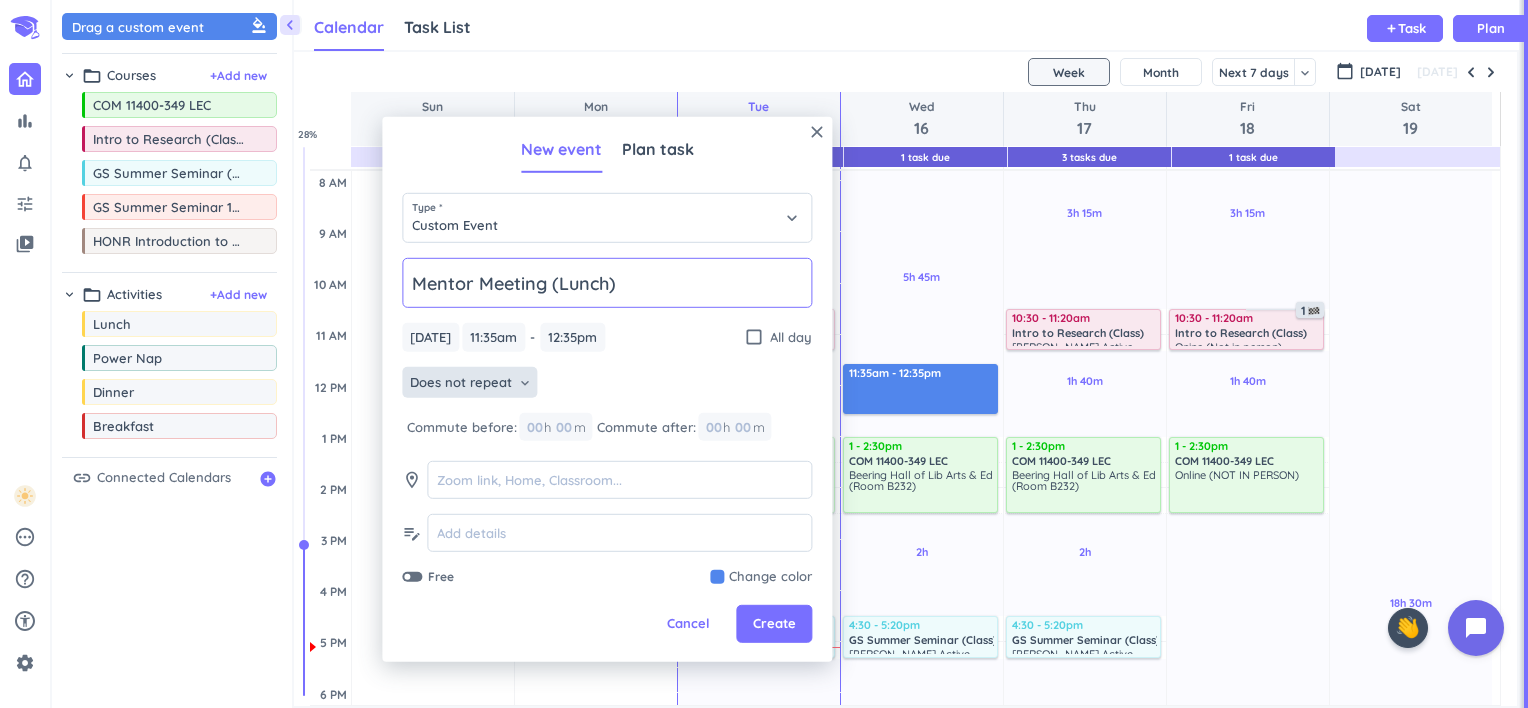 type on "Mentor Meeting (Lunch)" 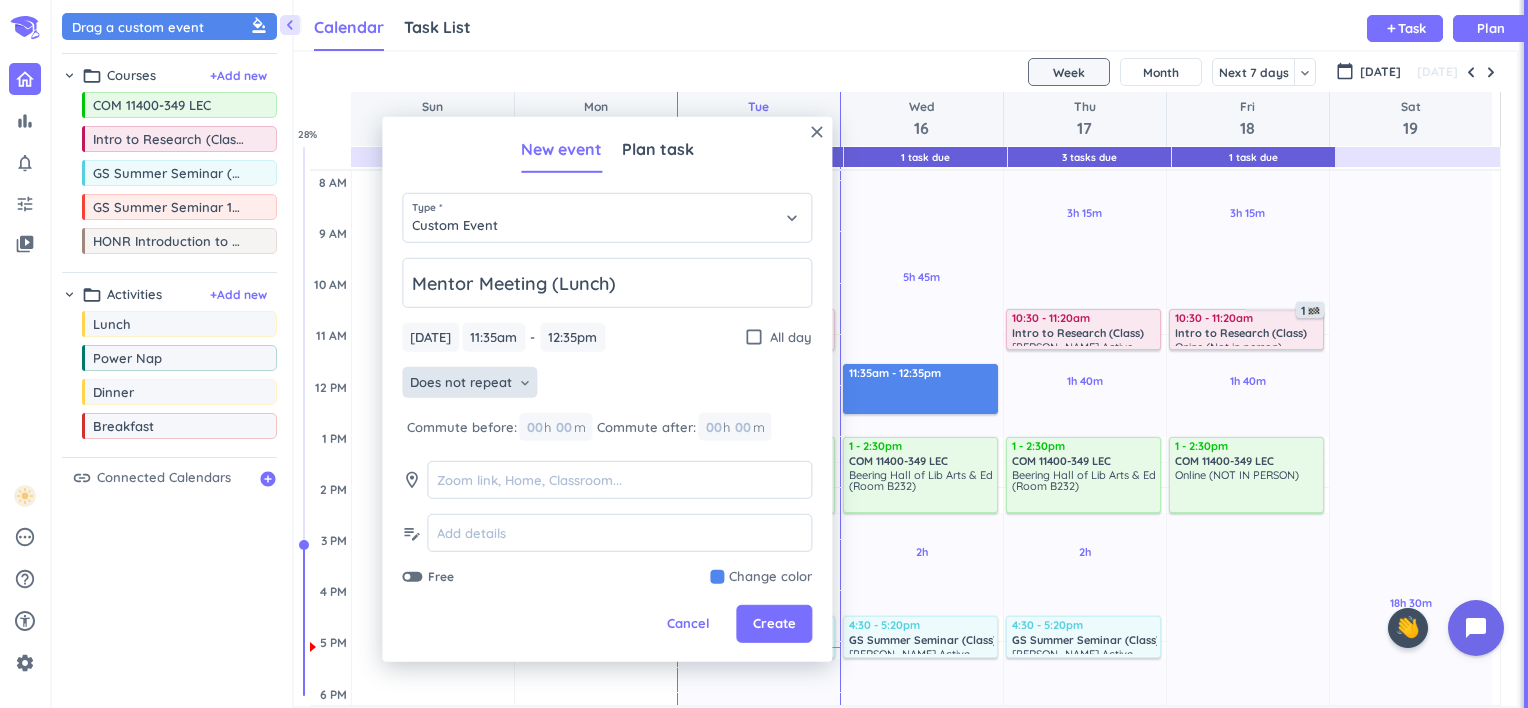 click on "Does not repeat" at bounding box center (461, 383) 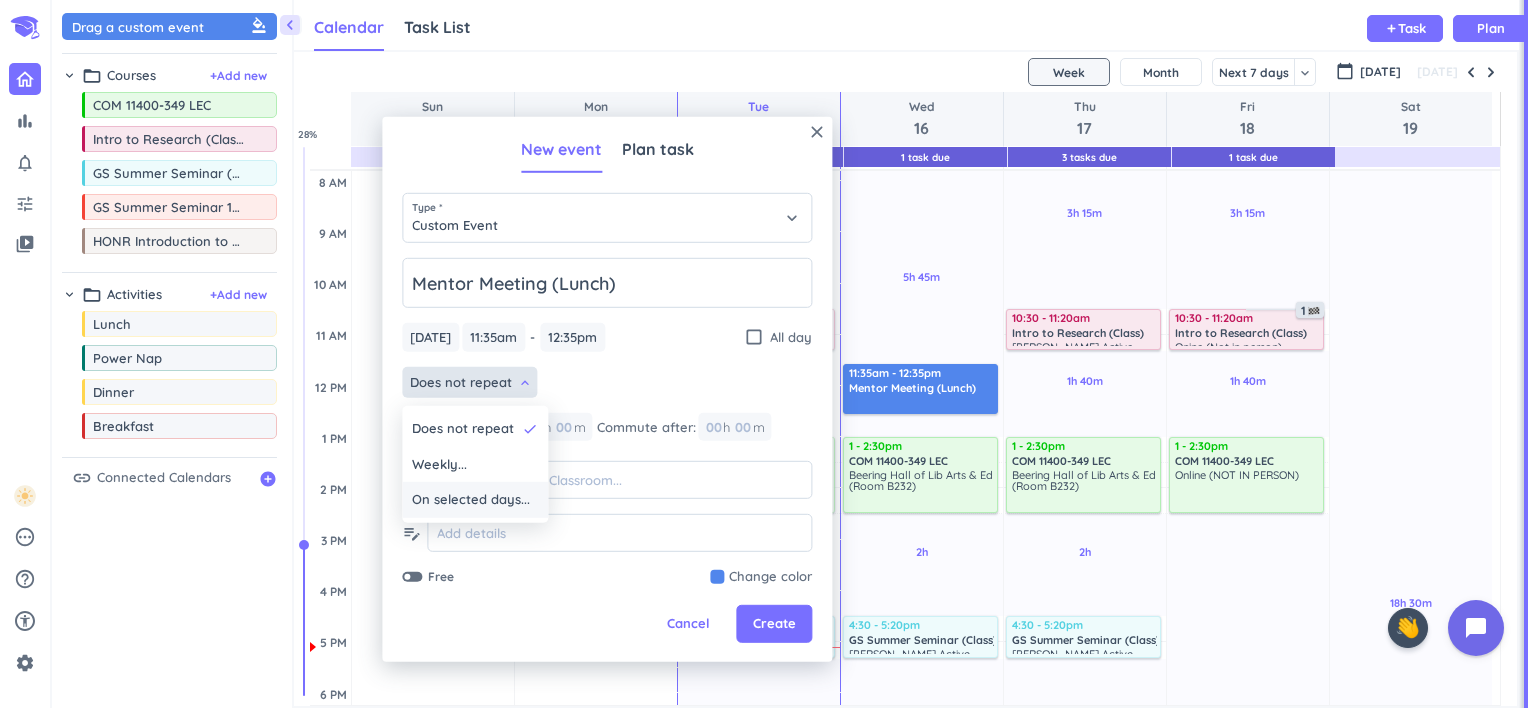 click on "On selected days..." at bounding box center (471, 500) 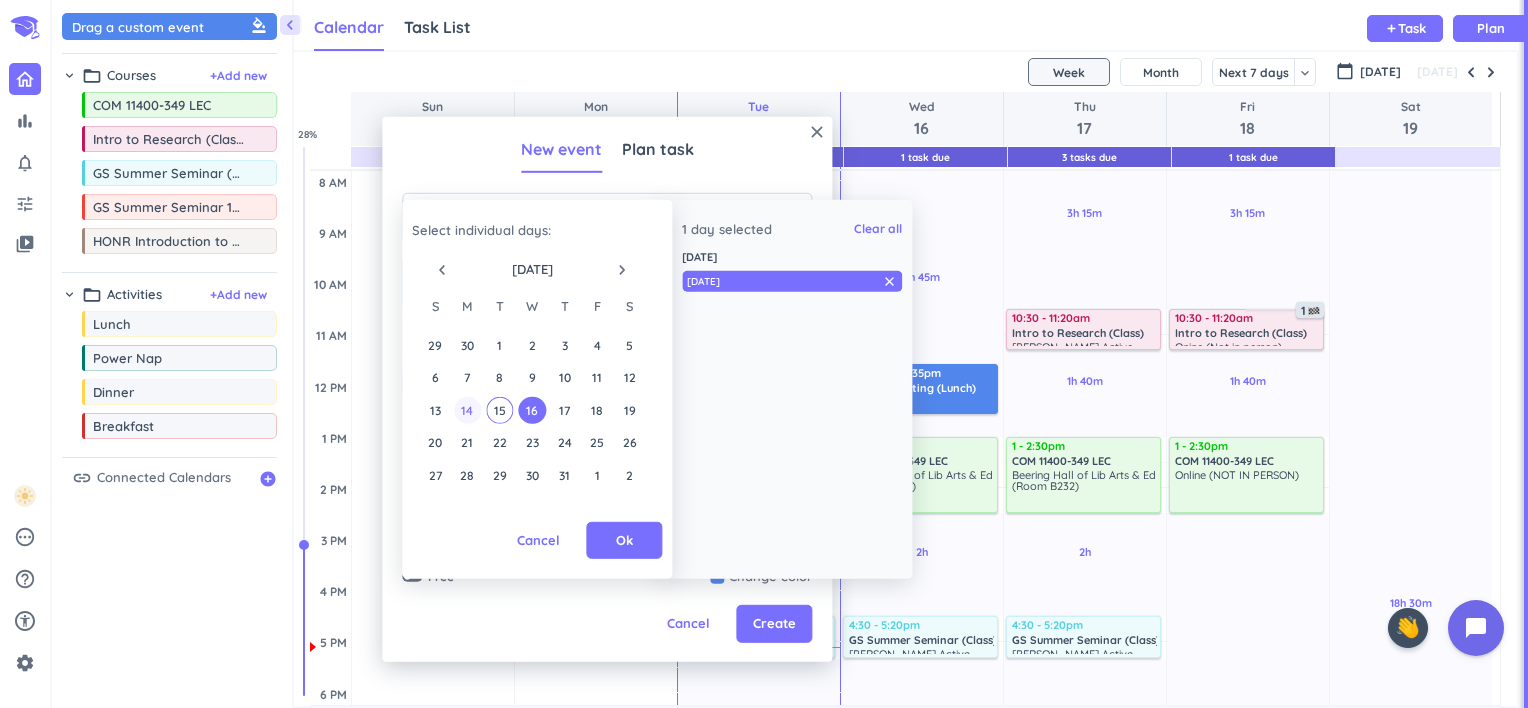 click on "14" at bounding box center [467, 409] 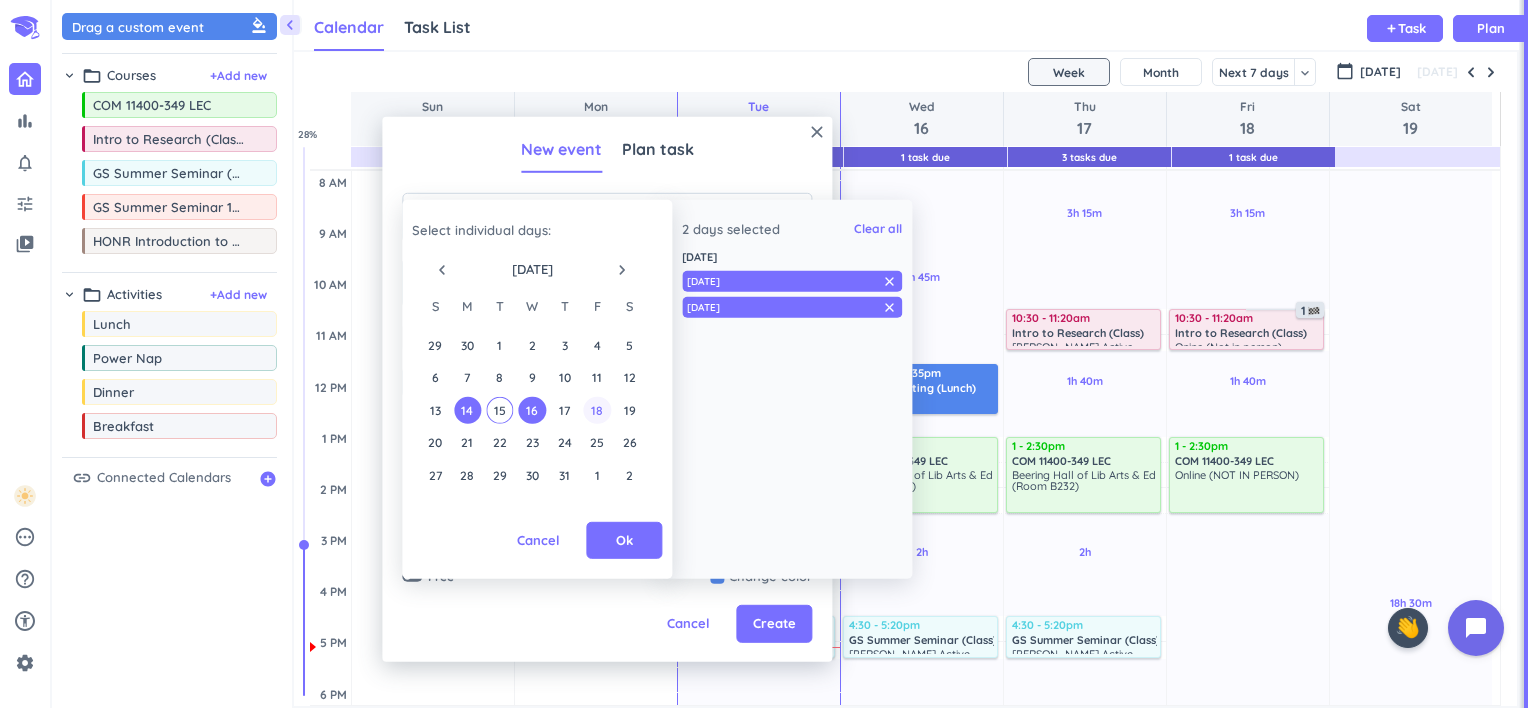 click on "18" at bounding box center (597, 409) 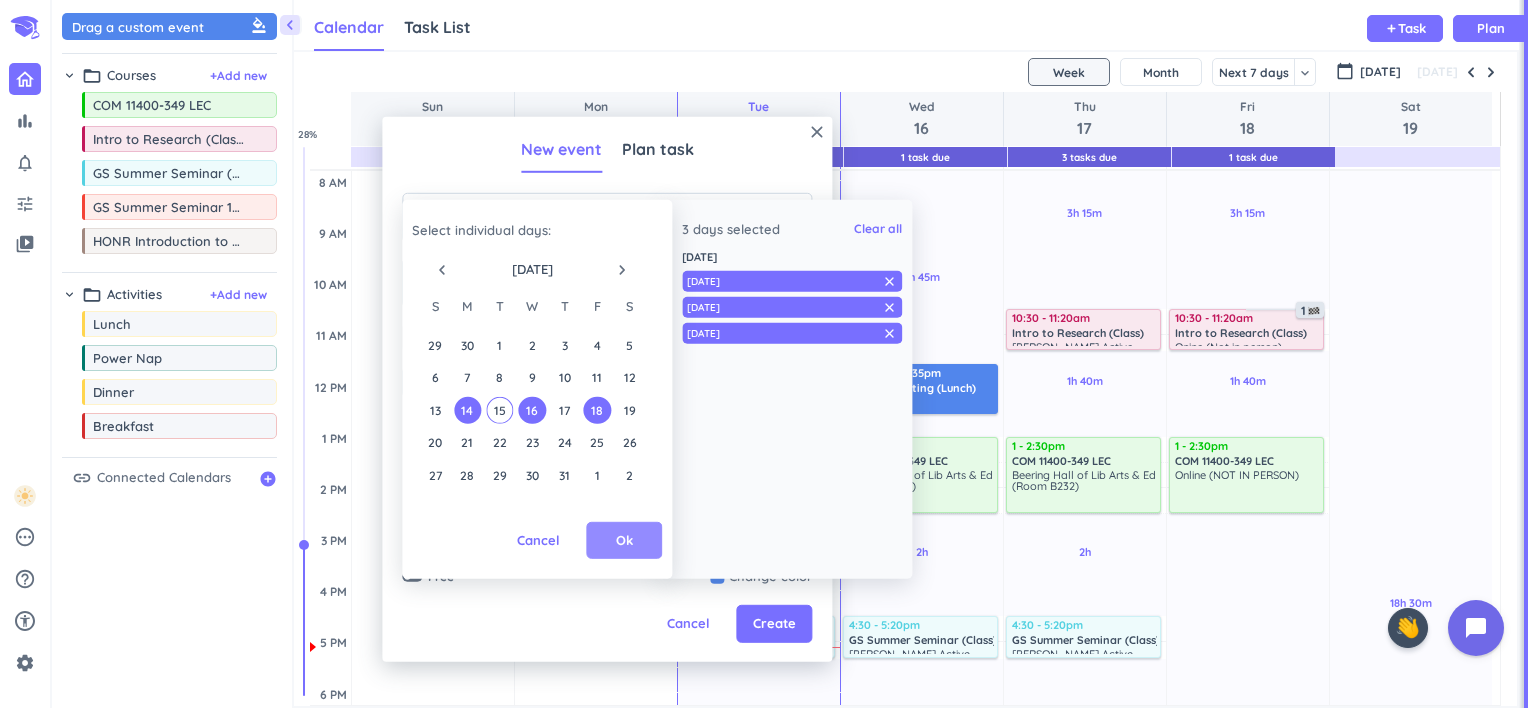 click on "Ok" at bounding box center (624, 541) 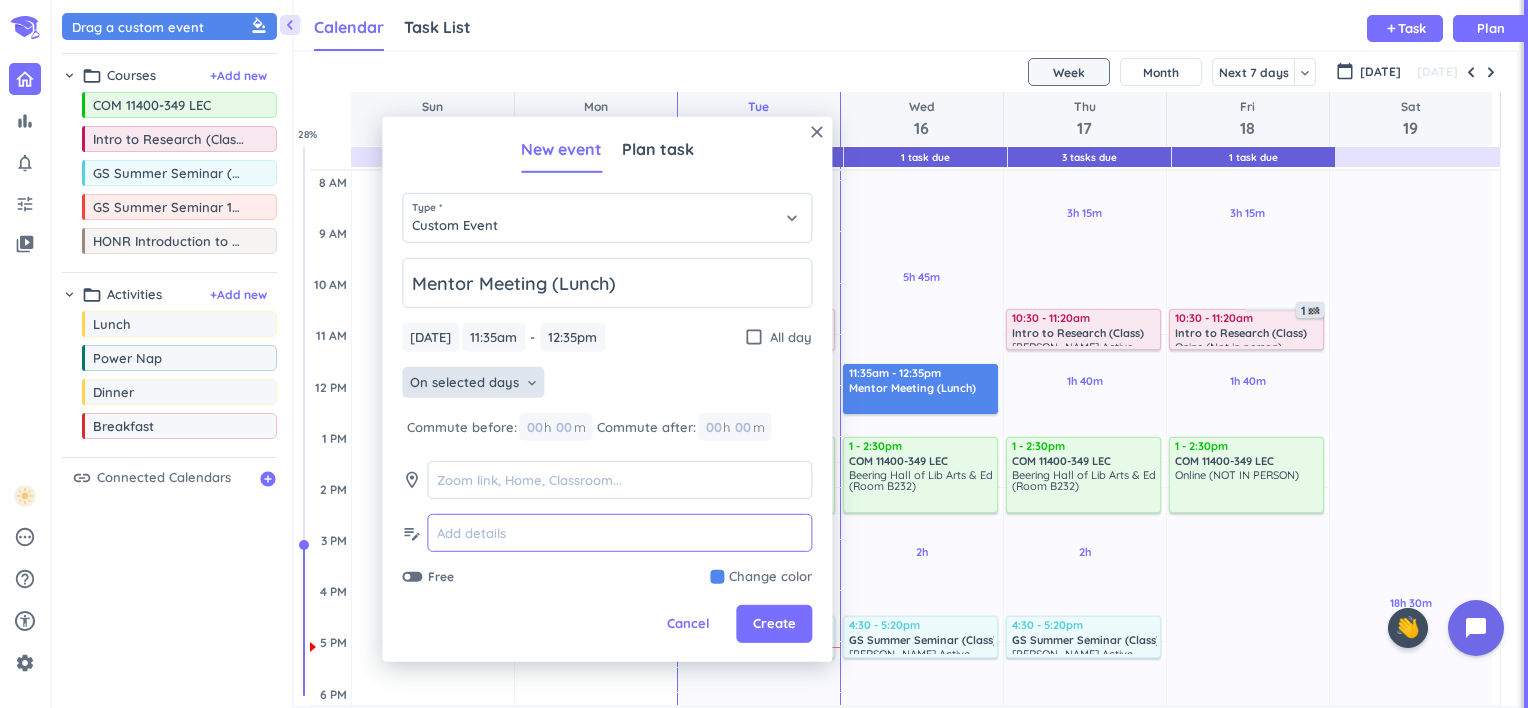 click at bounding box center [619, 533] 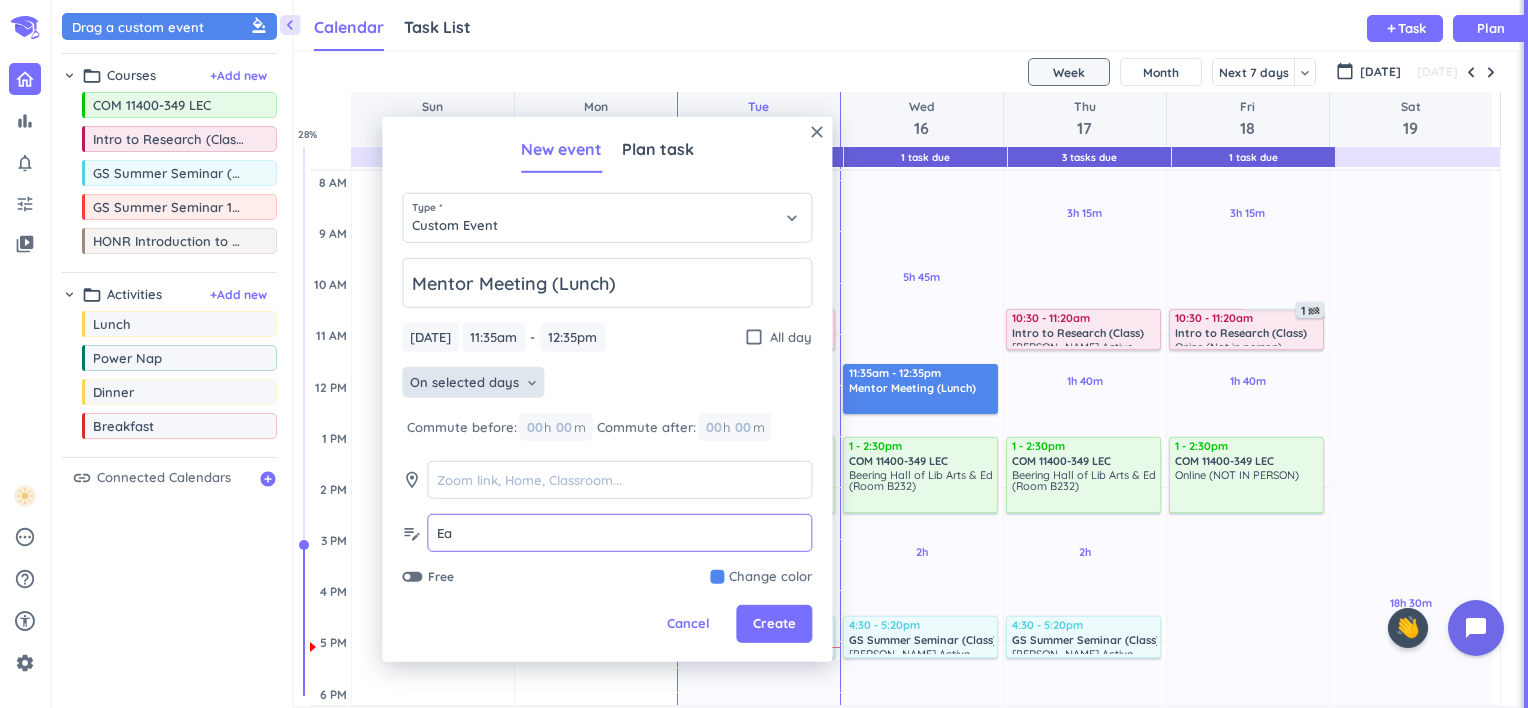 type on "E" 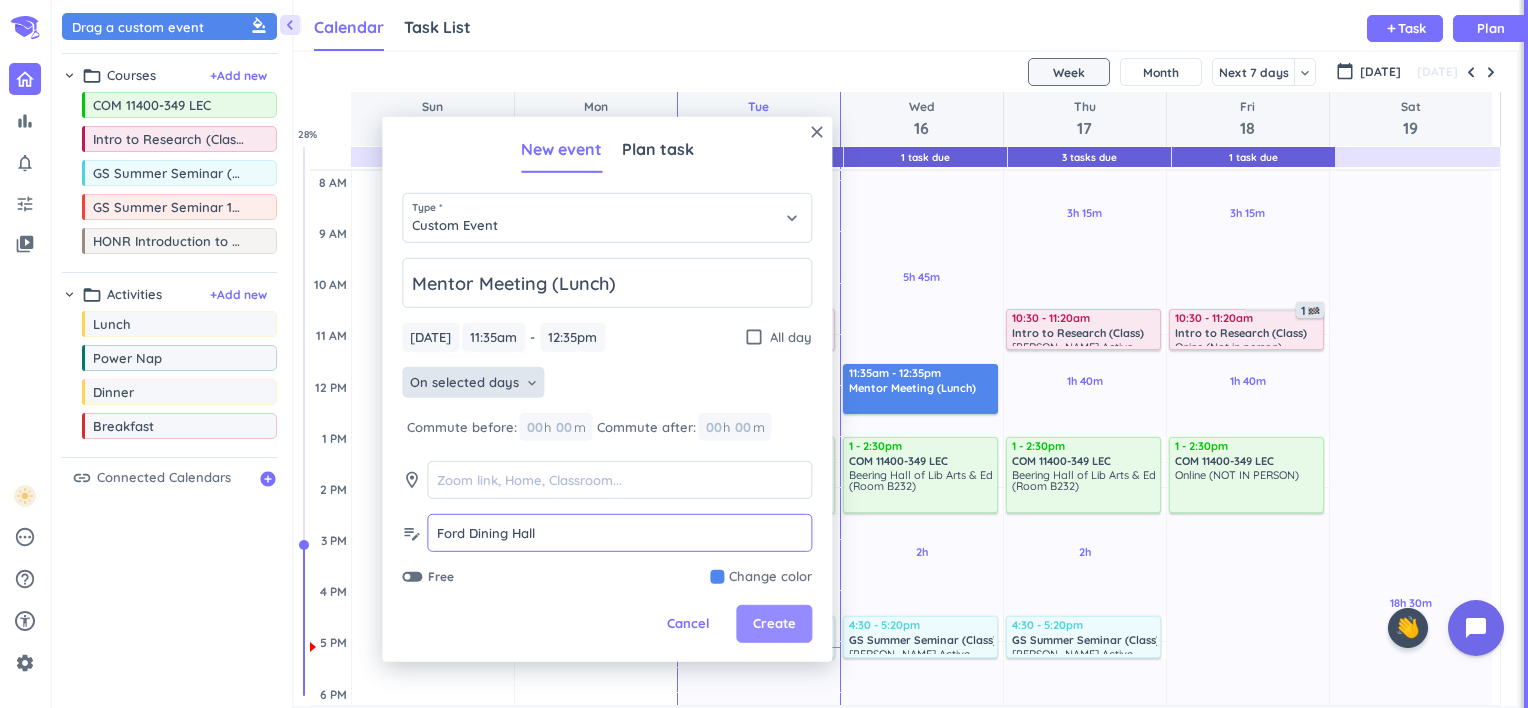 type on "Ford Dining Hall" 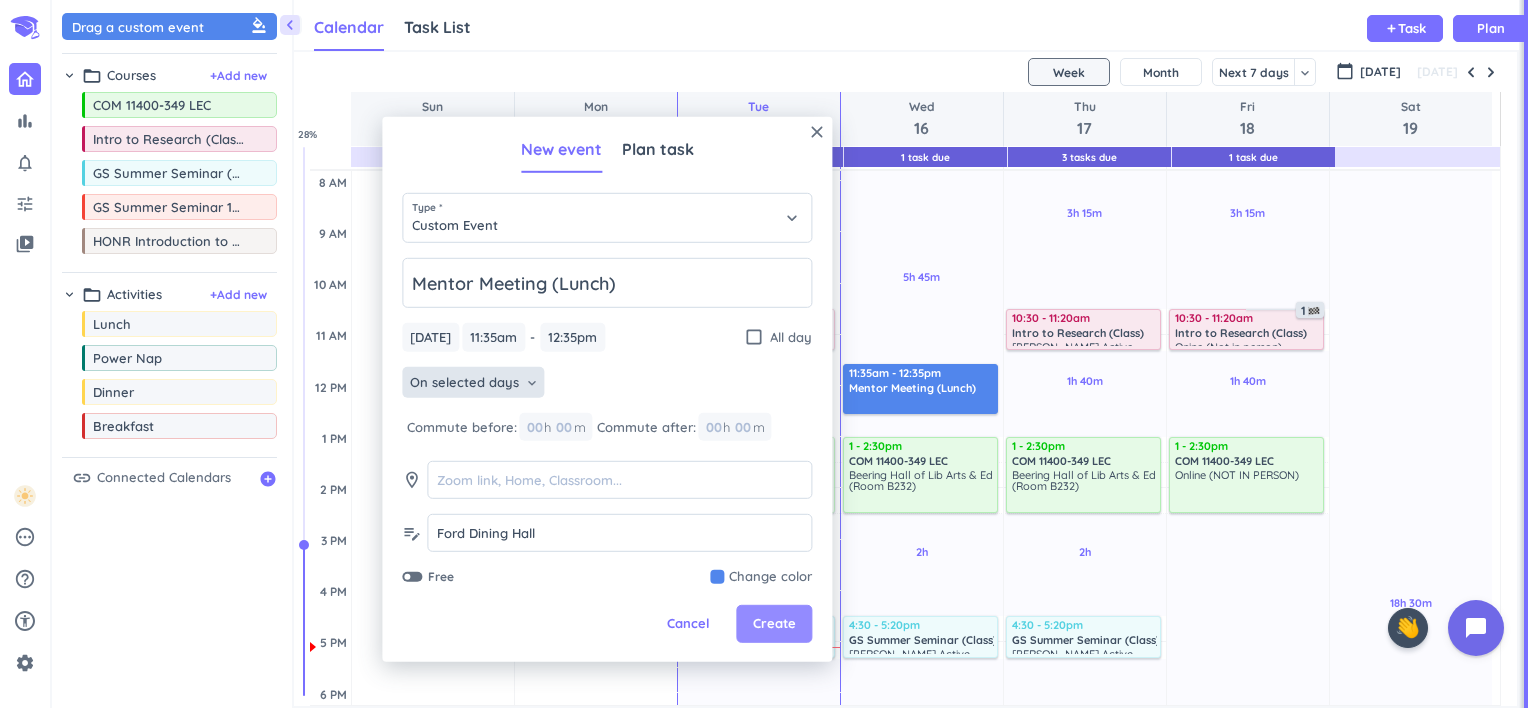 click on "Create" at bounding box center [774, 624] 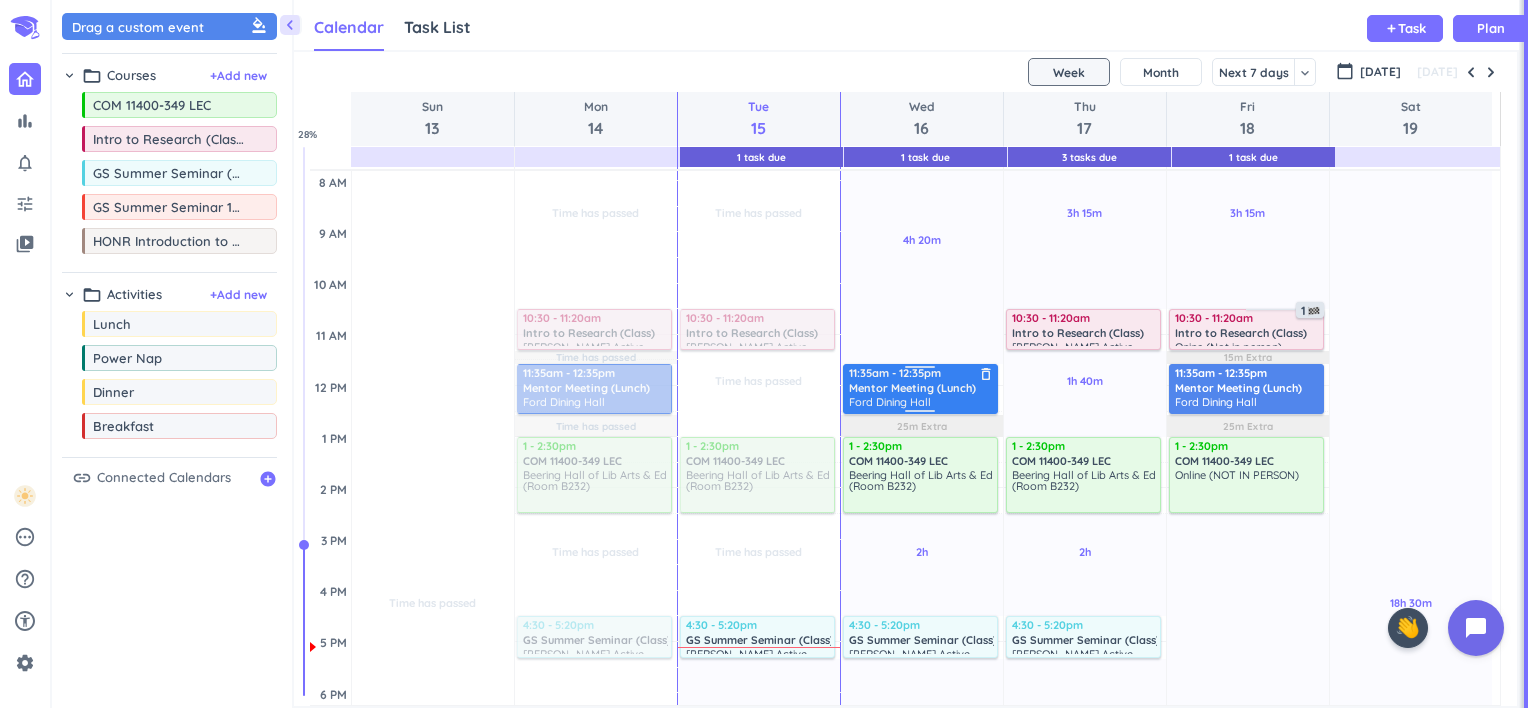 click on "Mentor Meeting (Lunch)" at bounding box center [912, 388] 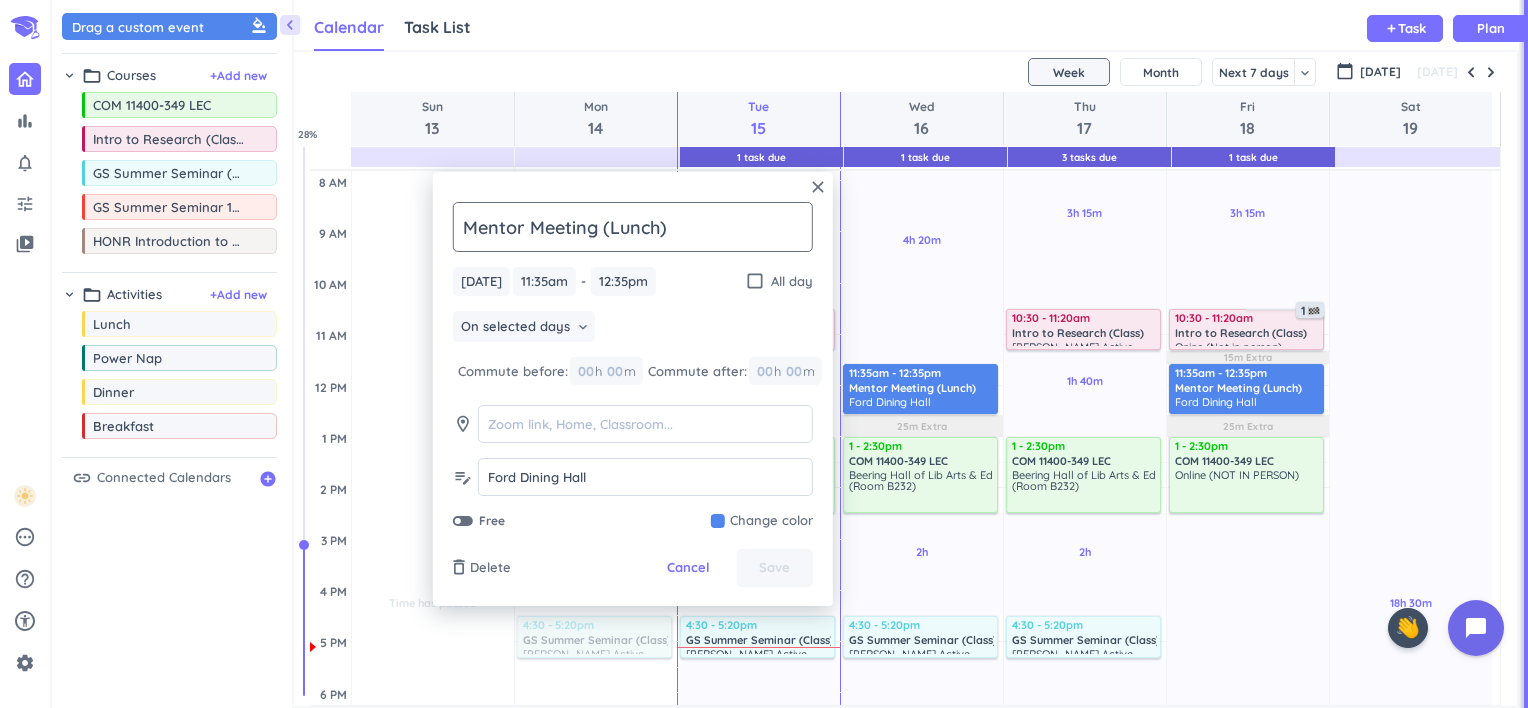 click on "Mentor Meeting (Lunch)" 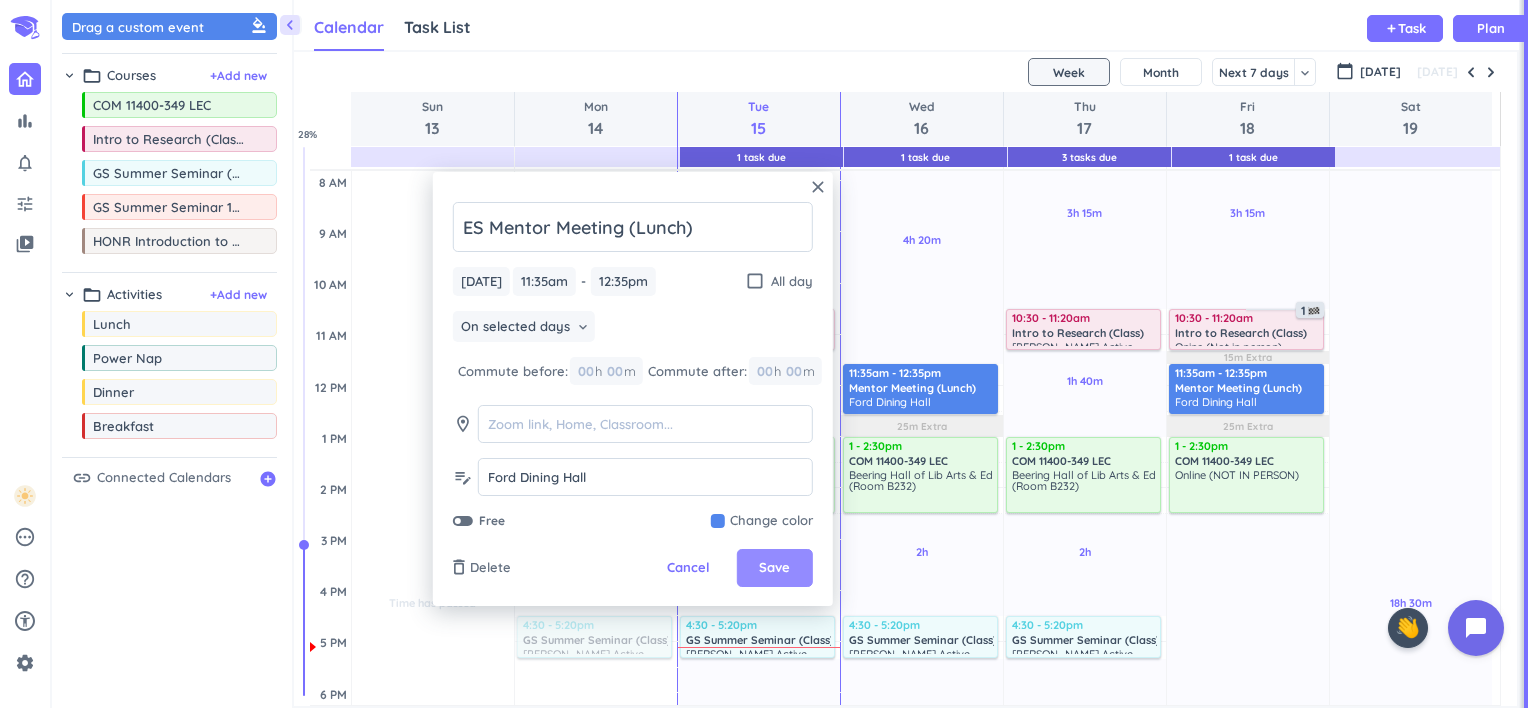 type on "ES Mentor Meeting (Lunch)" 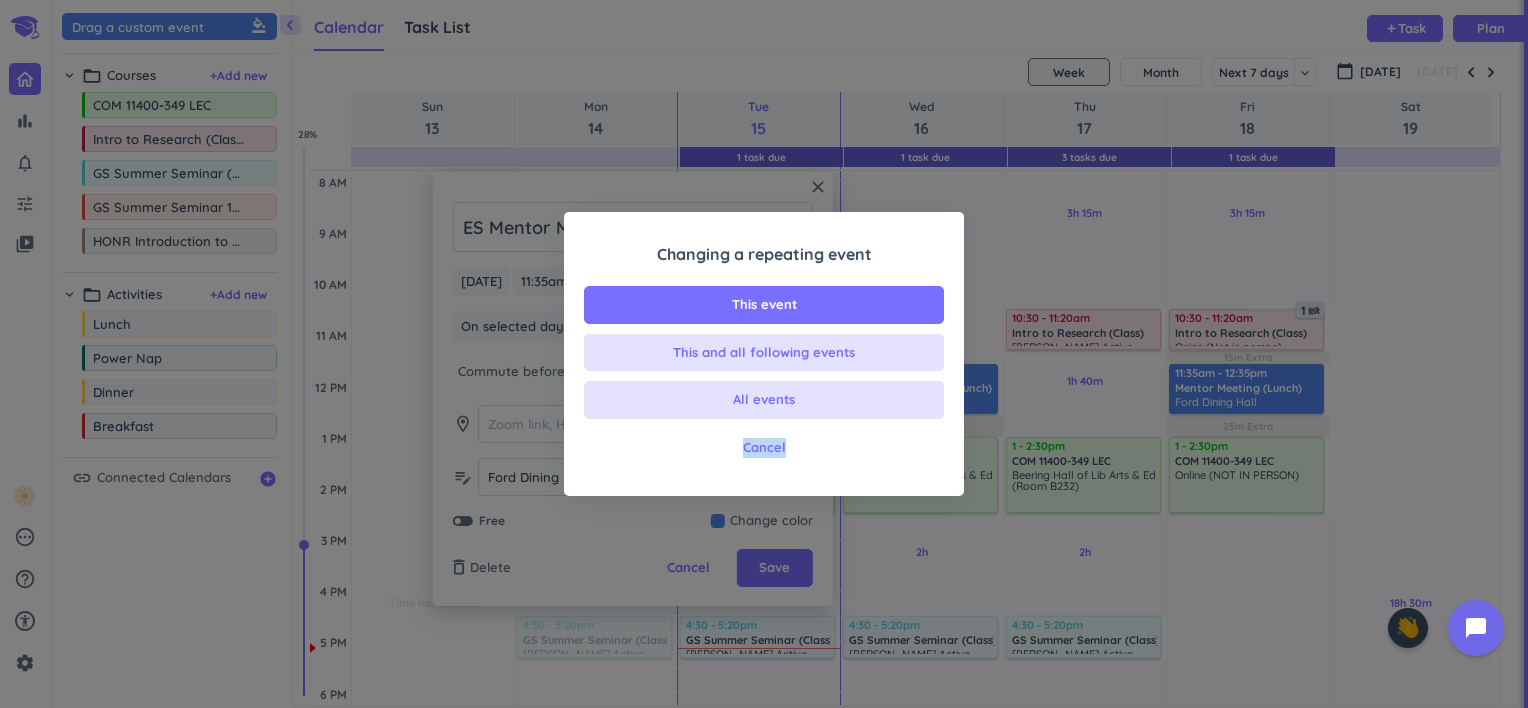 drag, startPoint x: 761, startPoint y: 576, endPoint x: 753, endPoint y: 355, distance: 221.14474 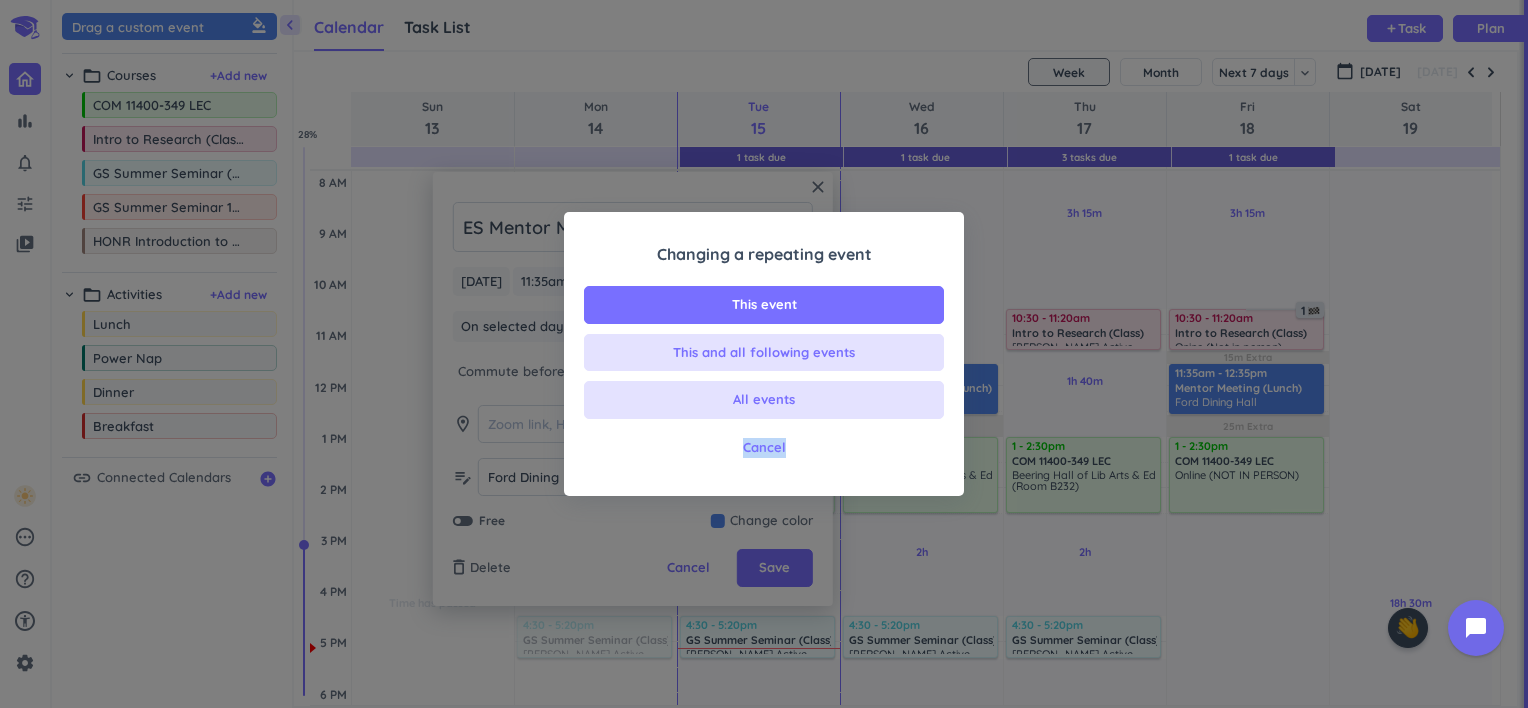click on "This and all following events" at bounding box center [764, 353] 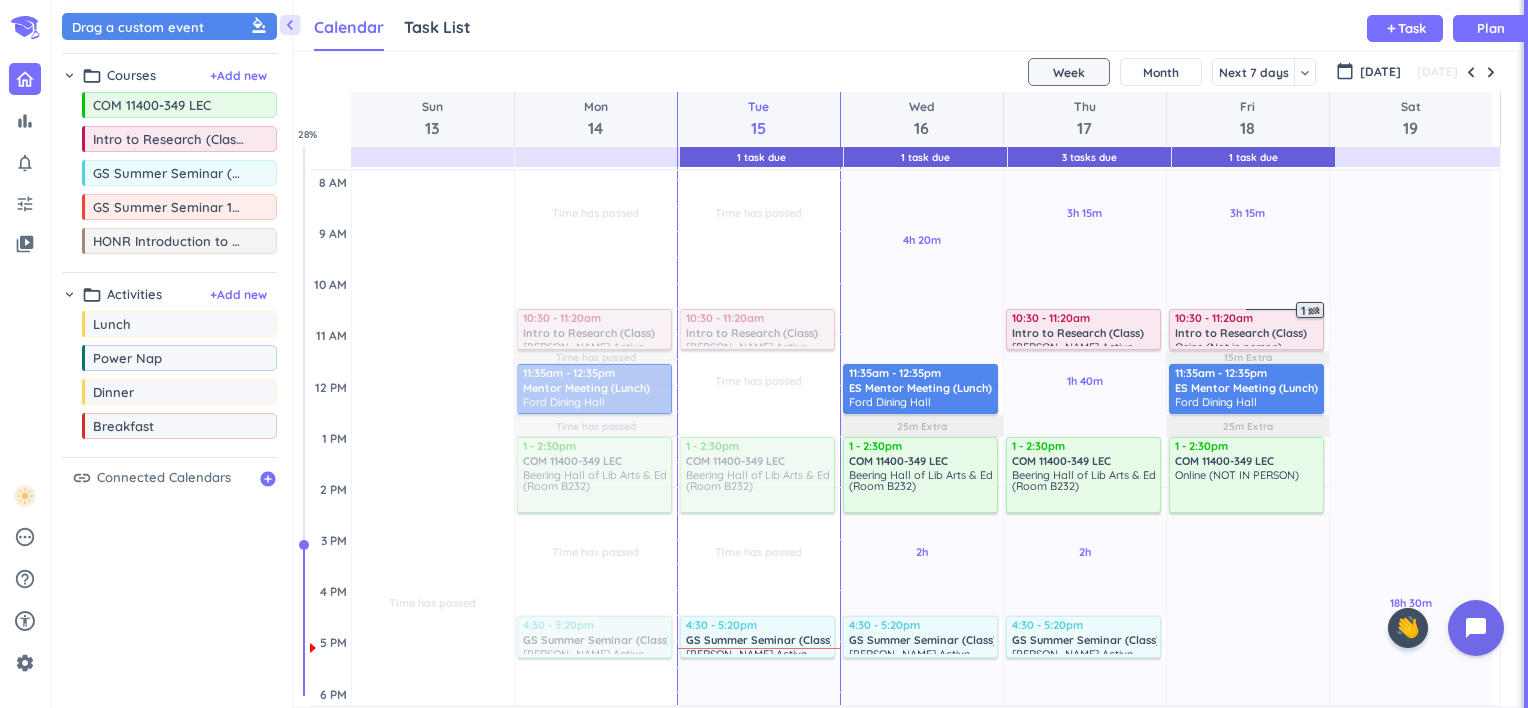 click at bounding box center [1314, 311] 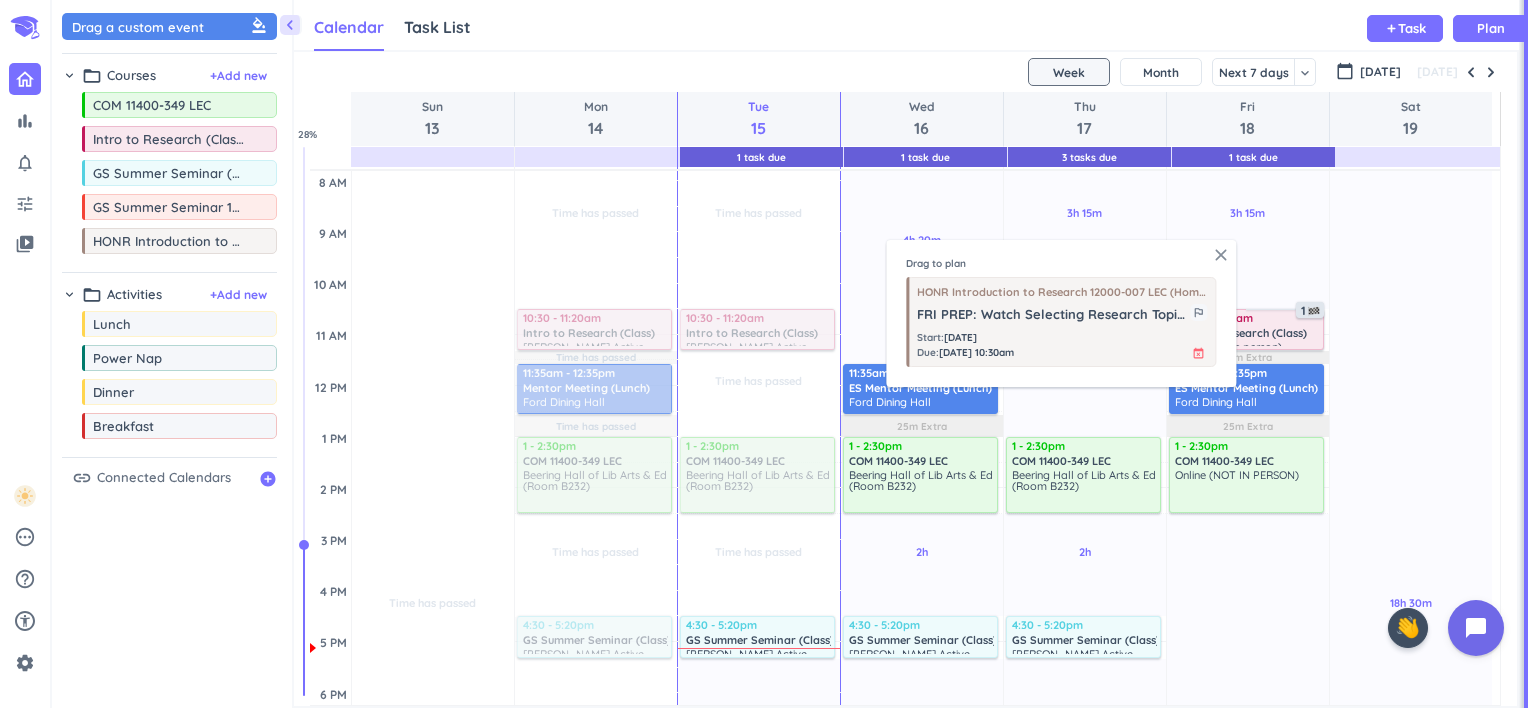 click on "close" at bounding box center (1221, 255) 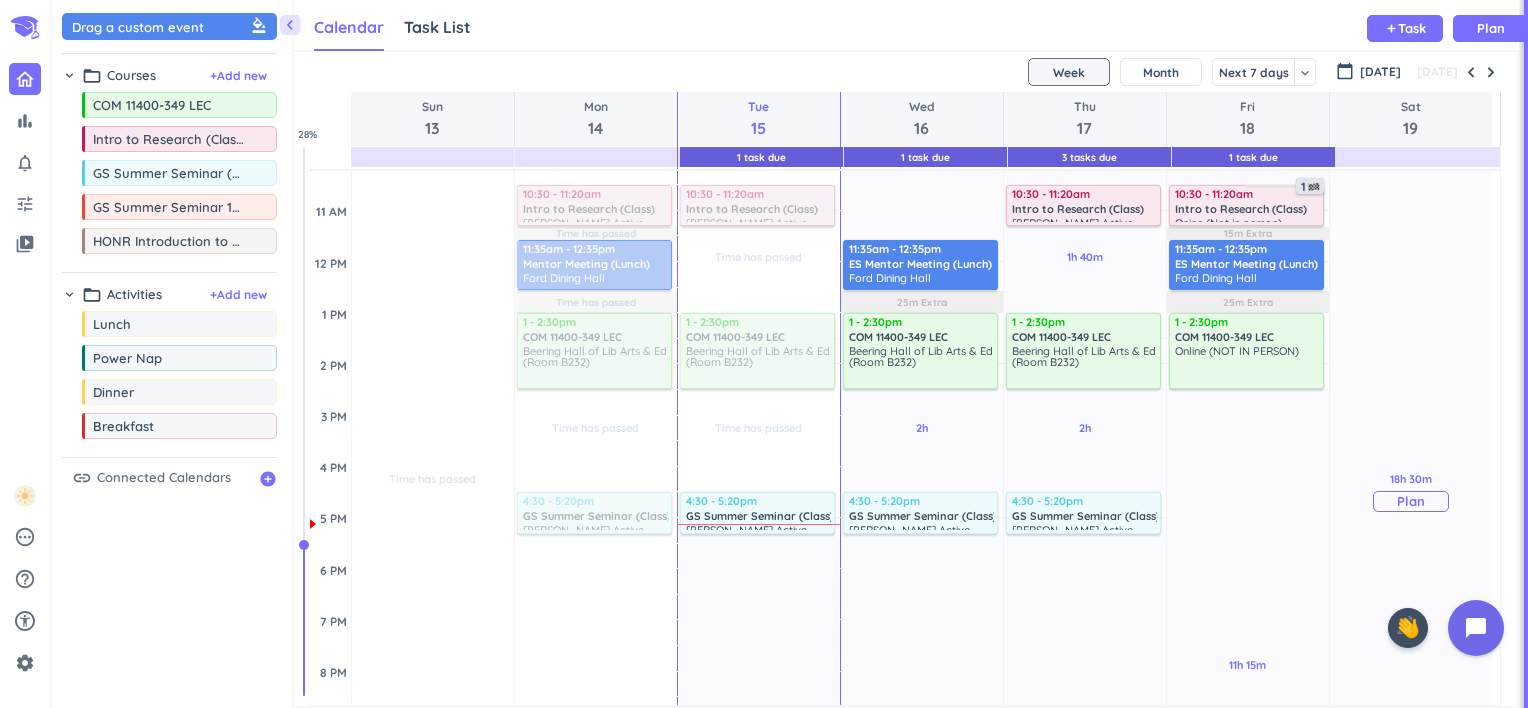 scroll, scrollTop: 320, scrollLeft: 0, axis: vertical 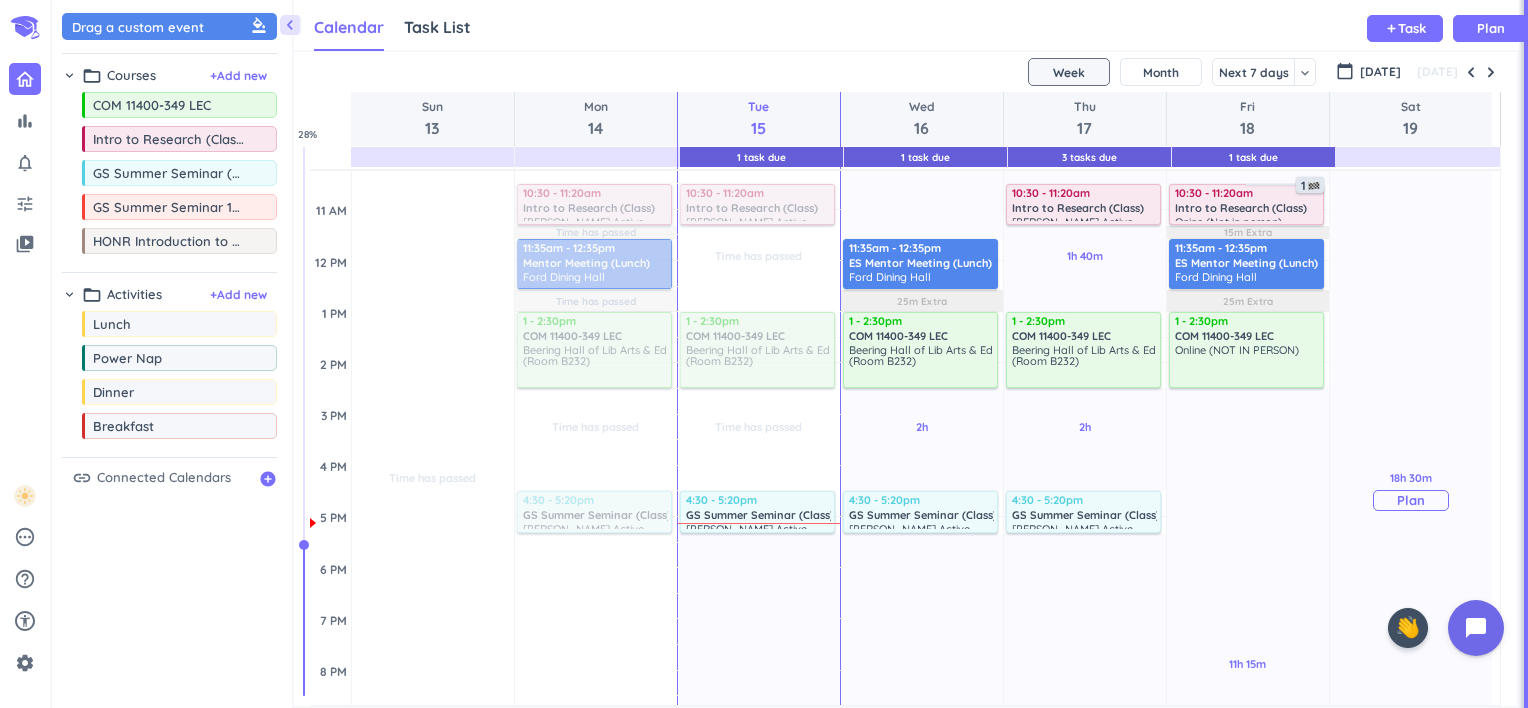 click on "18h 30m Past due Plan" at bounding box center [1411, 491] 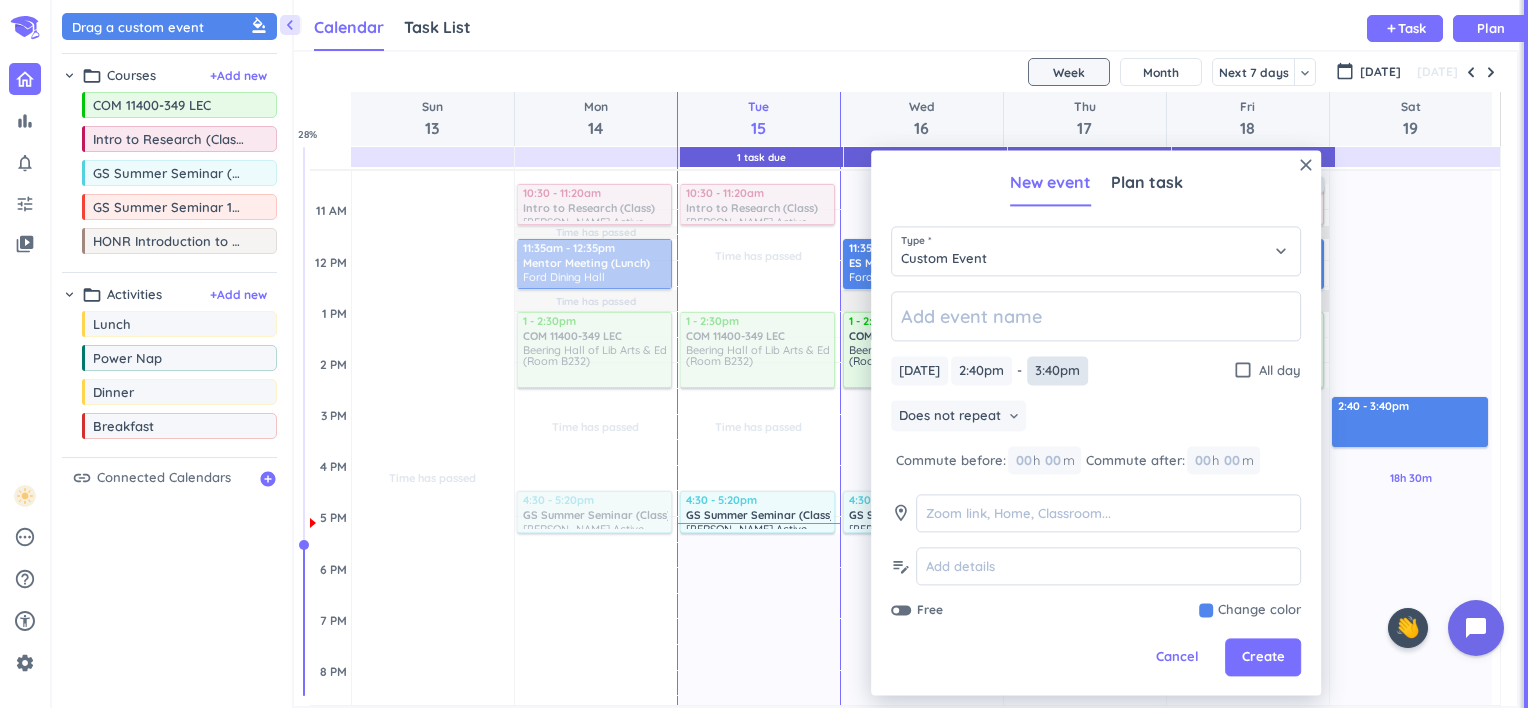 click on "3:40pm" at bounding box center [1057, 370] 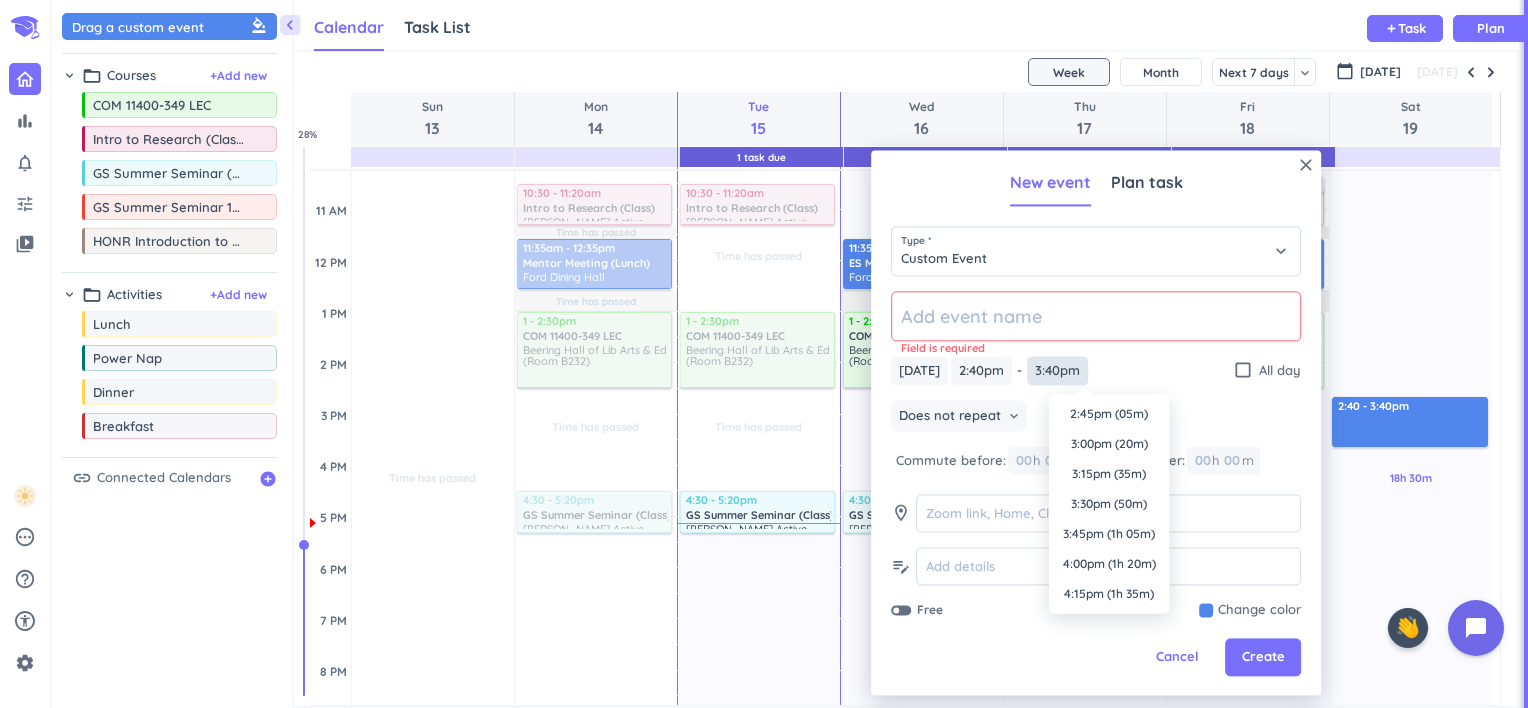 scroll, scrollTop: 1770, scrollLeft: 0, axis: vertical 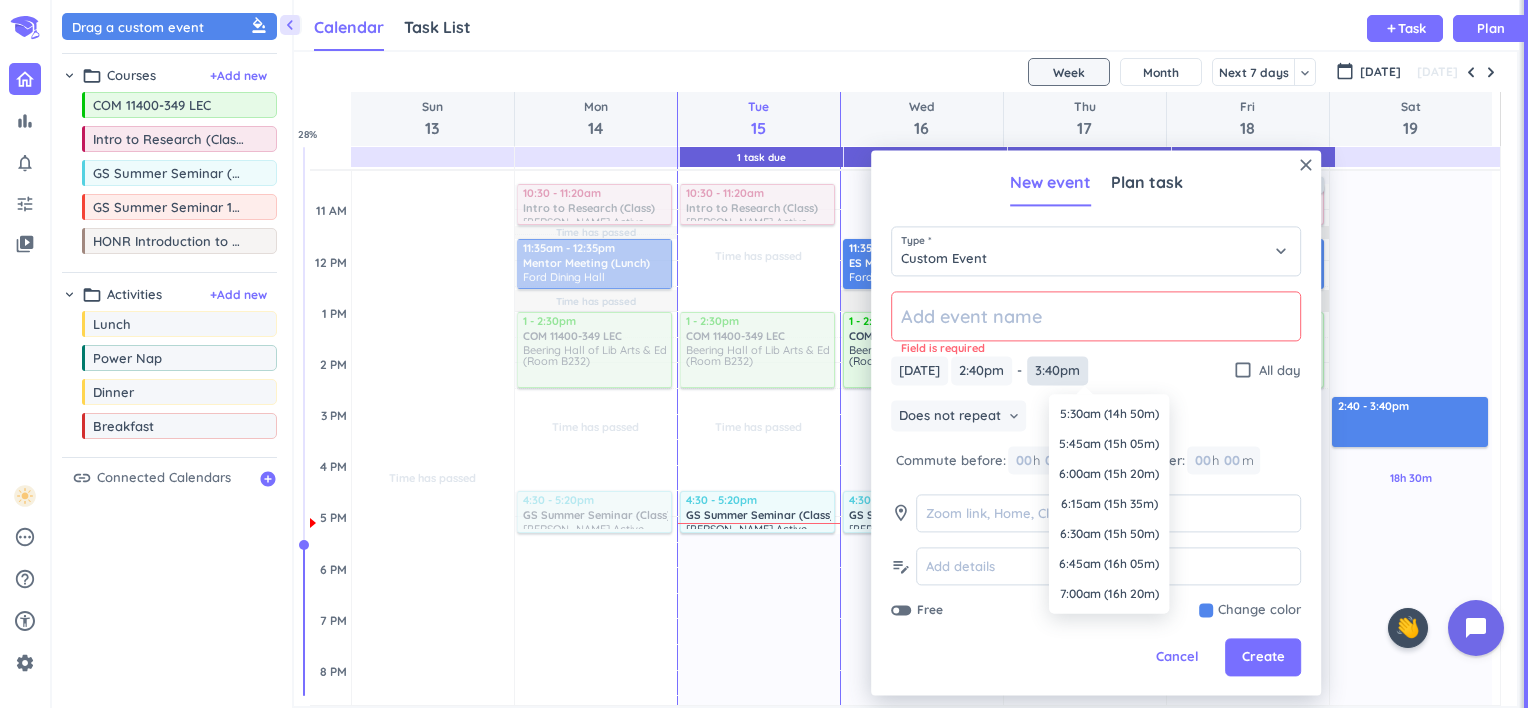 click on "3:40pm" at bounding box center [1057, 370] 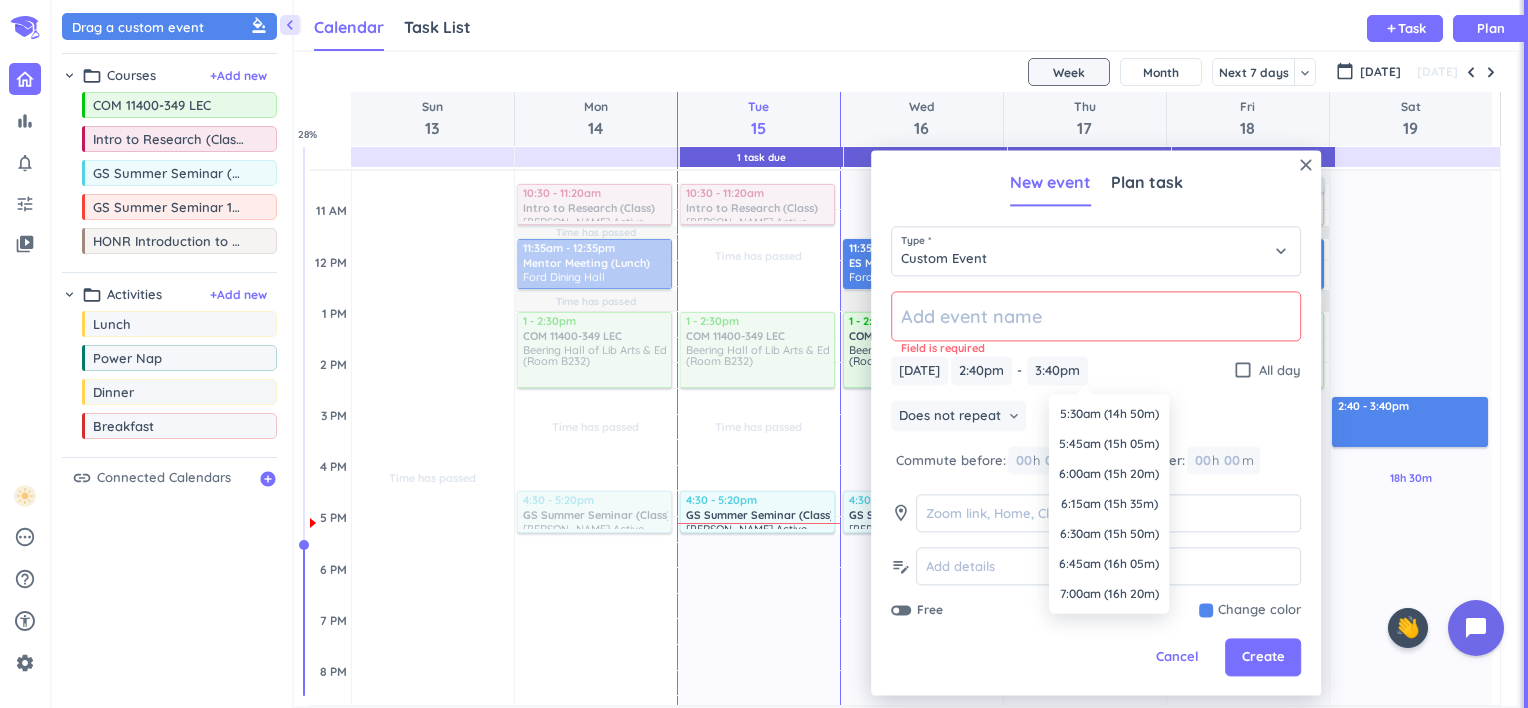 click 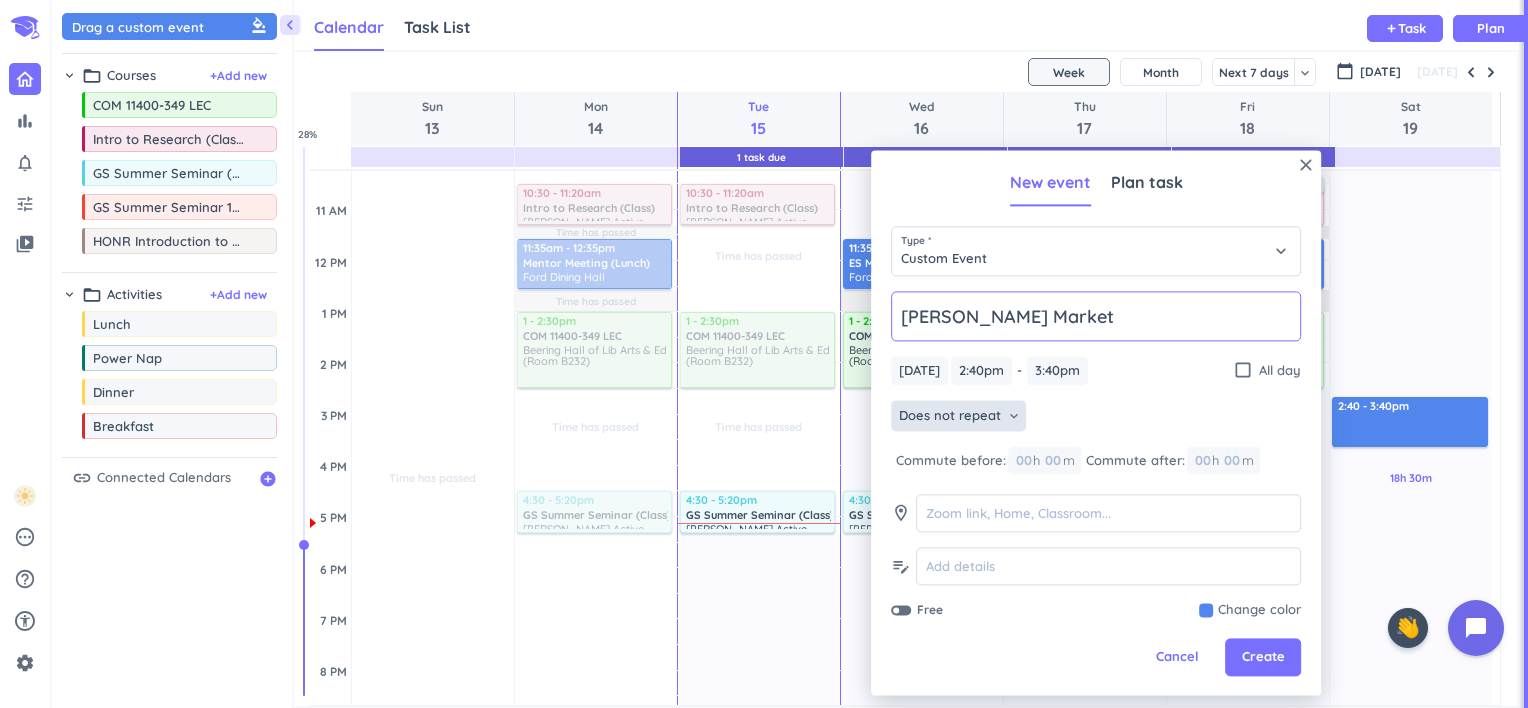 type on "Lafayette Farmer's Market" 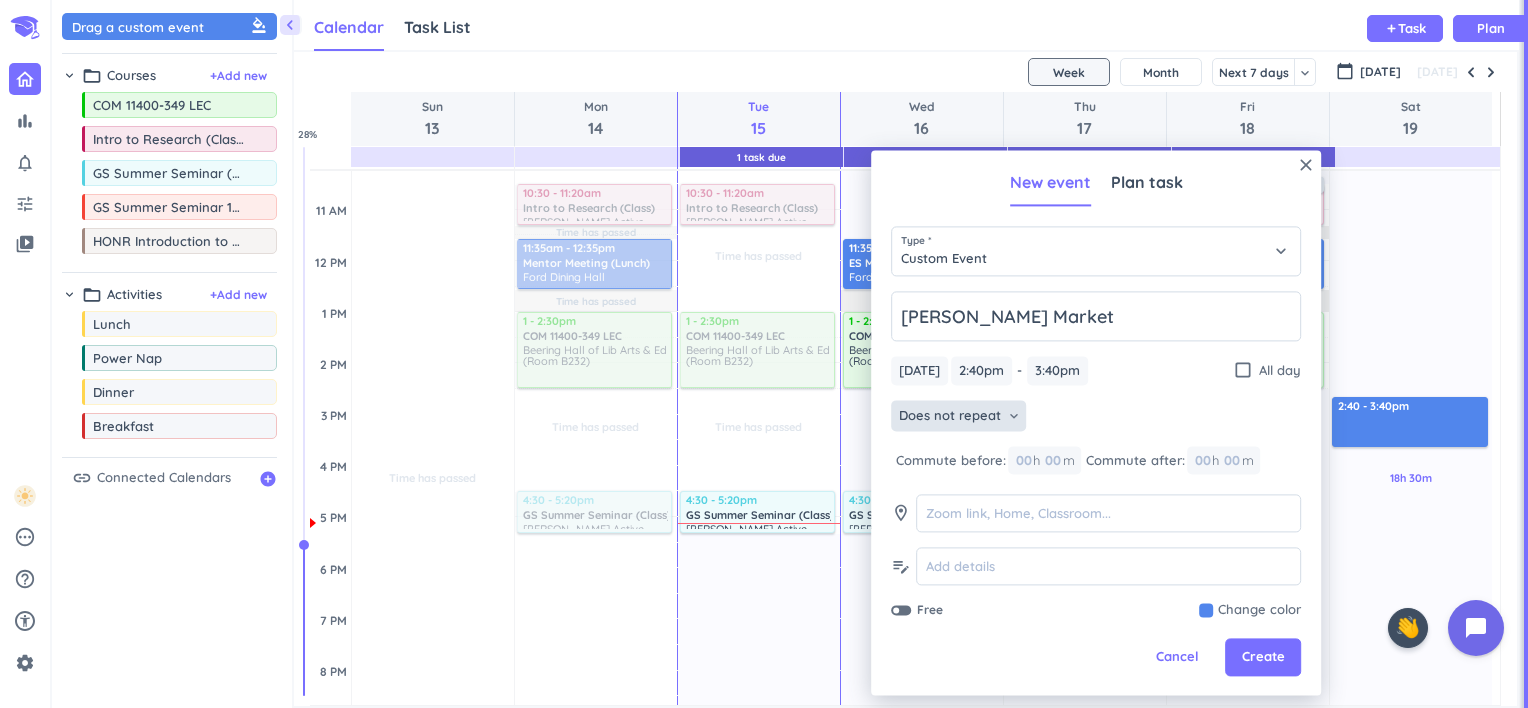 click on "Does not repeat" at bounding box center [950, 416] 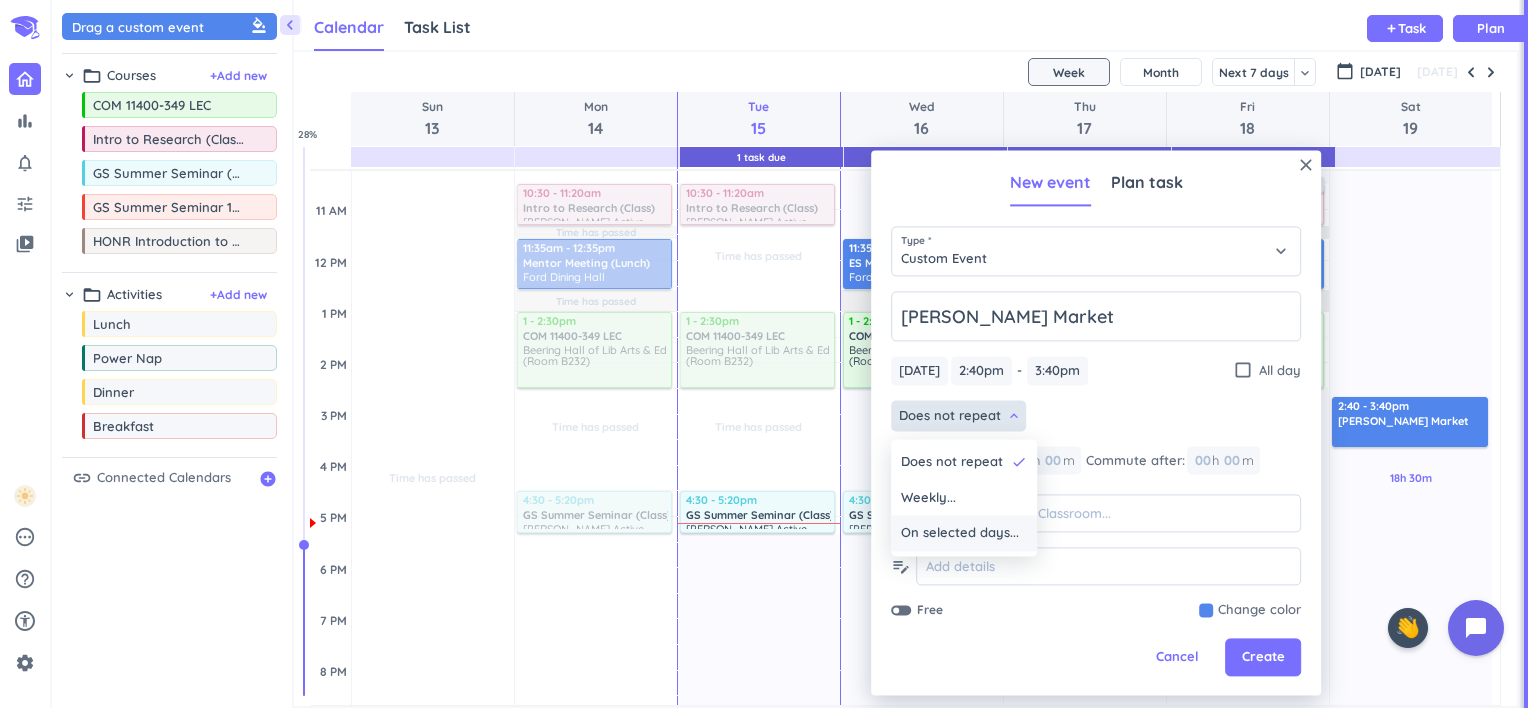 click on "On selected days..." at bounding box center (960, 533) 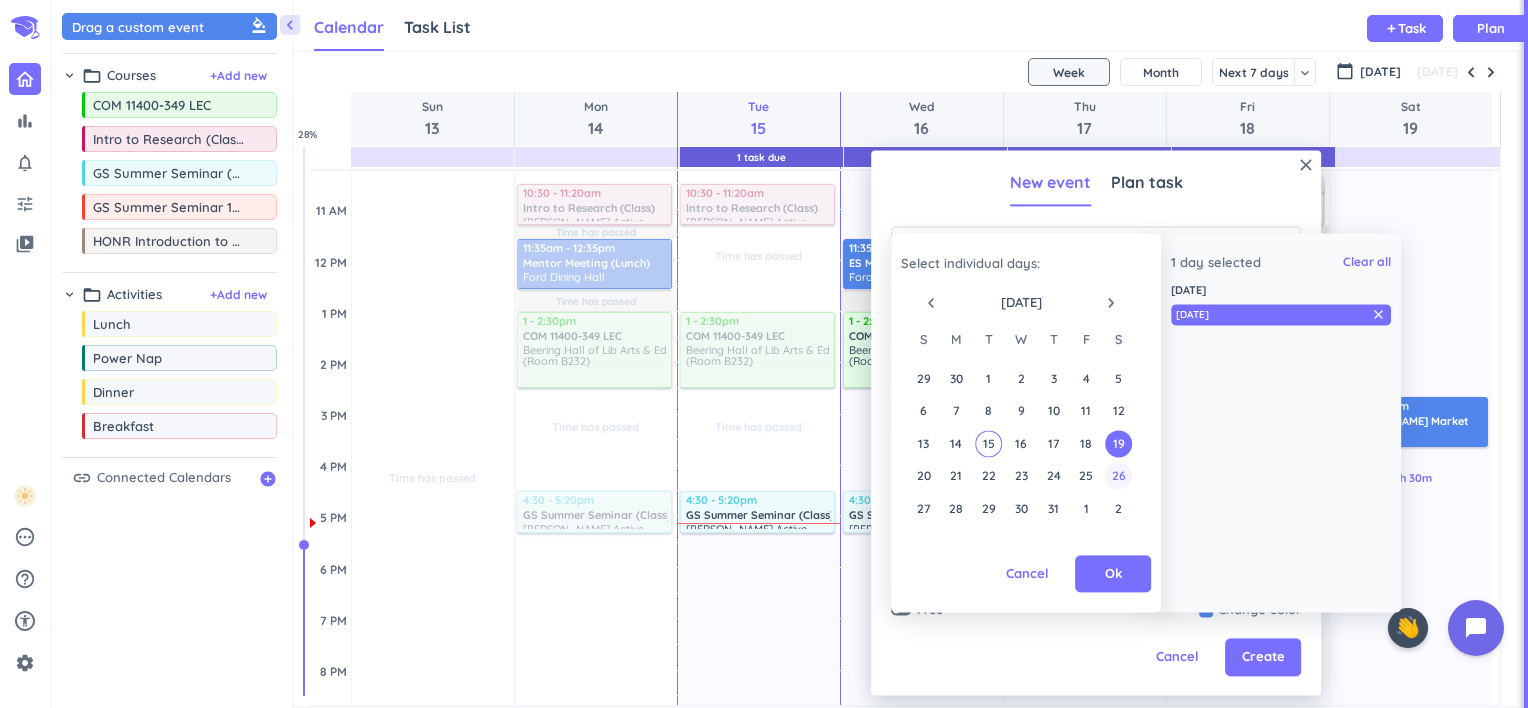 click on "26" at bounding box center (1118, 475) 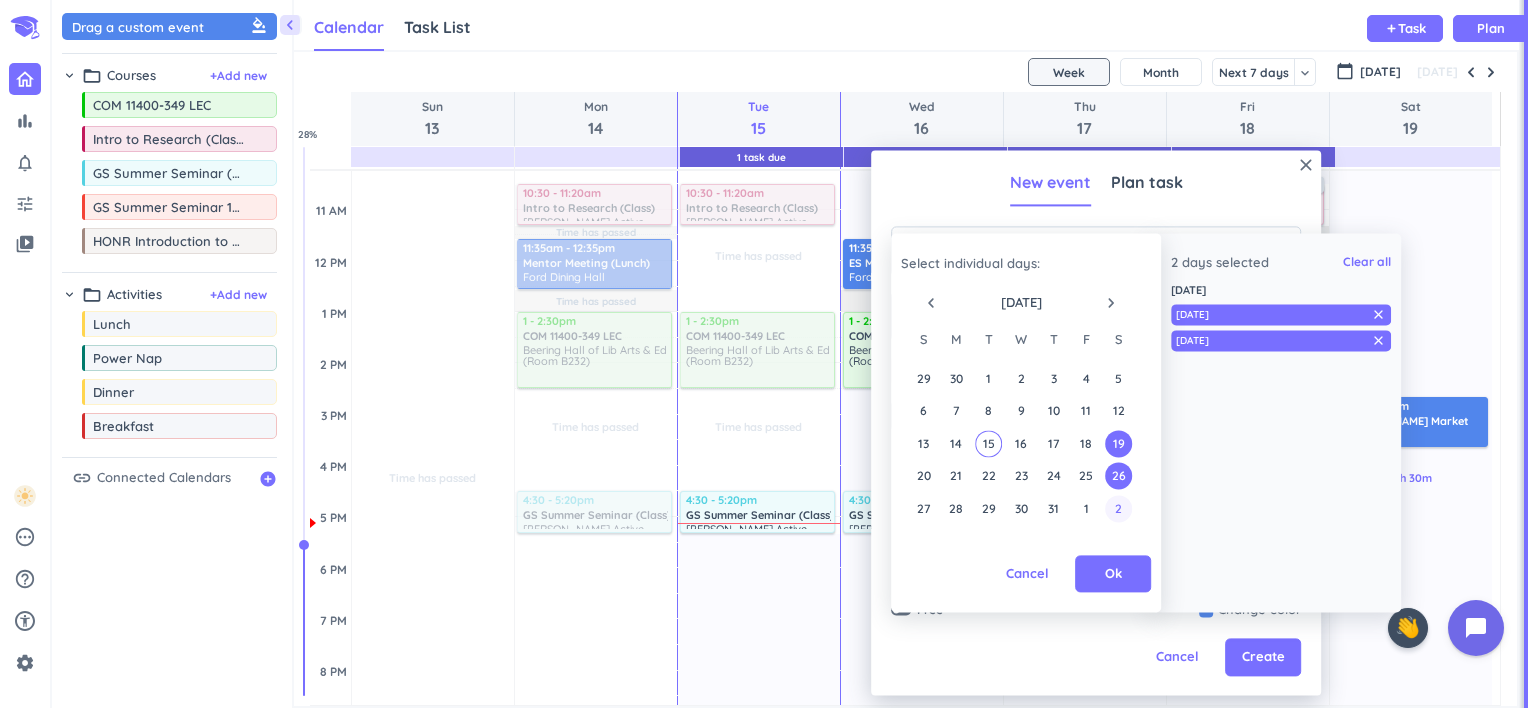 click on "2" at bounding box center (1118, 508) 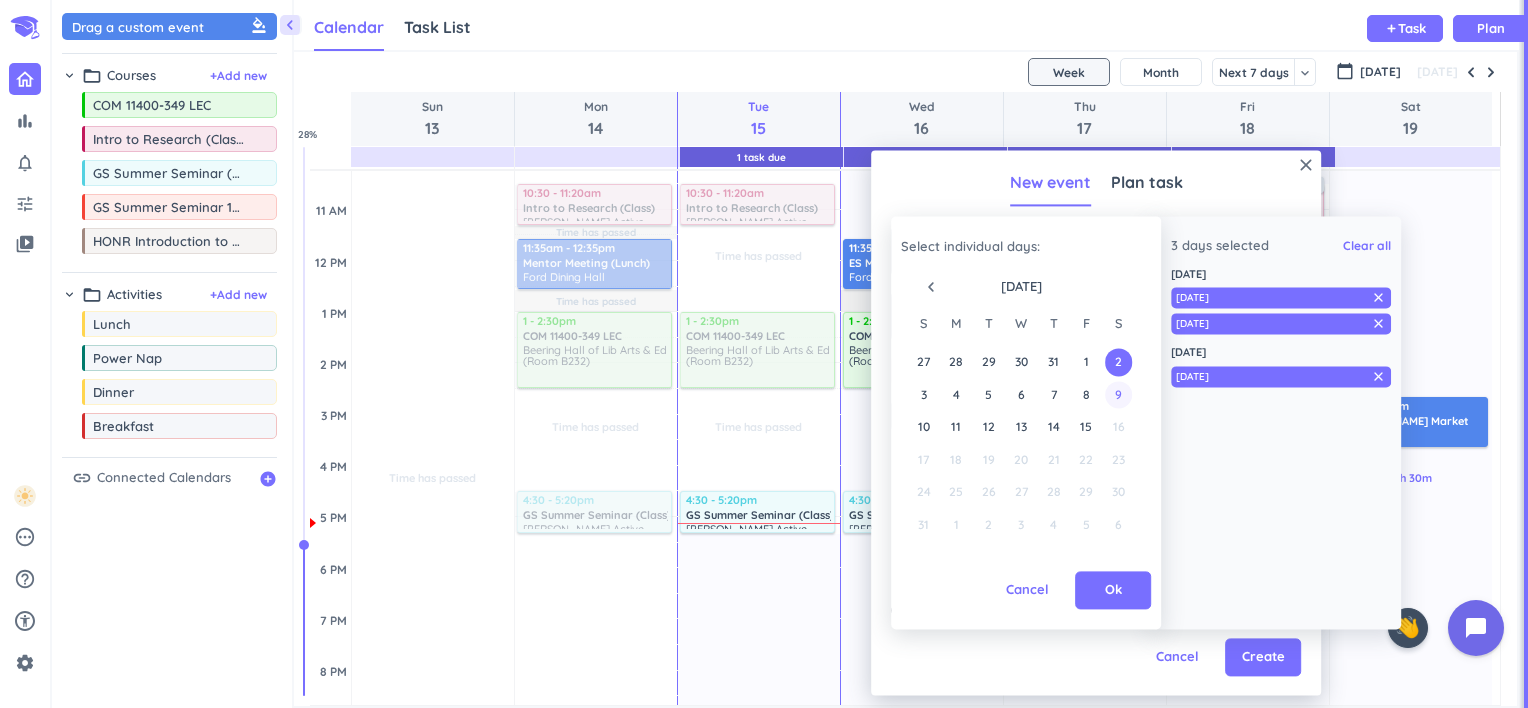 click on "9" at bounding box center [1118, 394] 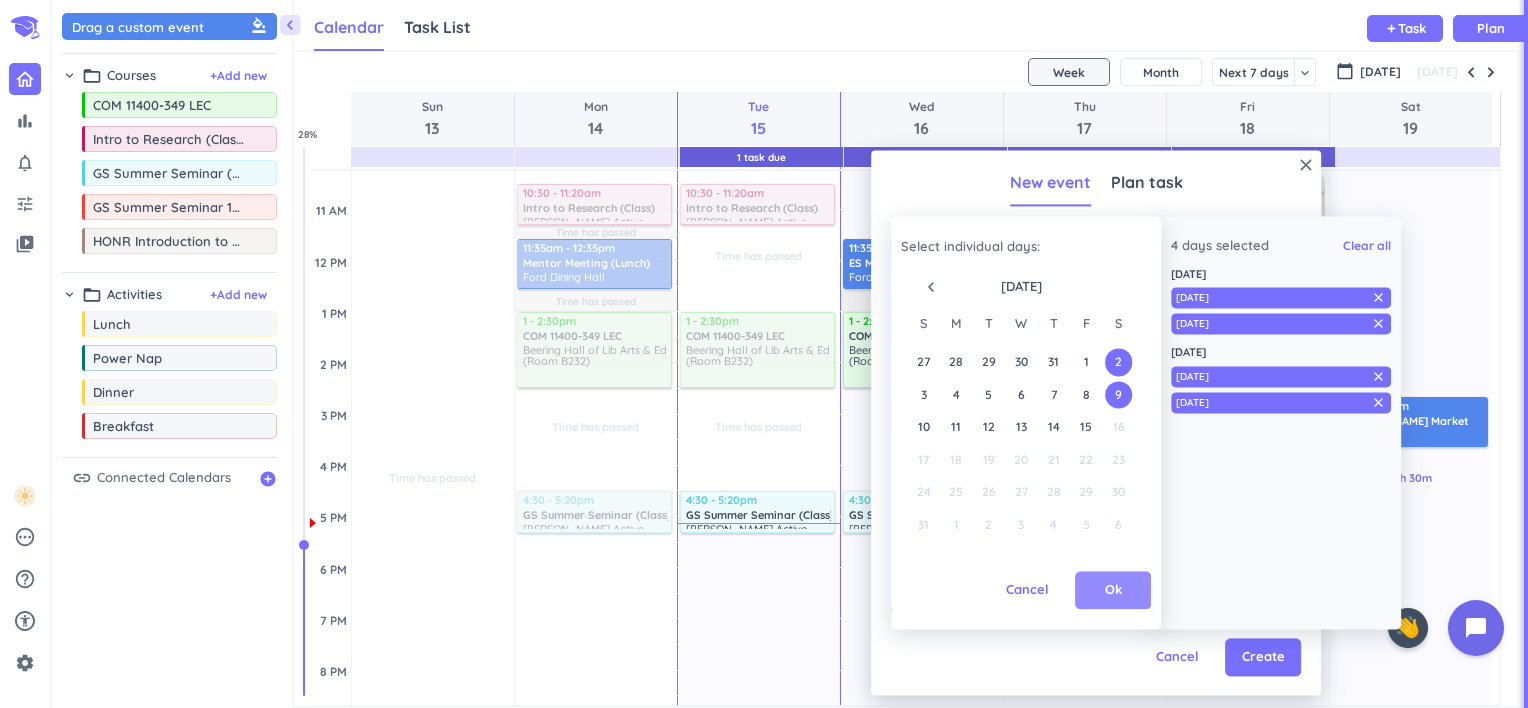 click on "Ok" at bounding box center (1113, 590) 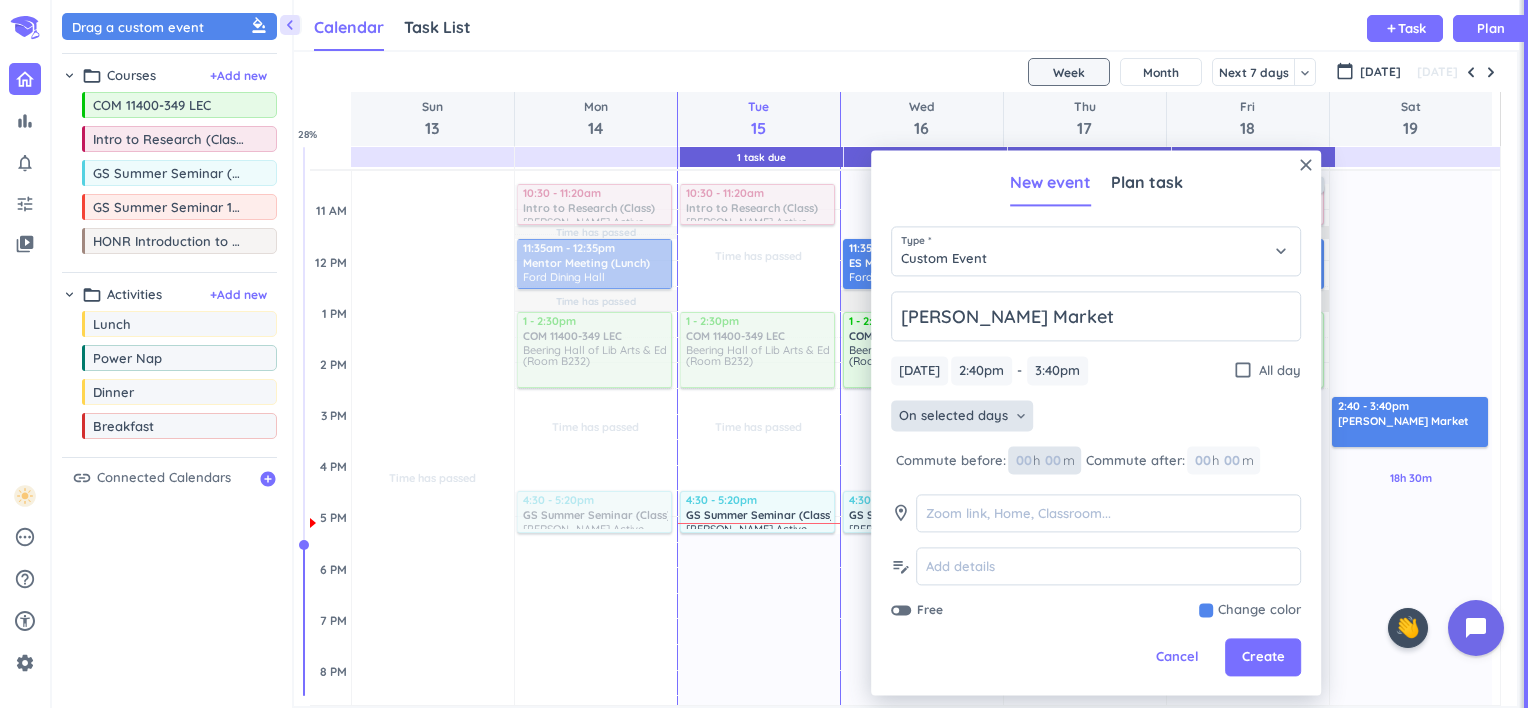click on "00" at bounding box center (1028, 461) 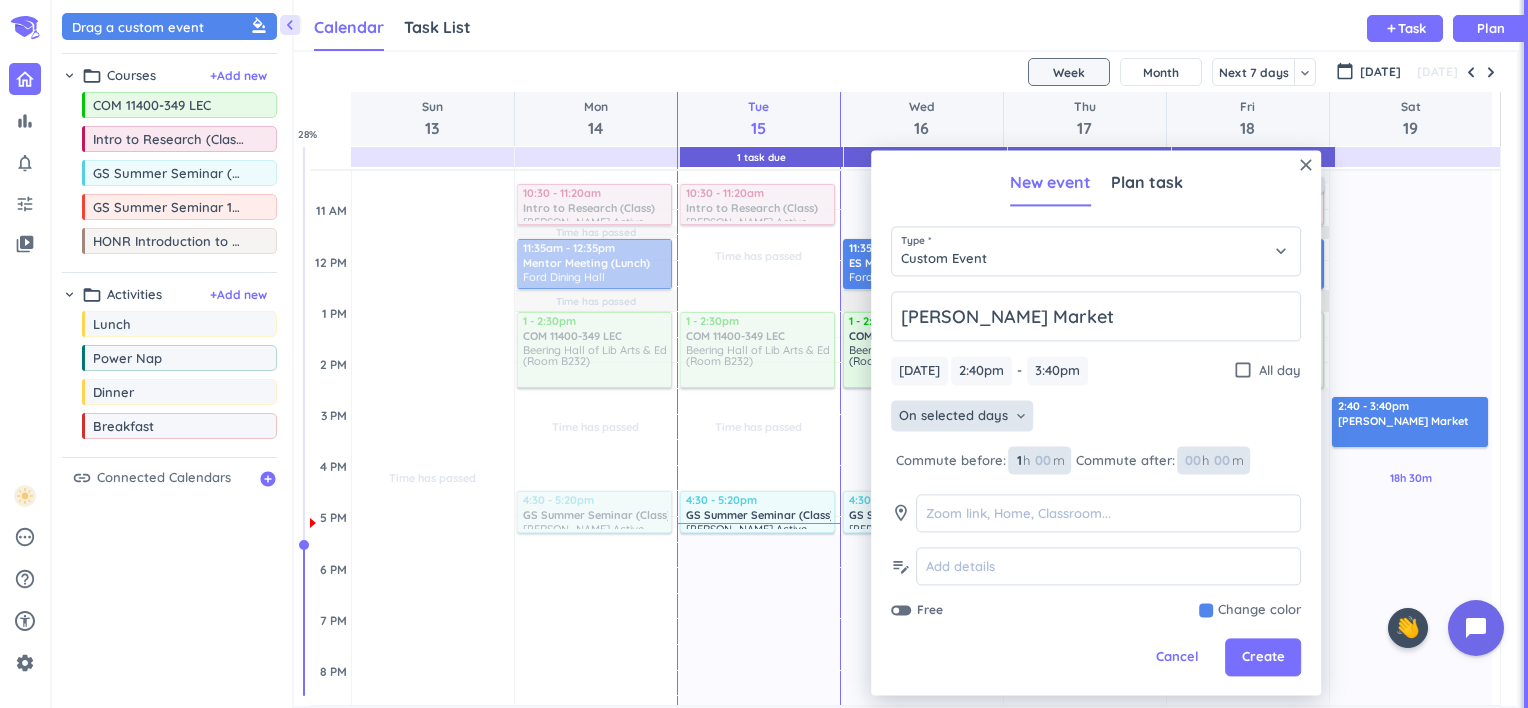 type on "1" 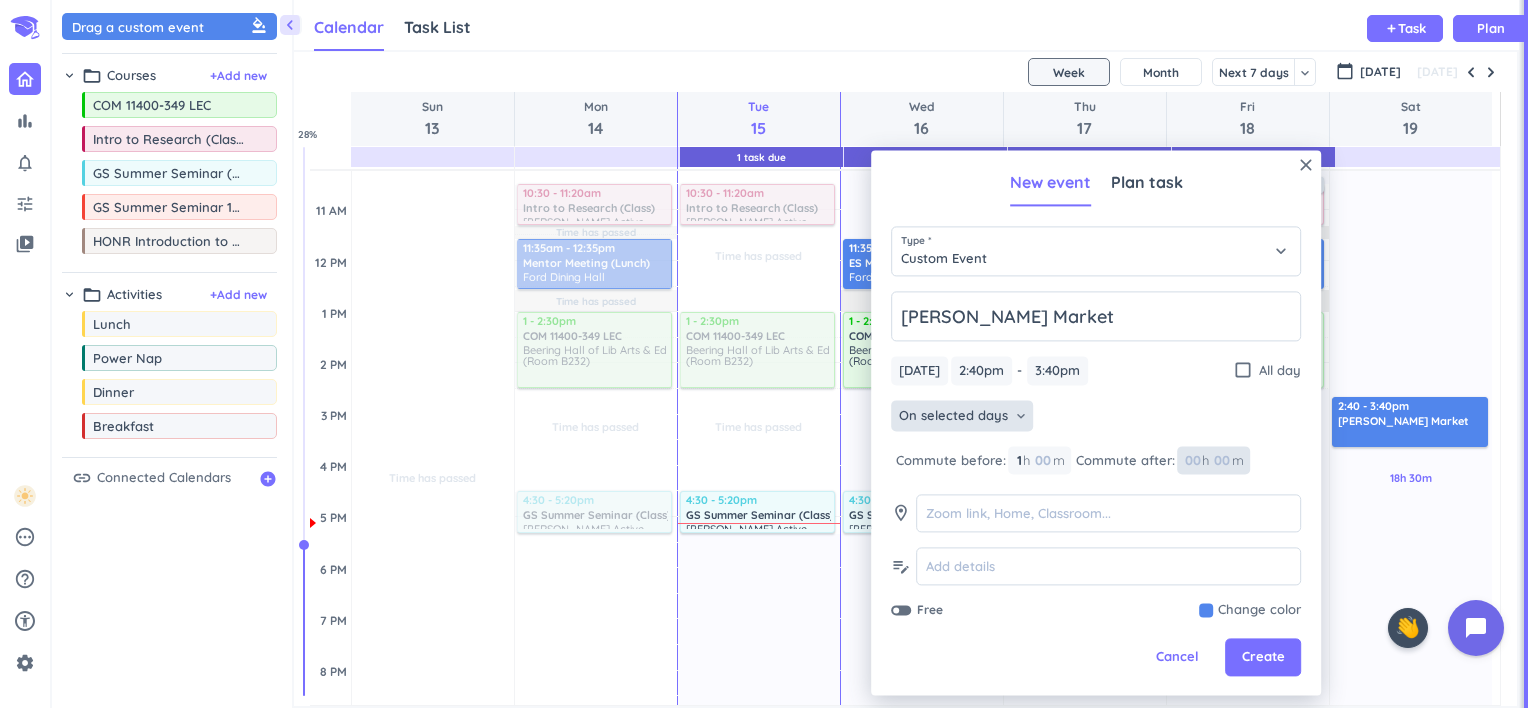 click at bounding box center [1192, 461] 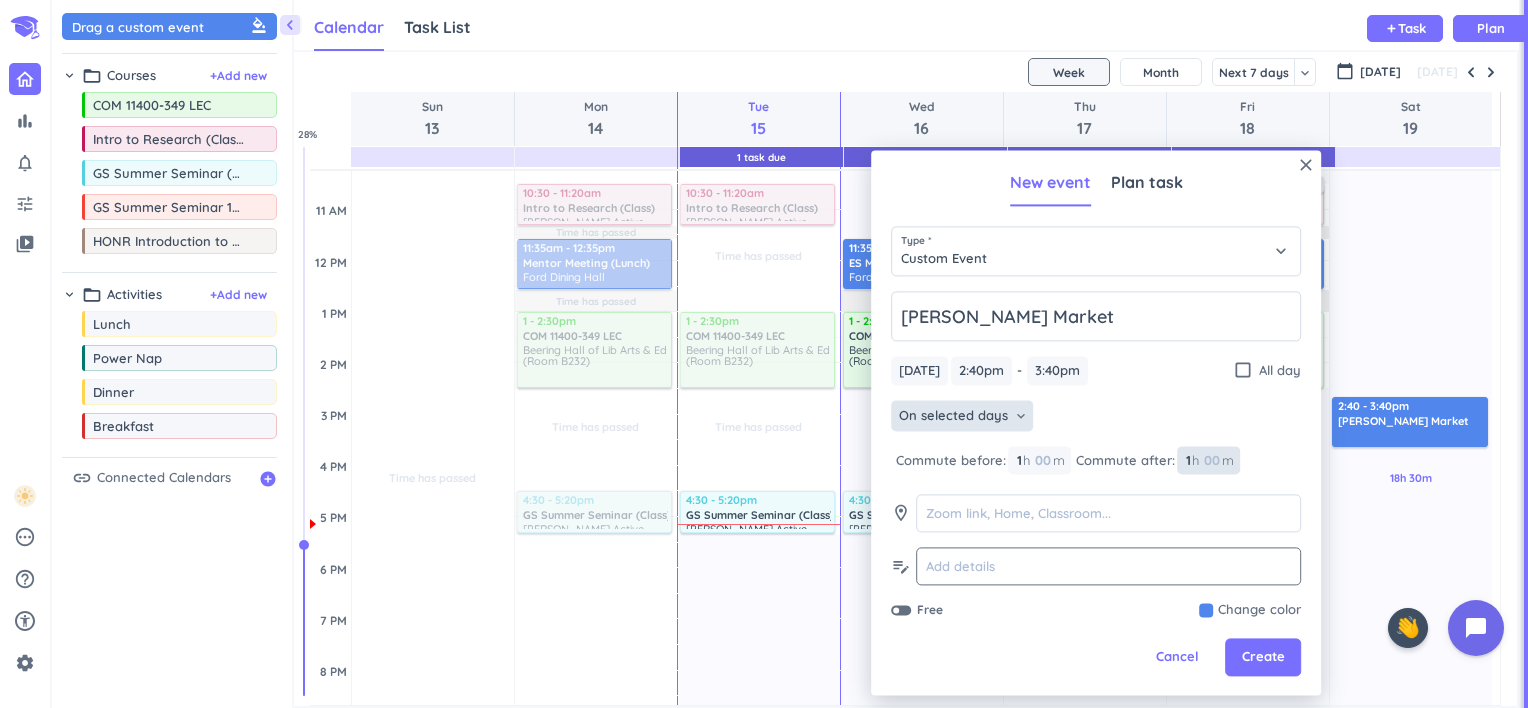 type on "1" 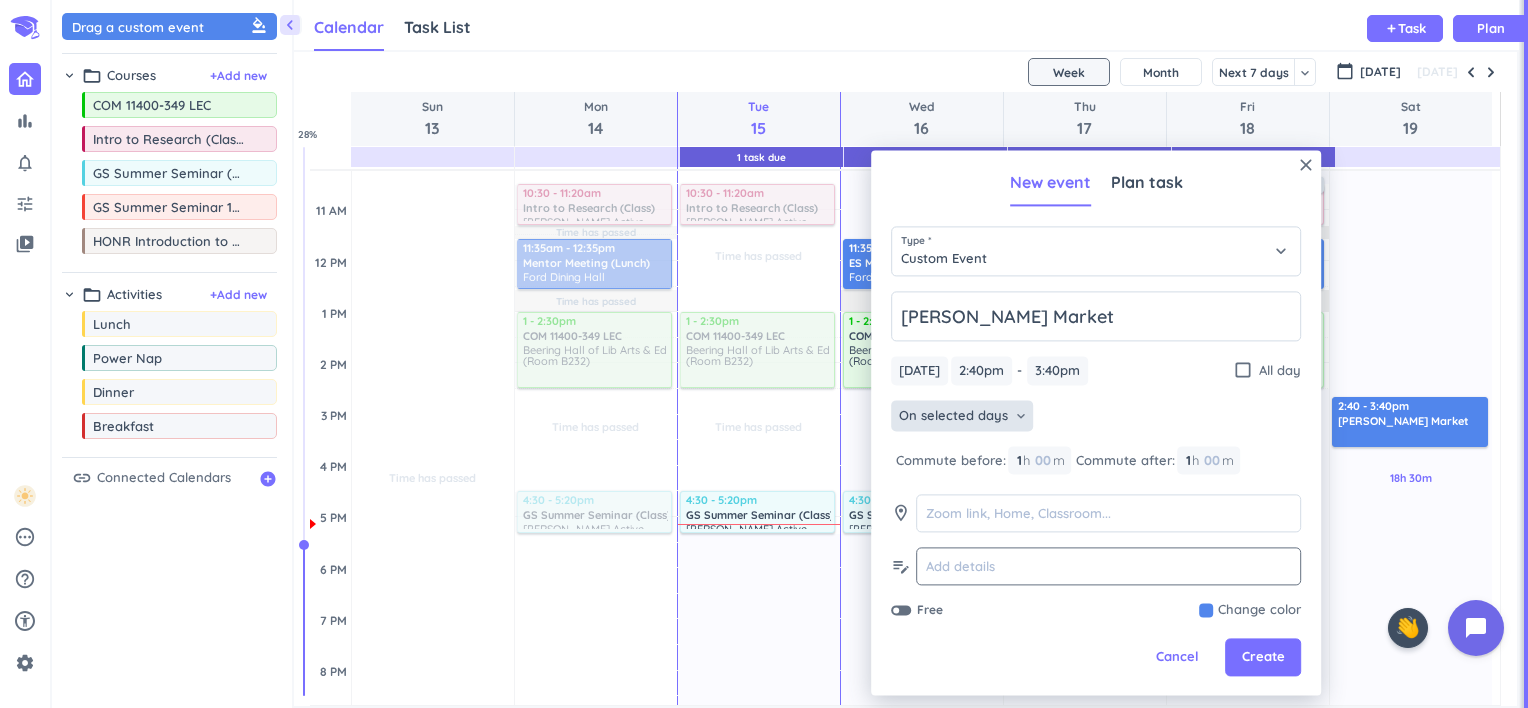 click 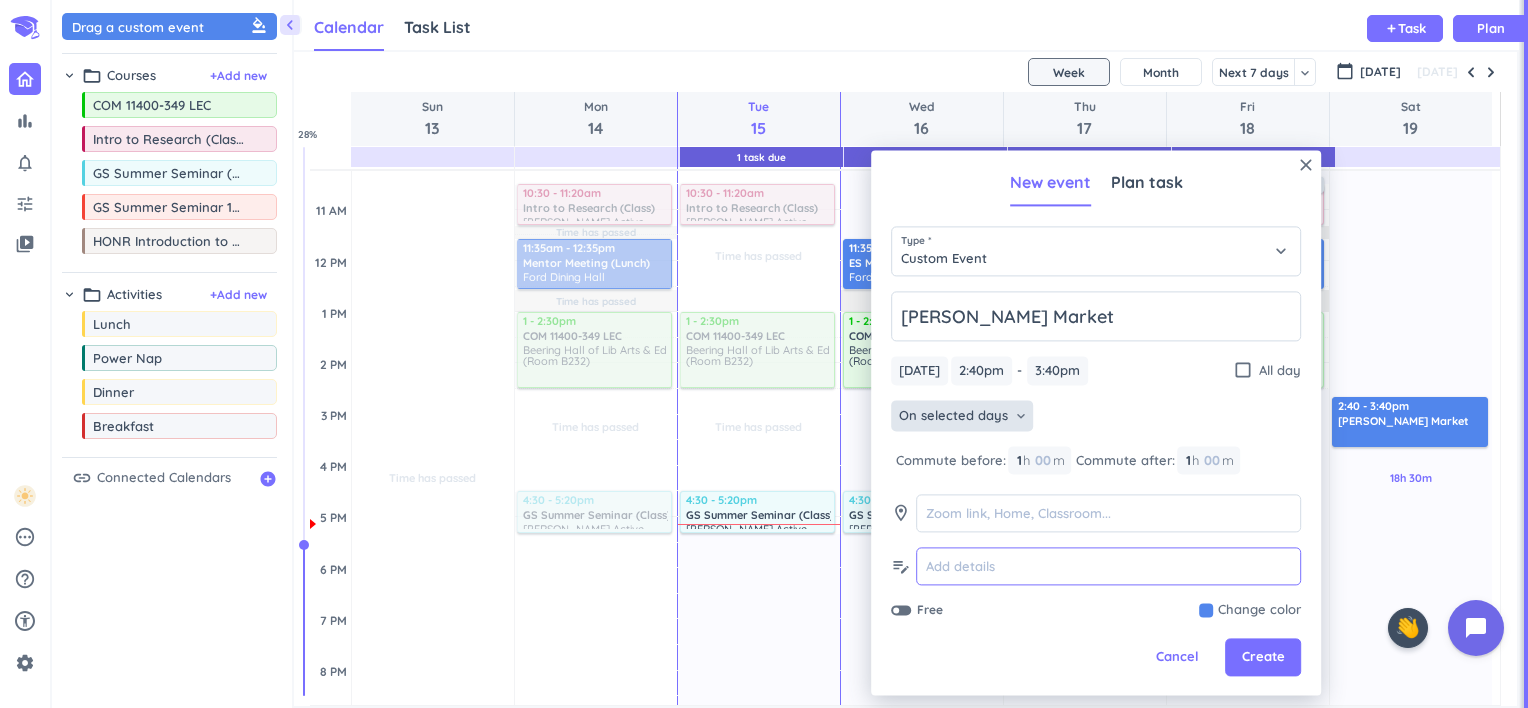click at bounding box center (1108, 567) 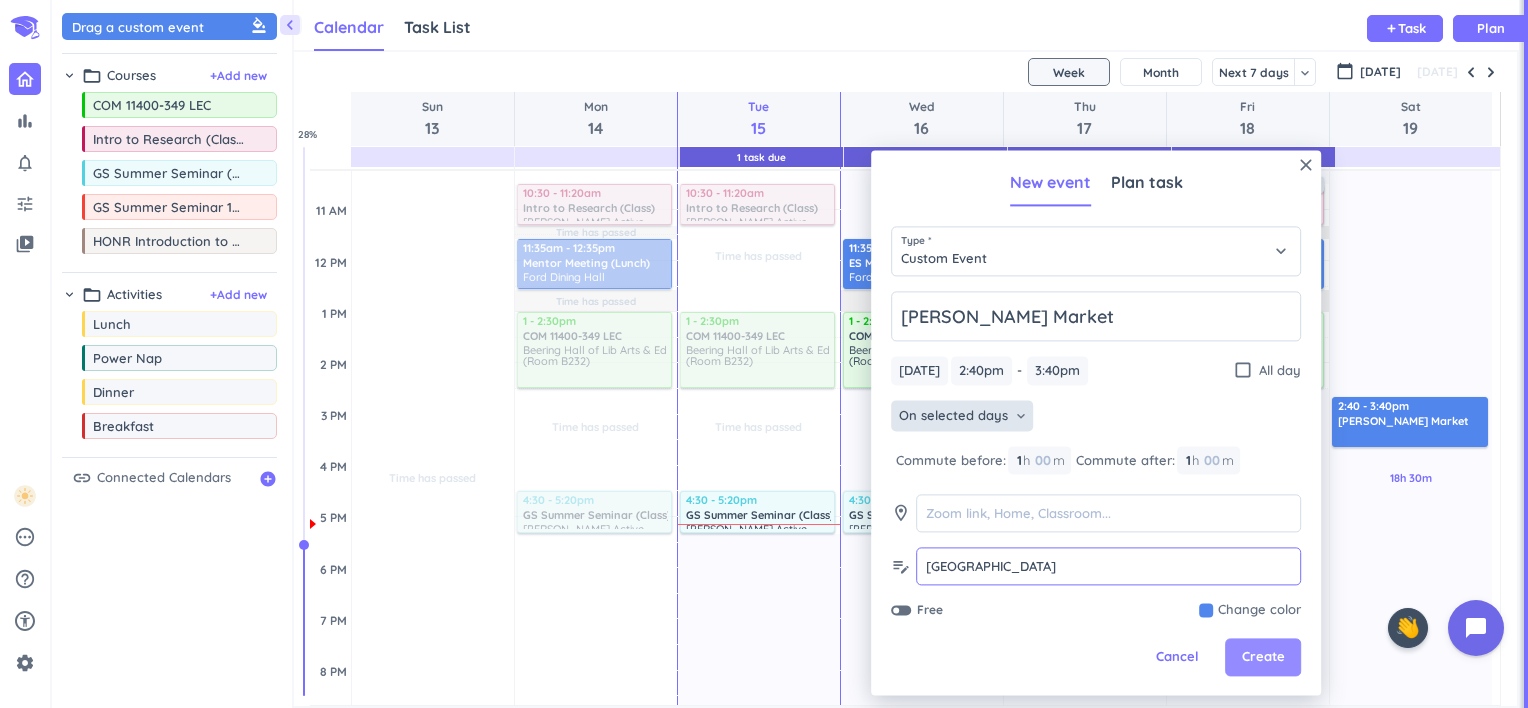 type on "Downtown Lafayette" 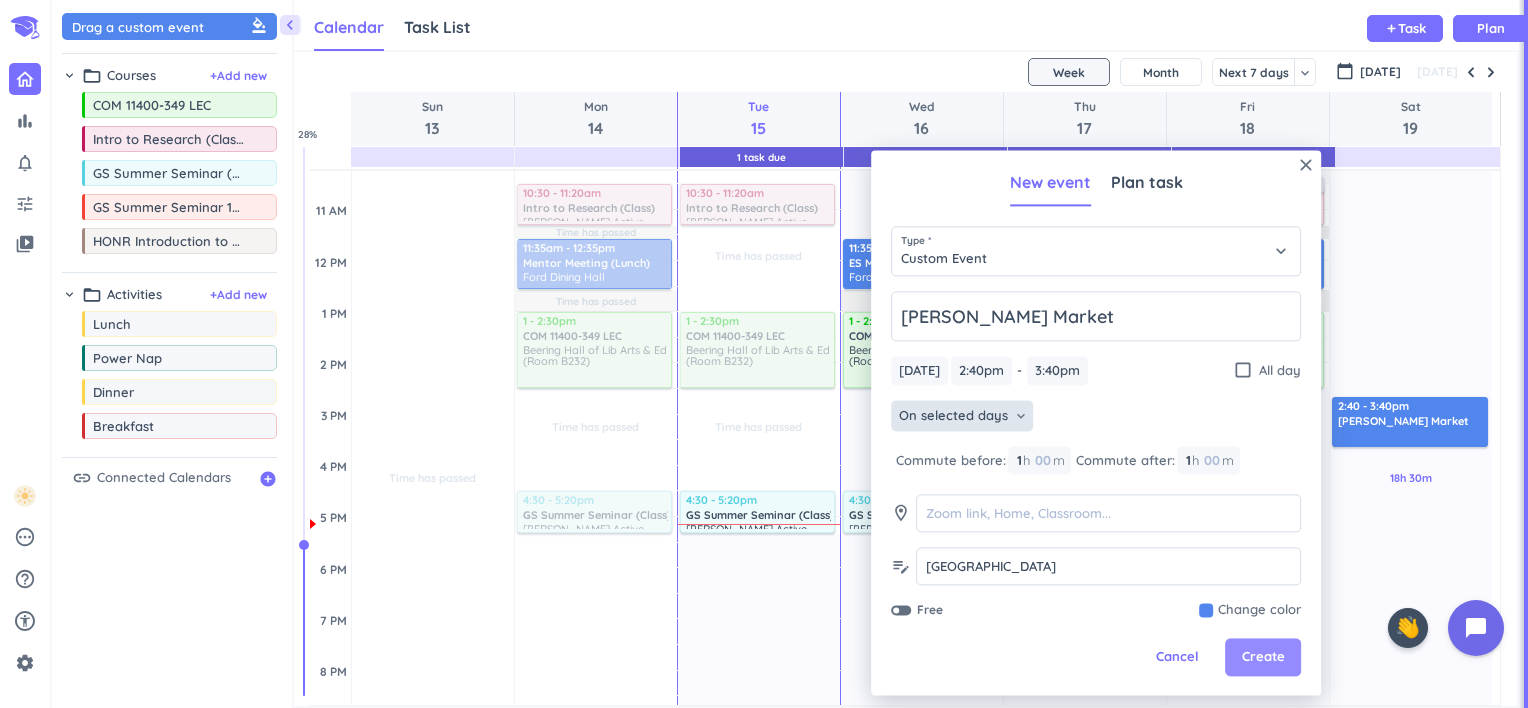 click on "Create" at bounding box center [1263, 658] 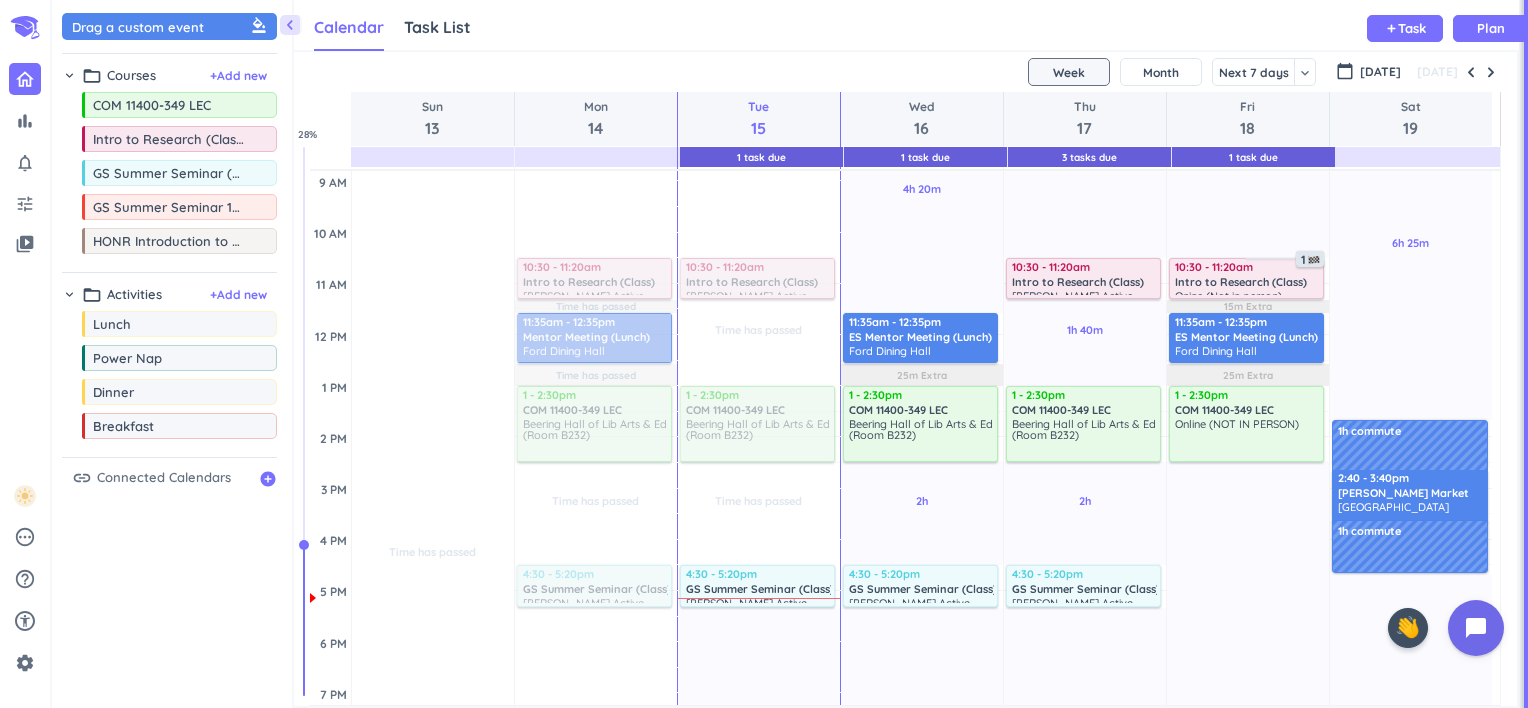 scroll, scrollTop: 242, scrollLeft: 0, axis: vertical 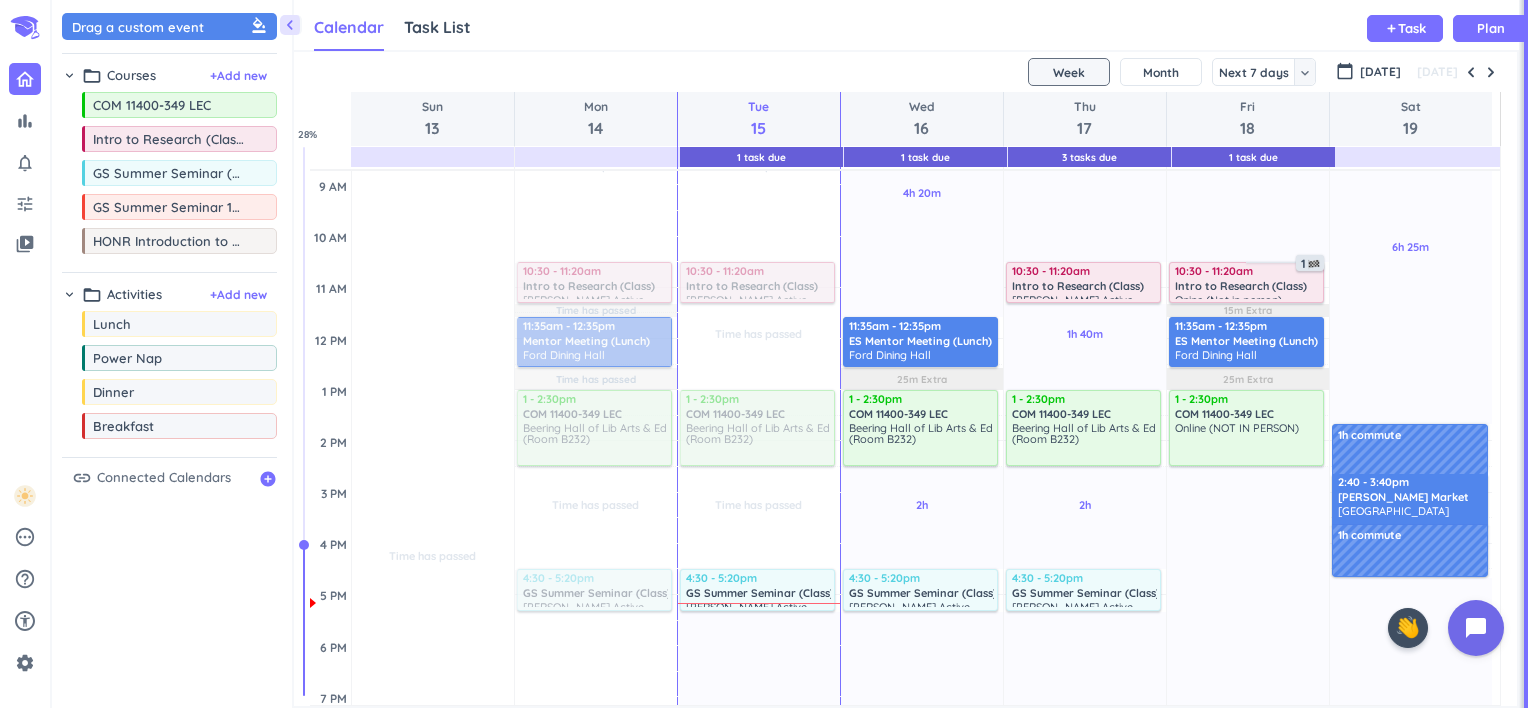 click on "keyboard_arrow_down" at bounding box center (1305, 73) 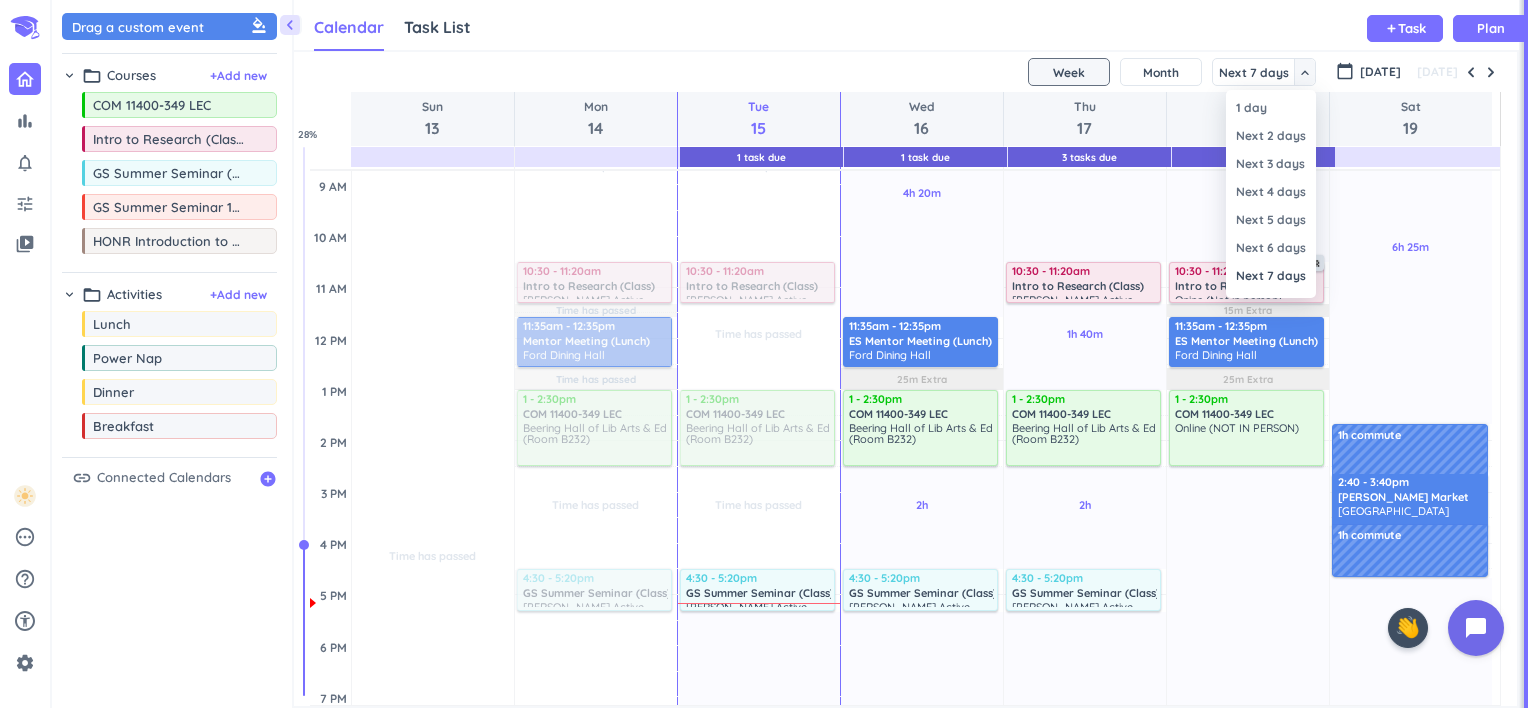 click at bounding box center (764, 354) 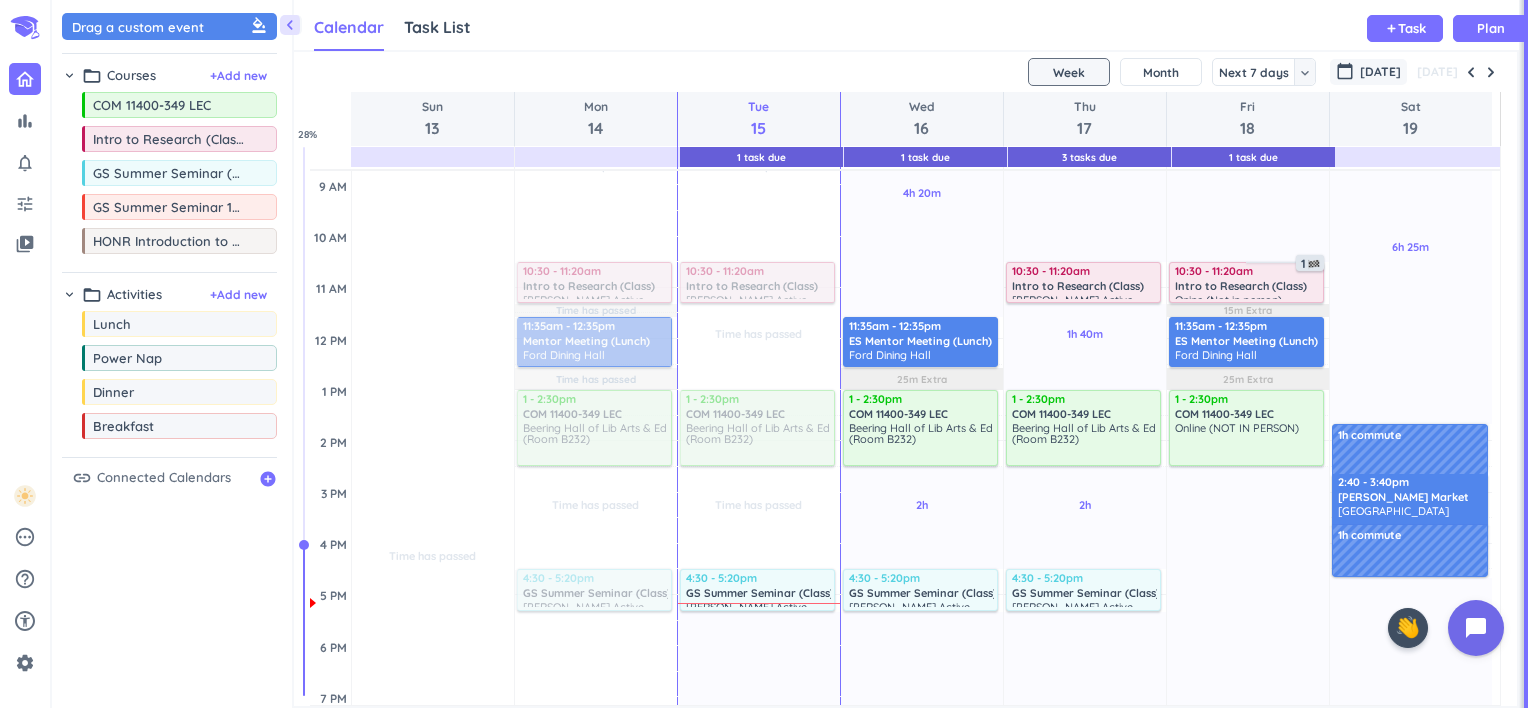 click on "[DATE]" at bounding box center [1380, 72] 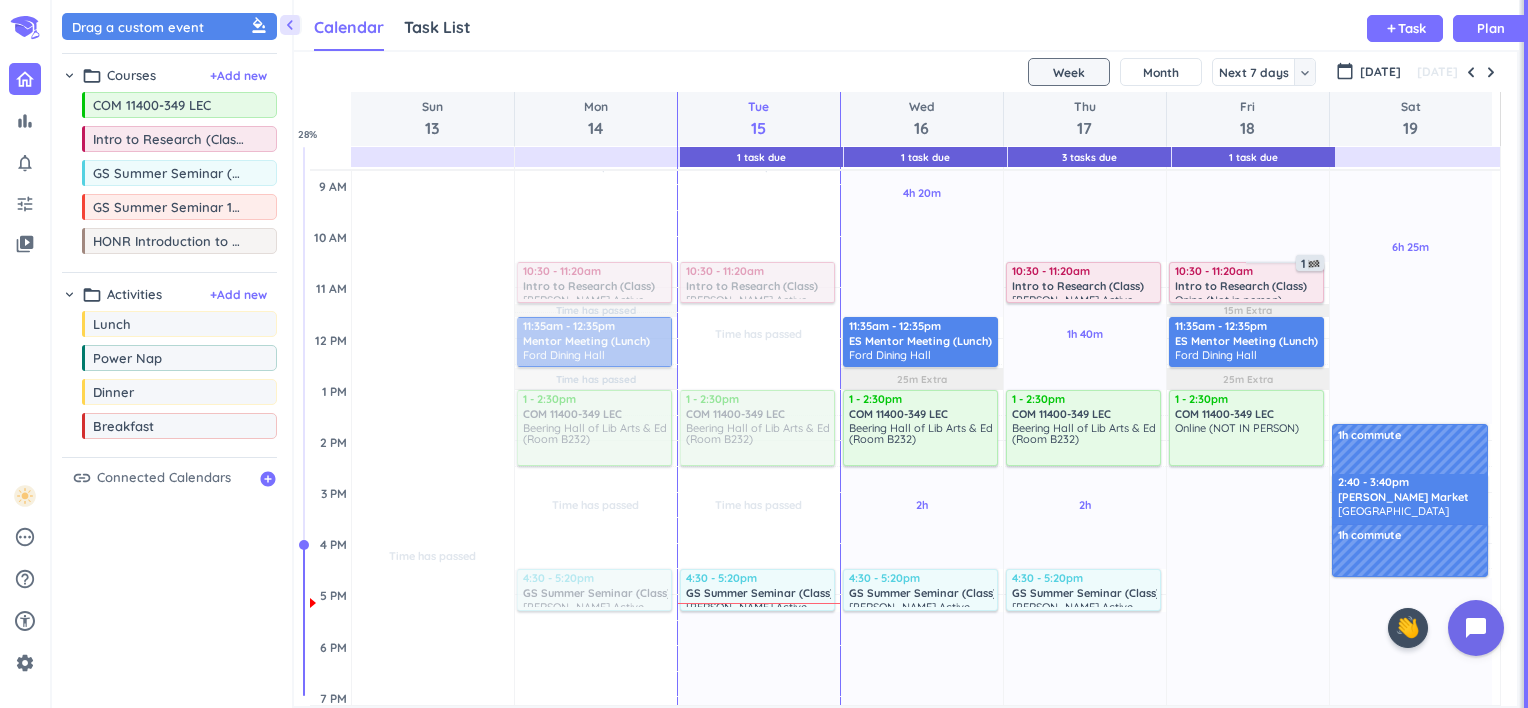 click on "Calendar Task List Calendar keyboard_arrow_down add Task Plan" at bounding box center [906, 25] 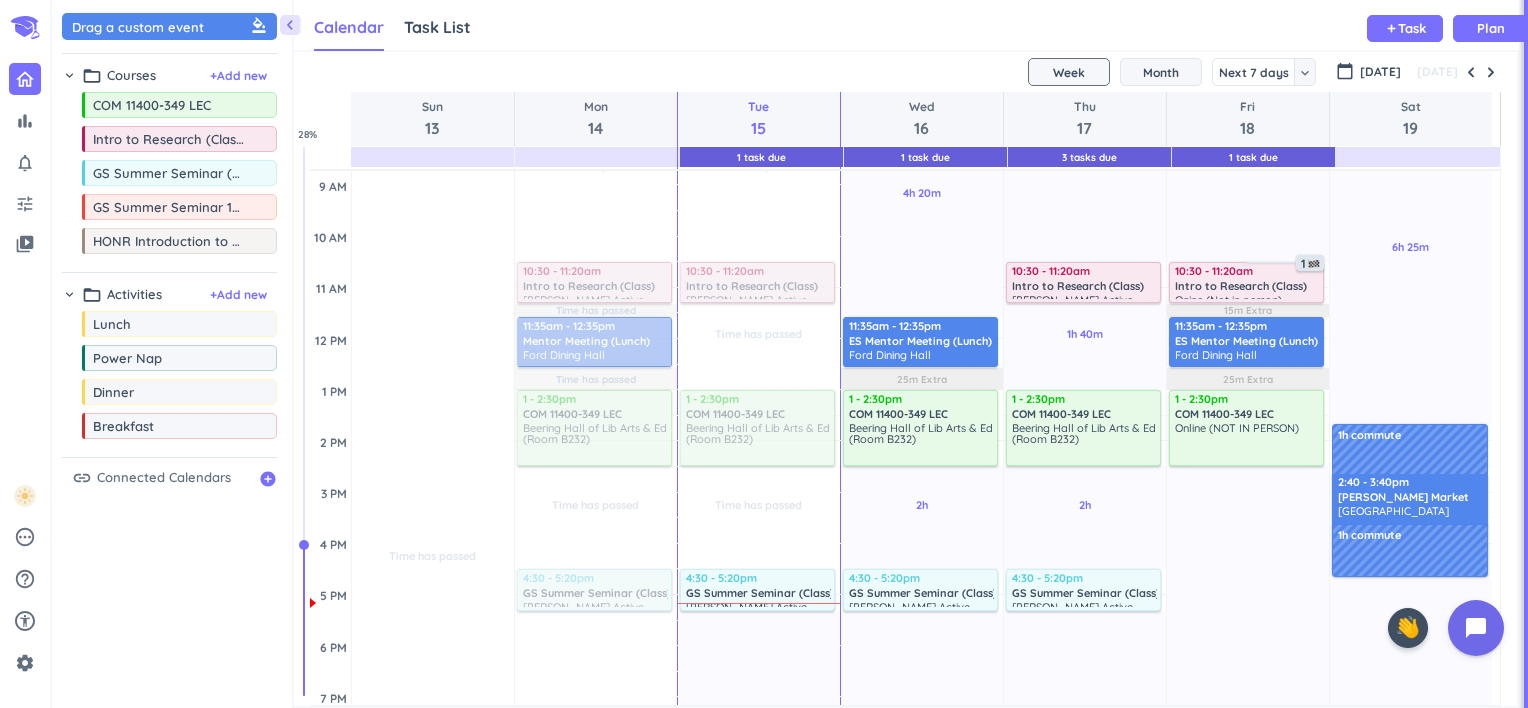 click on "Month" at bounding box center [1161, 72] 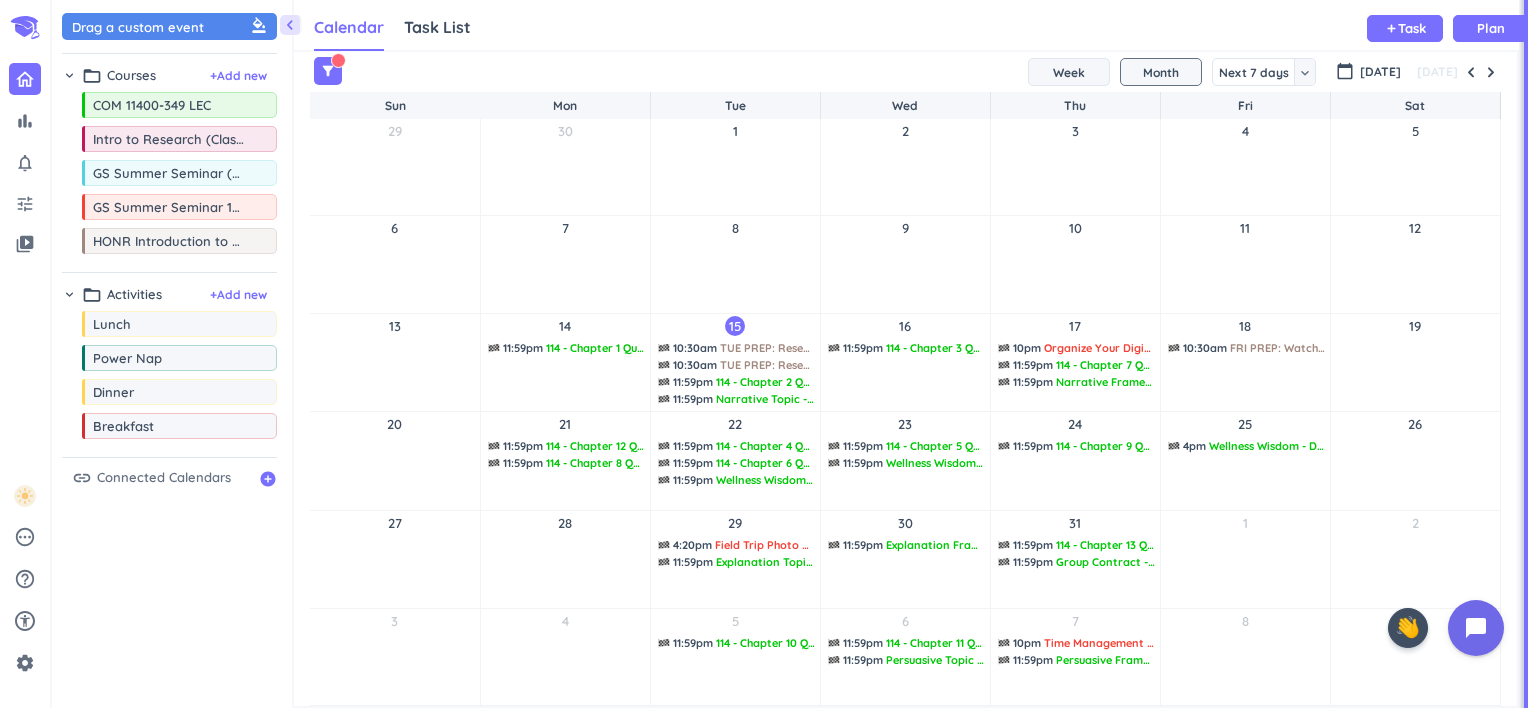 click on "Week" at bounding box center (1069, 72) 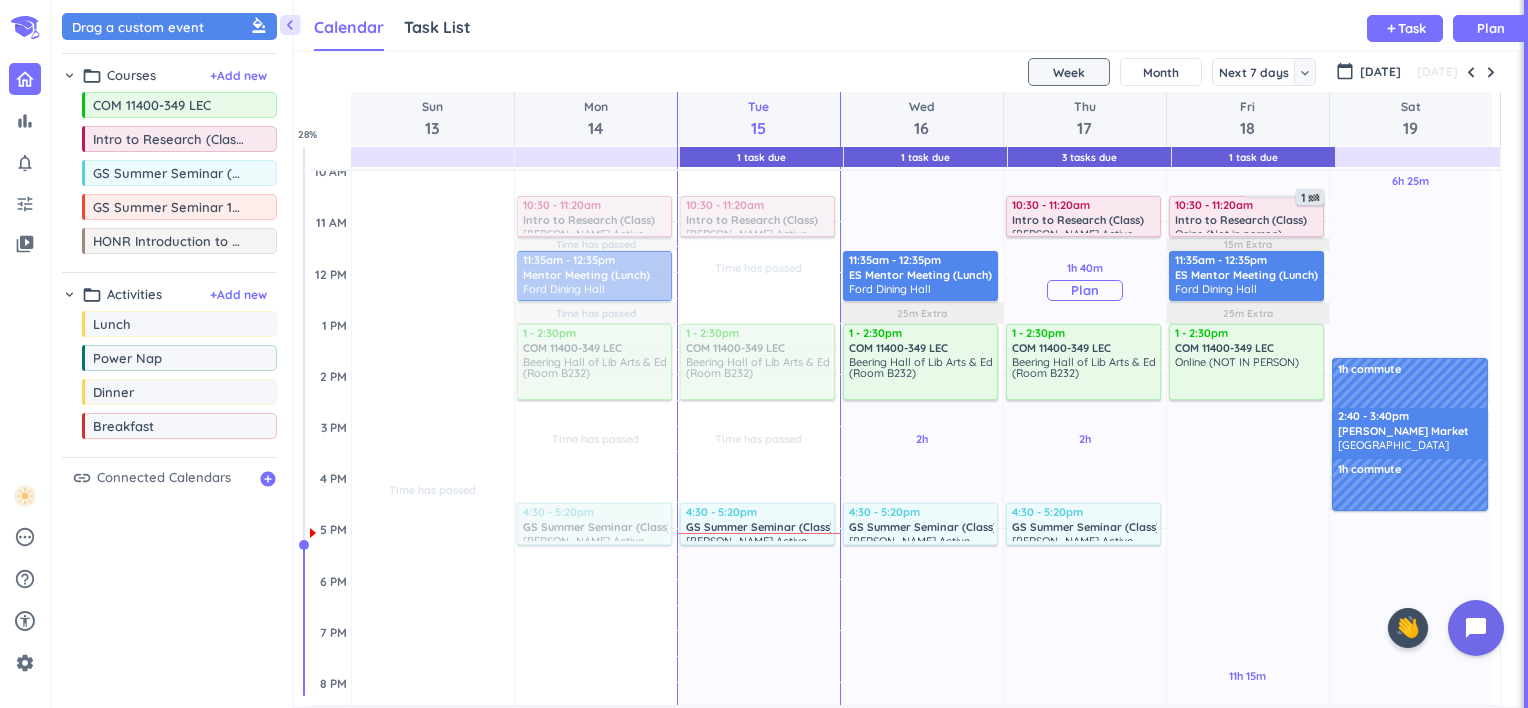 scroll, scrollTop: 319, scrollLeft: 0, axis: vertical 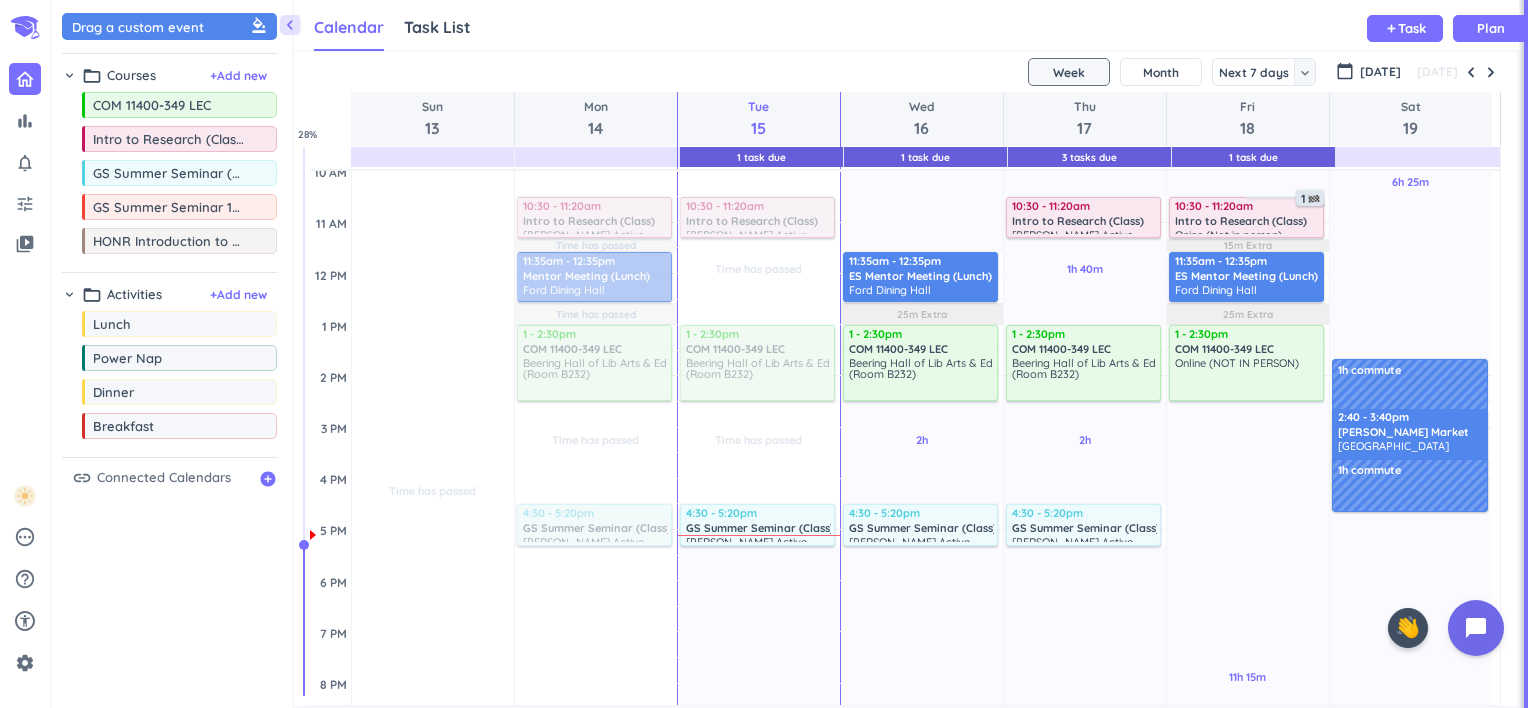 drag, startPoint x: 513, startPoint y: 423, endPoint x: 597, endPoint y: 76, distance: 357.0224 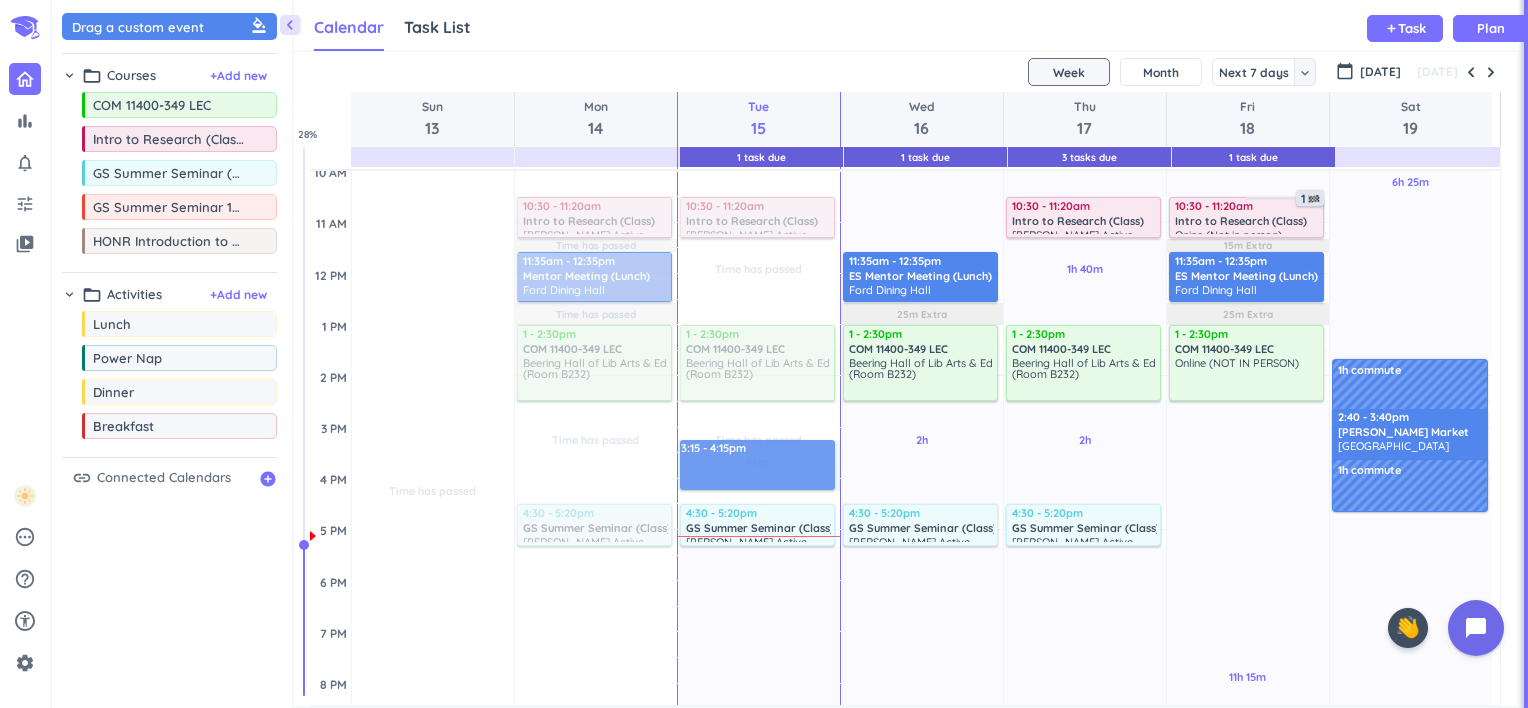drag, startPoint x: 678, startPoint y: 441, endPoint x: 832, endPoint y: 487, distance: 160.72336 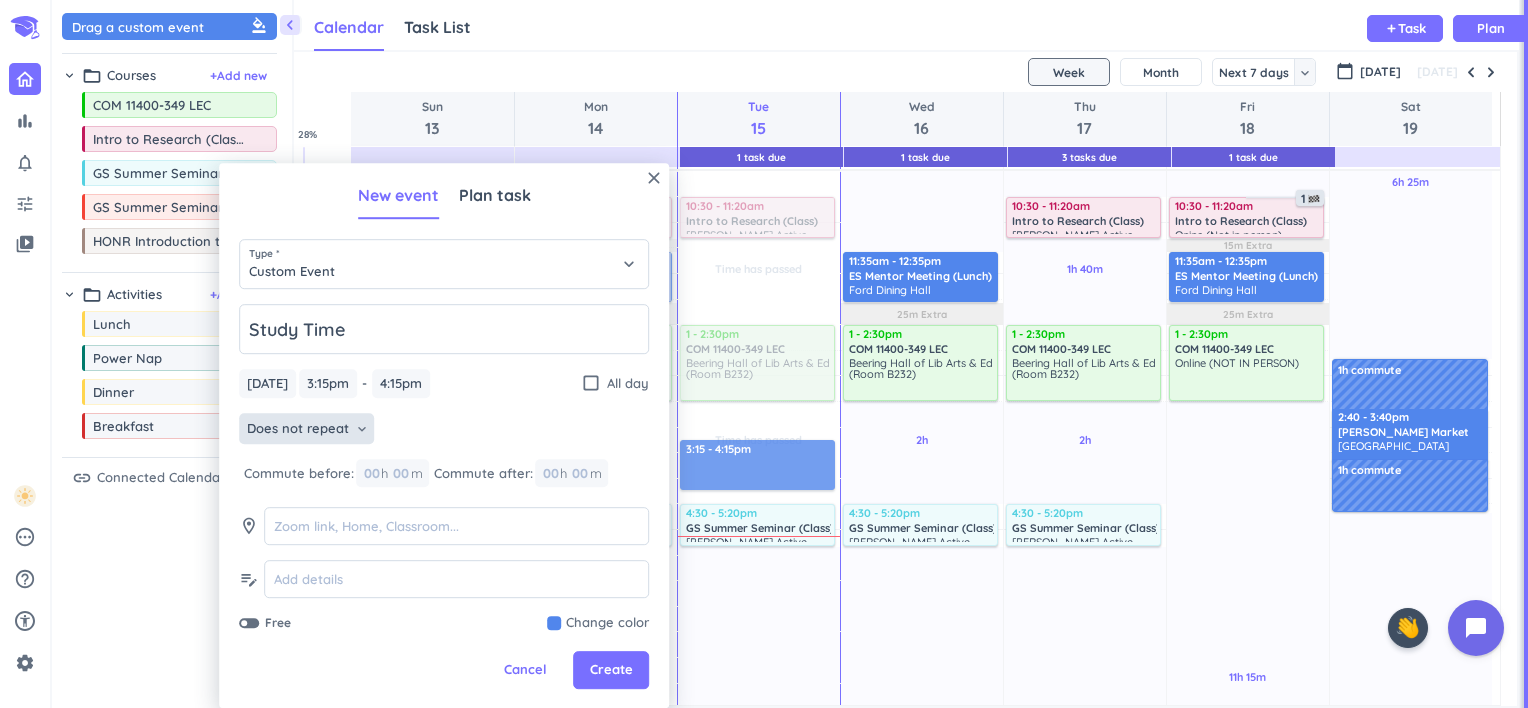 type on "Study Time" 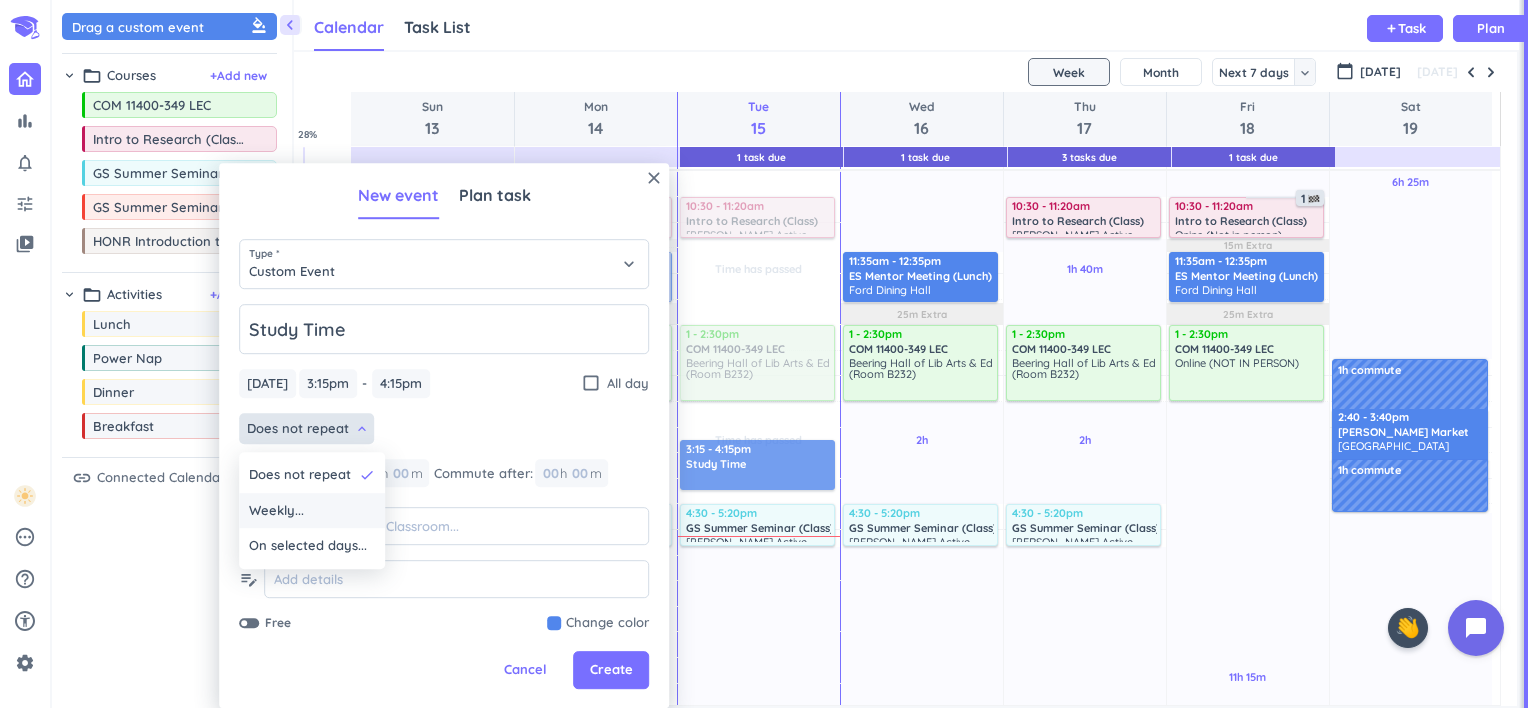 click on "Weekly..." at bounding box center [276, 511] 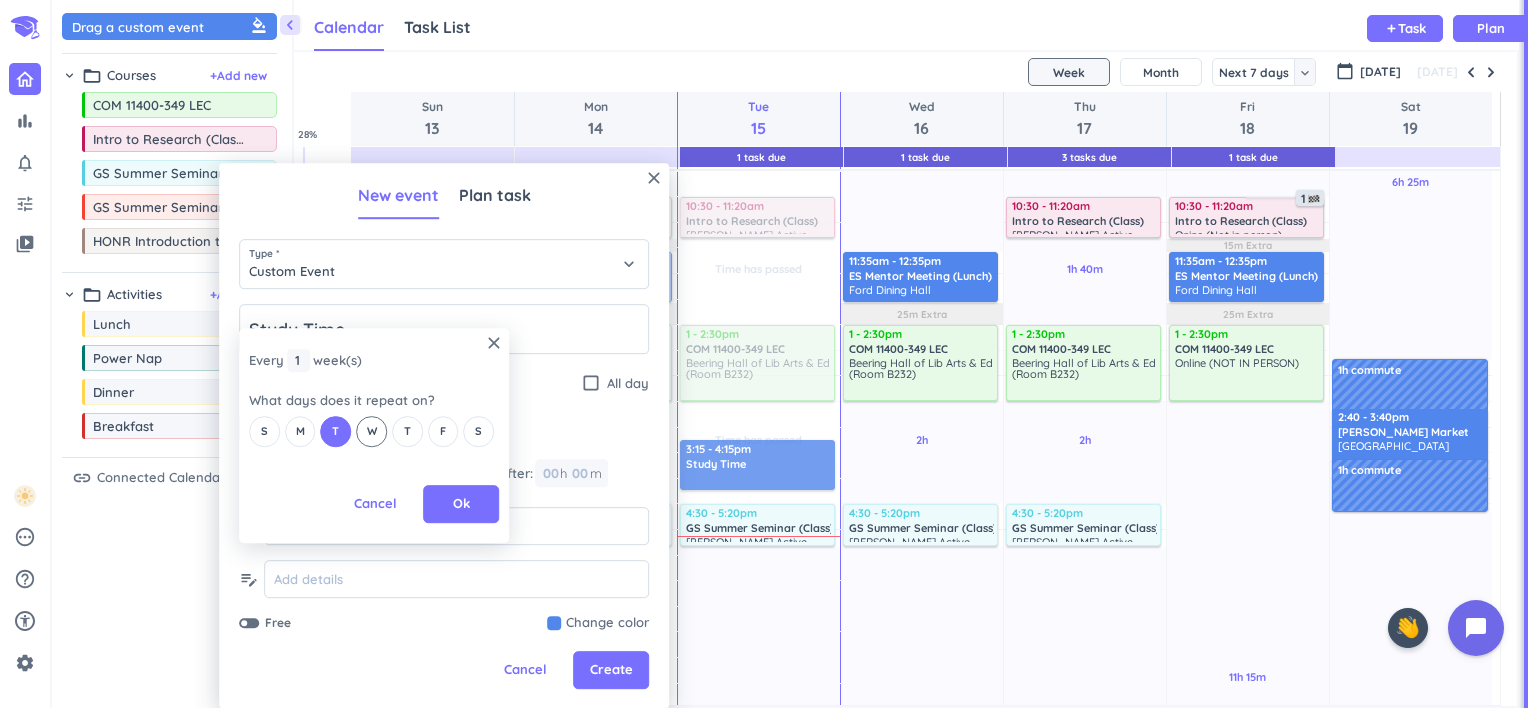 click on "W" at bounding box center (371, 431) 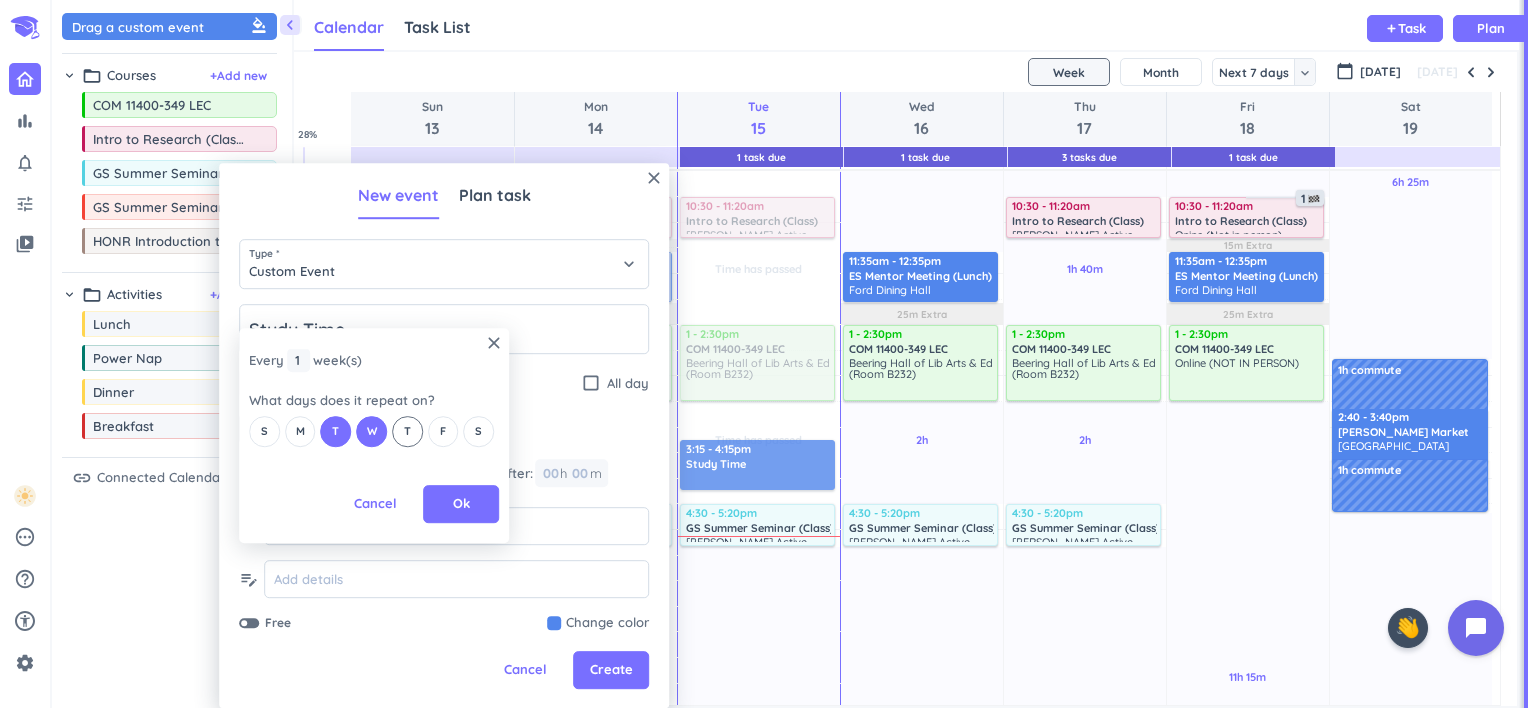 click on "T" at bounding box center [407, 431] 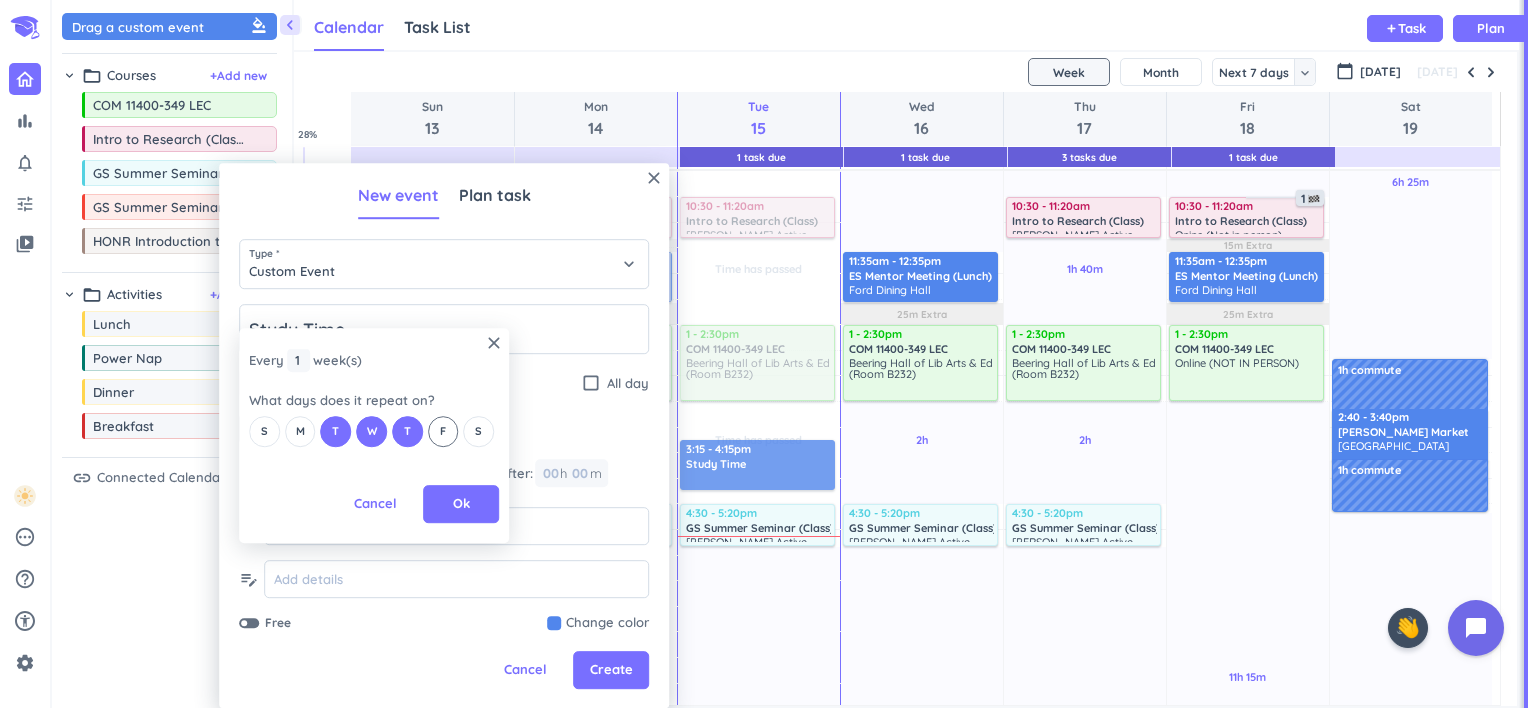 click on "F" at bounding box center [443, 431] 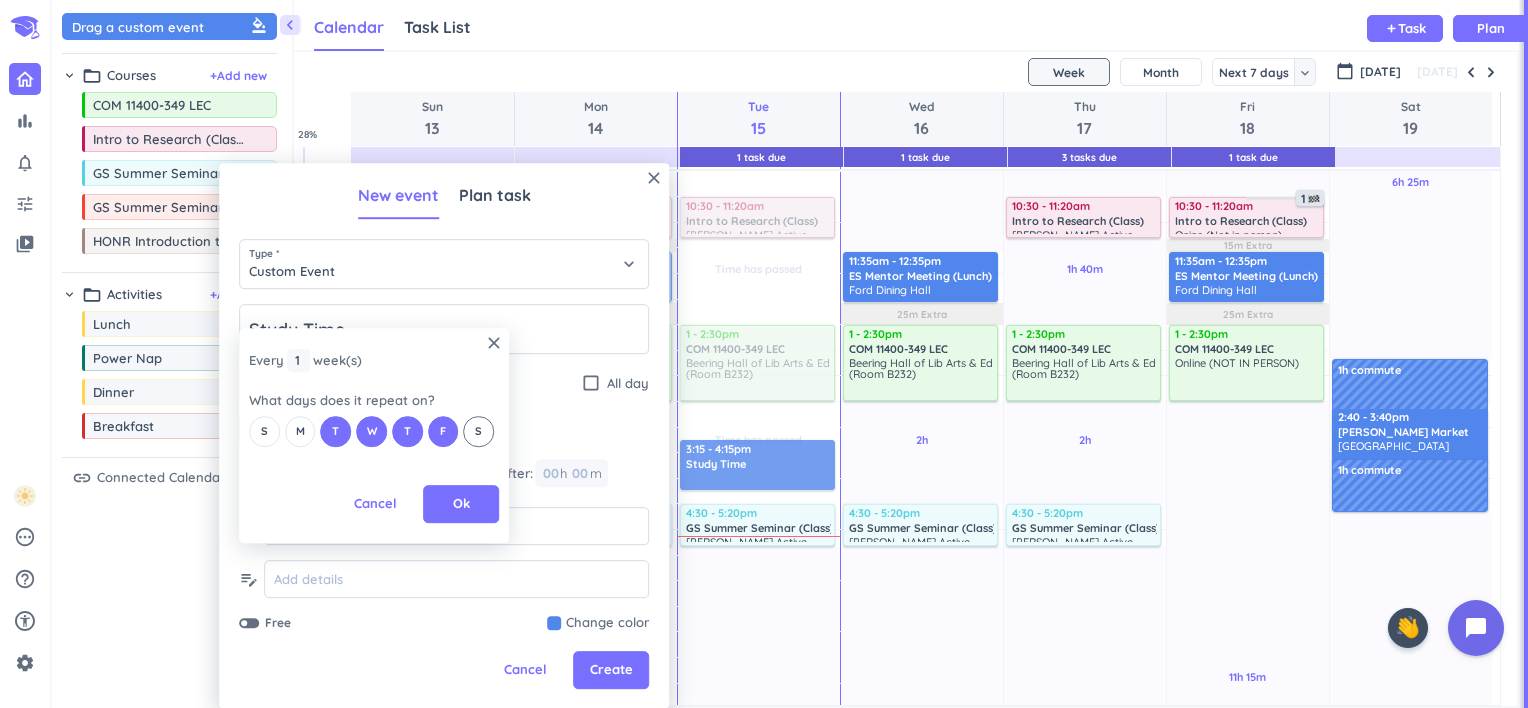 click on "S" at bounding box center [478, 431] 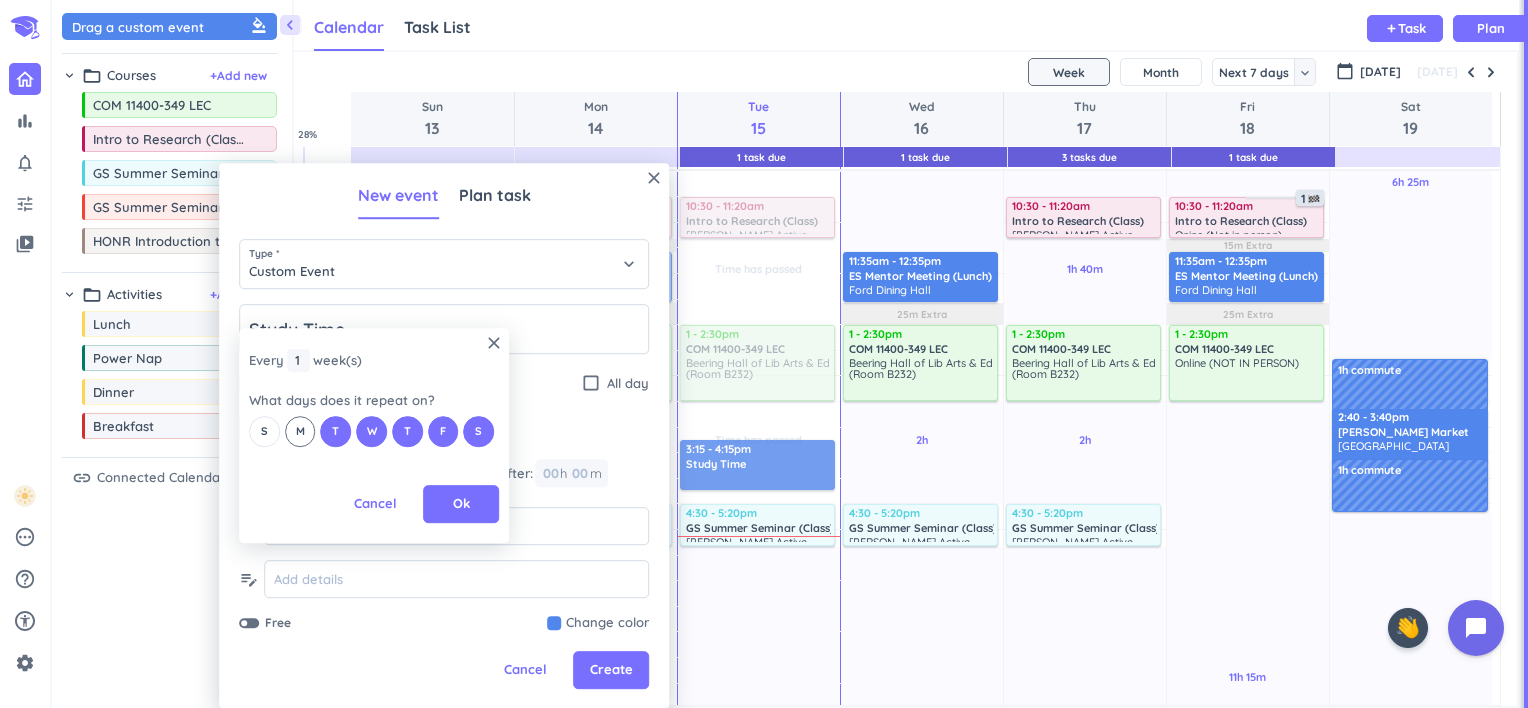 click on "M" at bounding box center (300, 431) 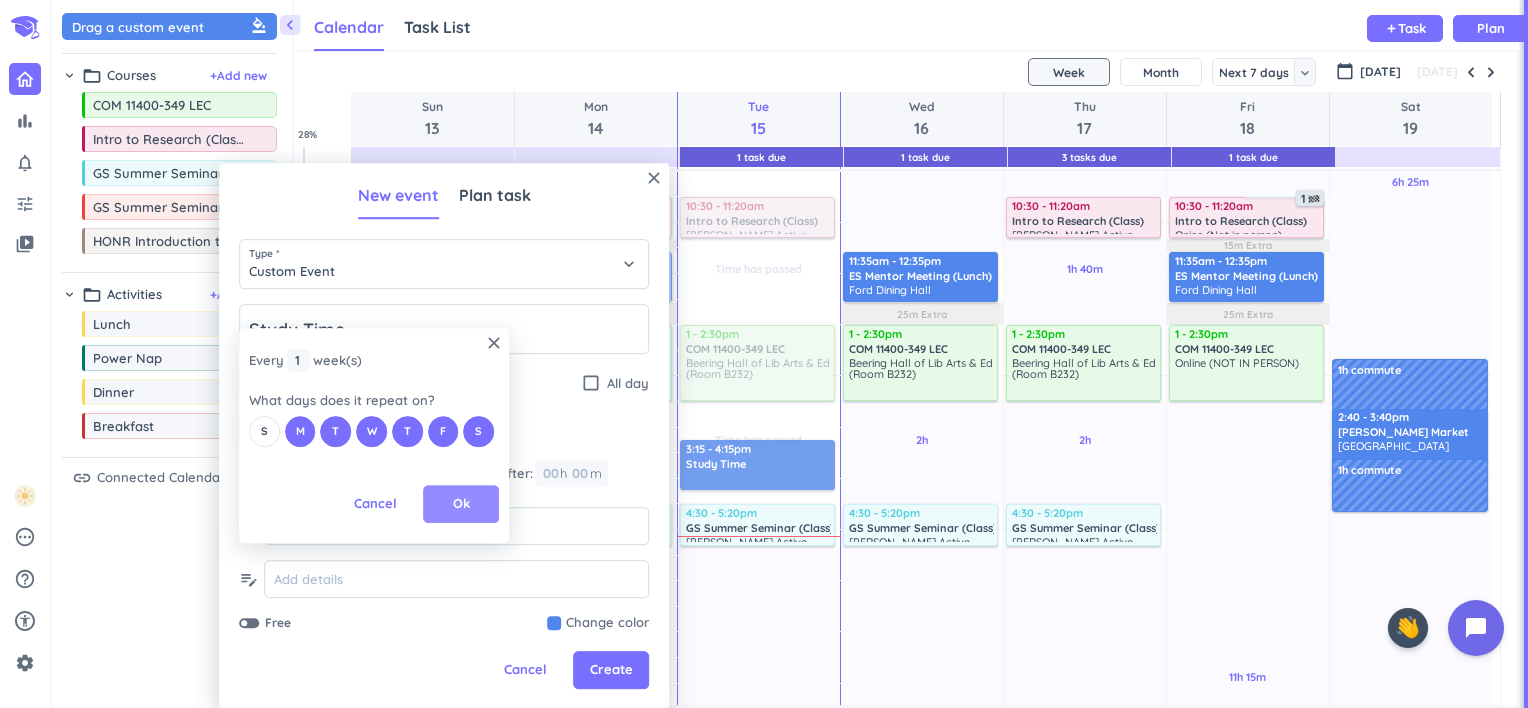 click on "Ok" at bounding box center (461, 504) 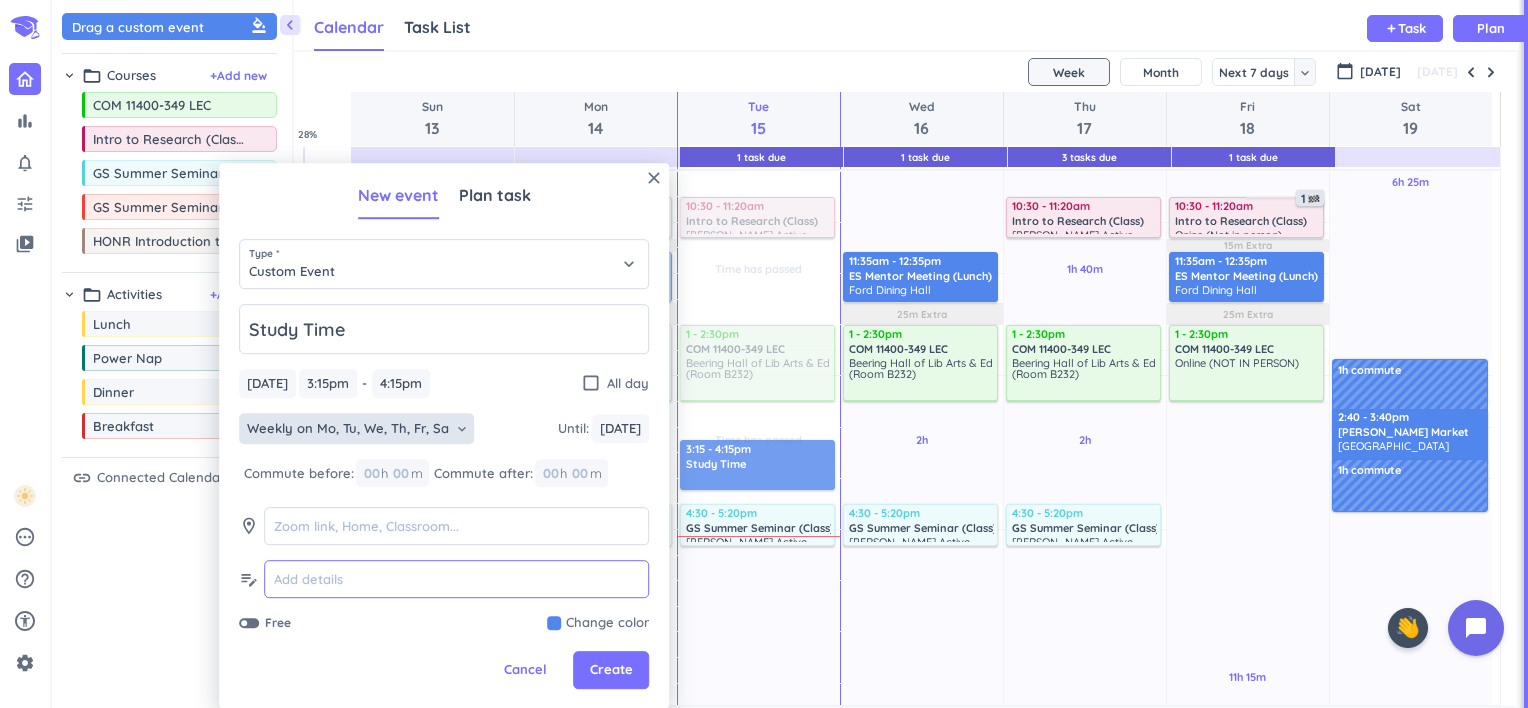 click at bounding box center [456, 580] 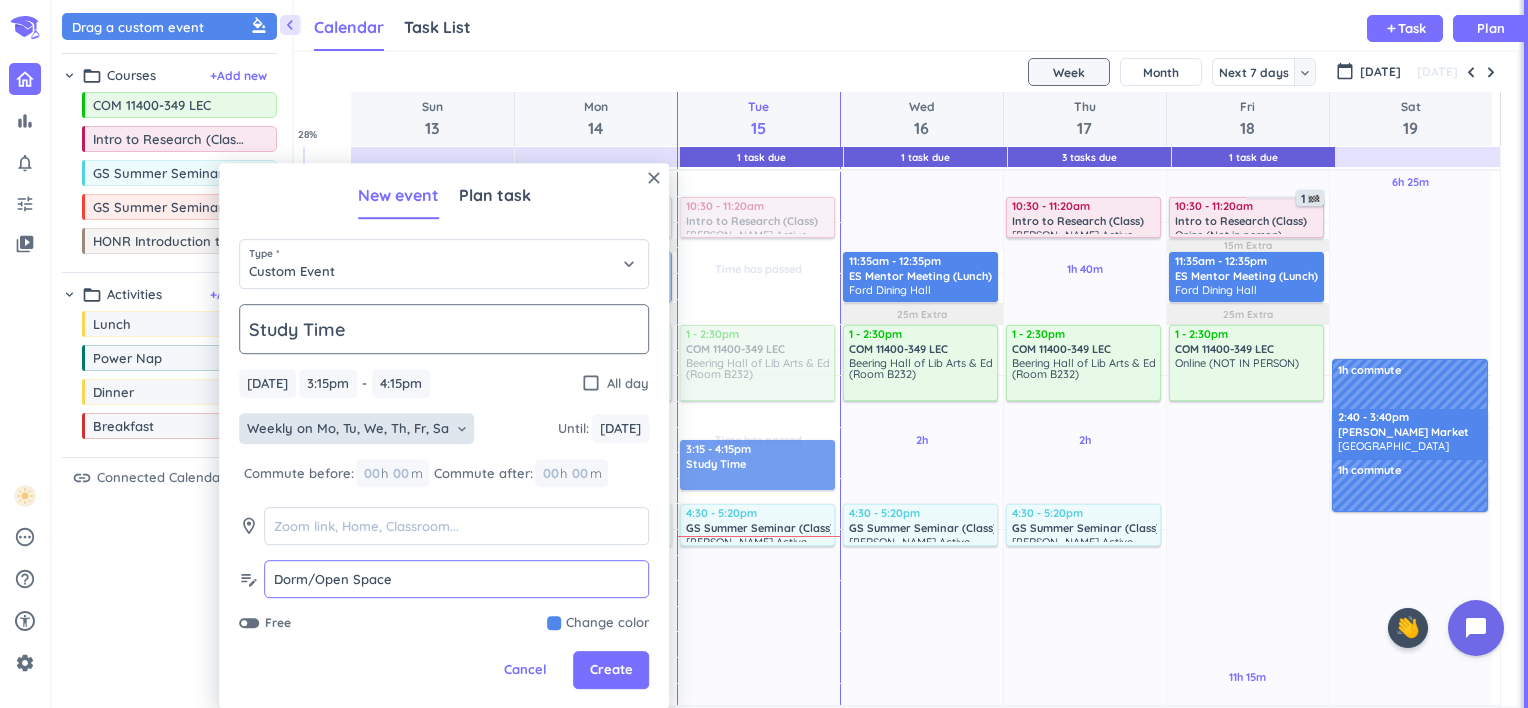 type on "Dorm/Open Space" 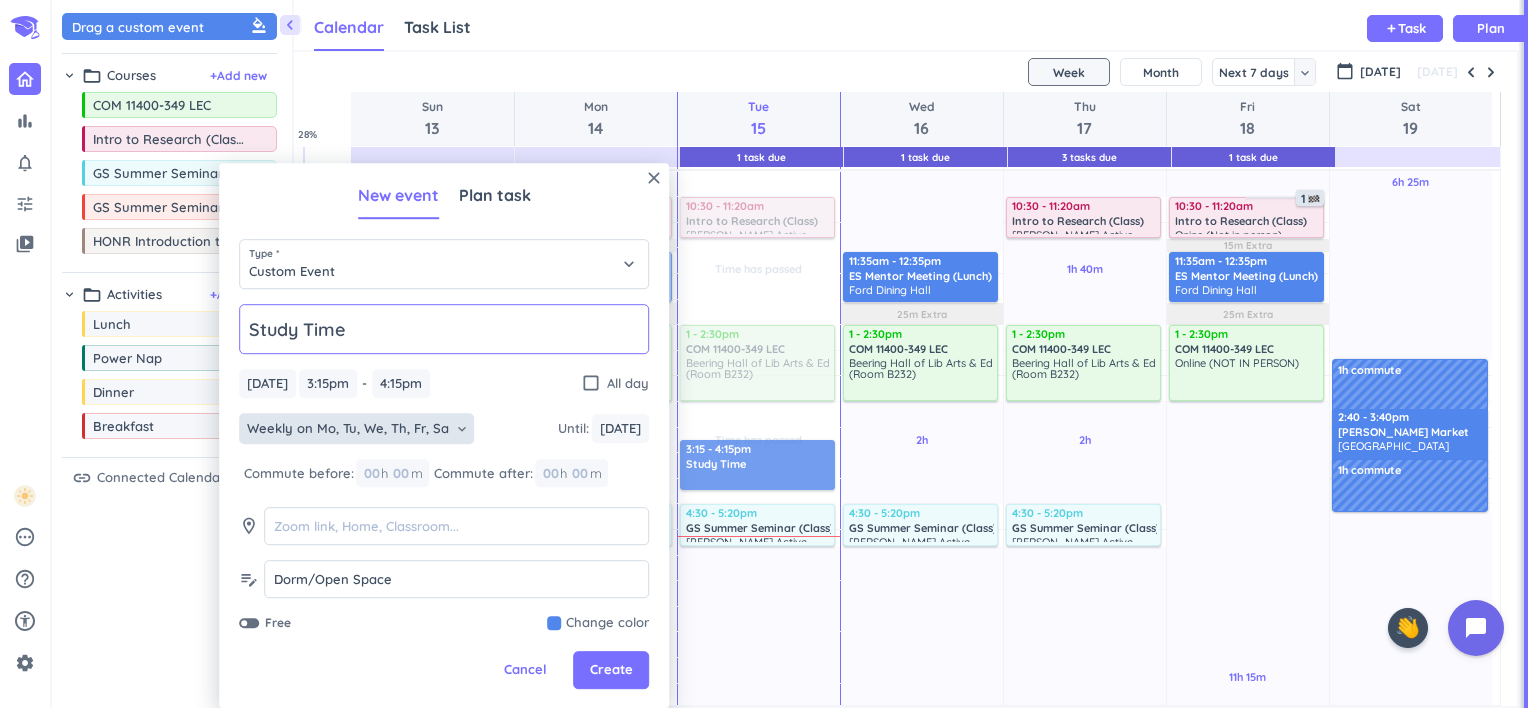 click on "Study Time" 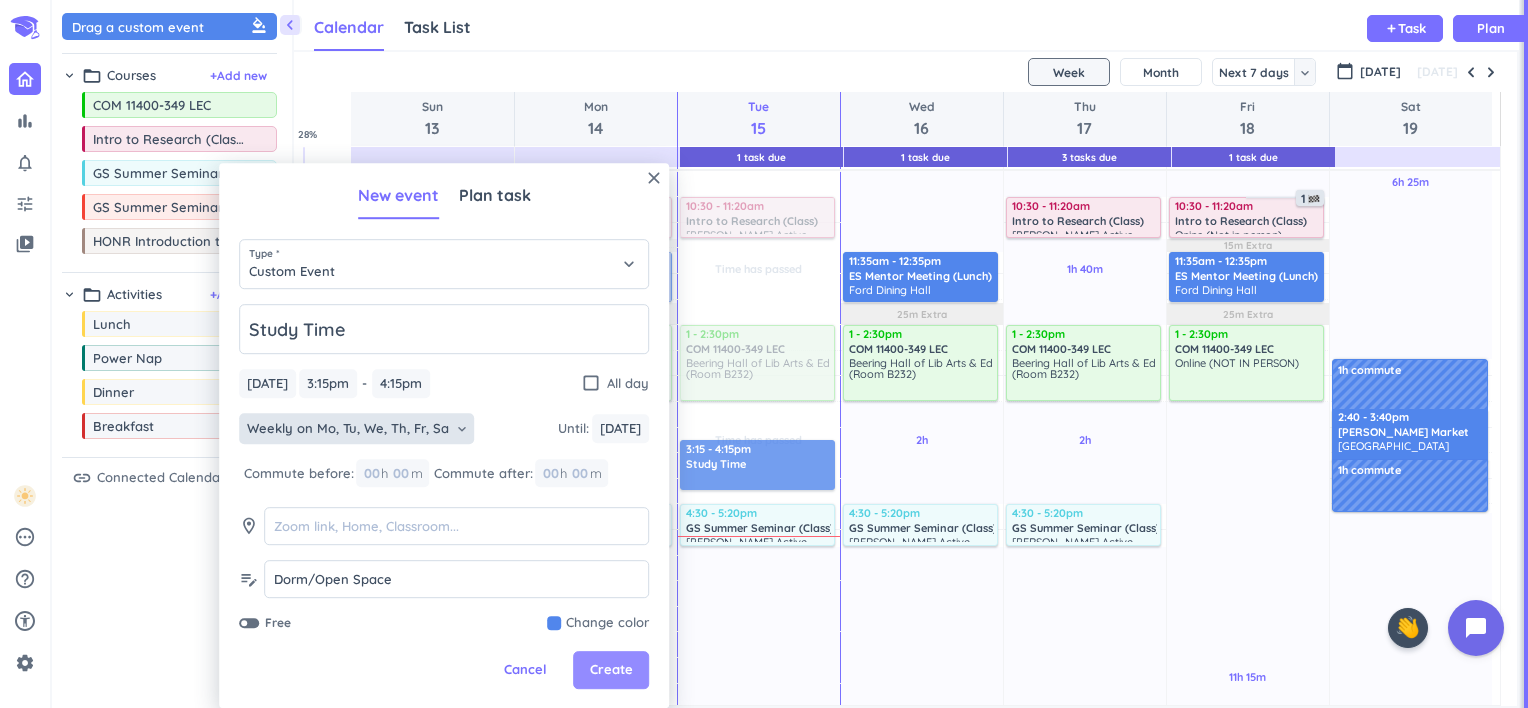 click on "Create" at bounding box center (611, 671) 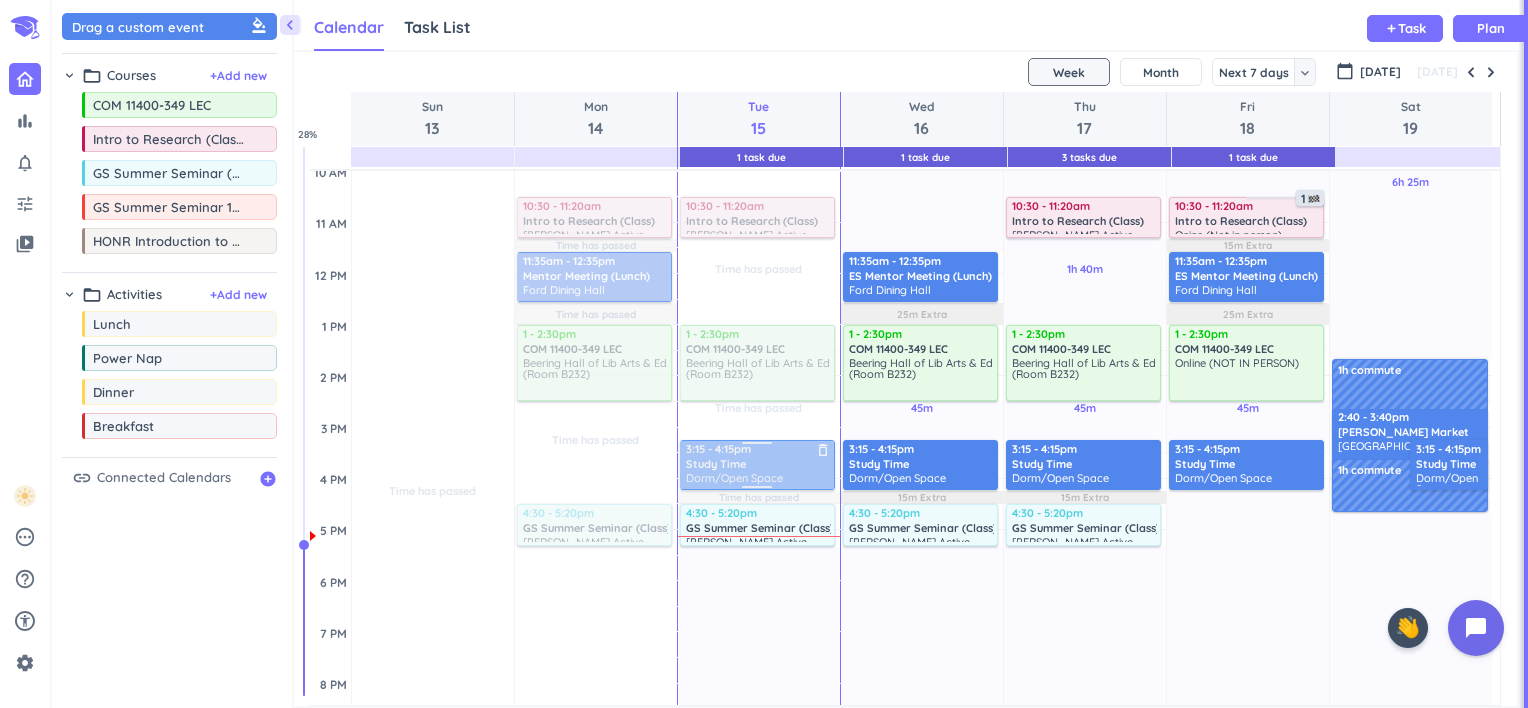 click at bounding box center [756, 465] 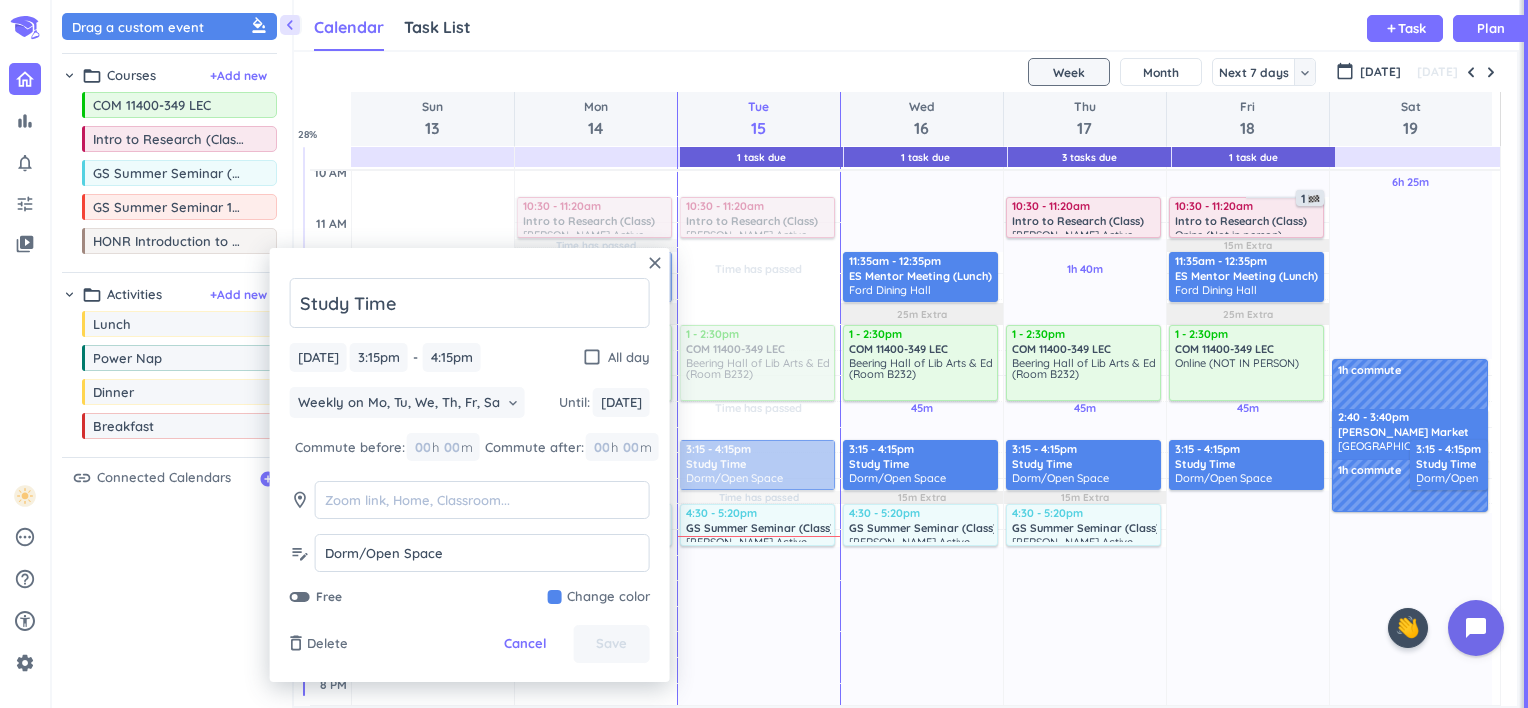 click at bounding box center (599, 597) 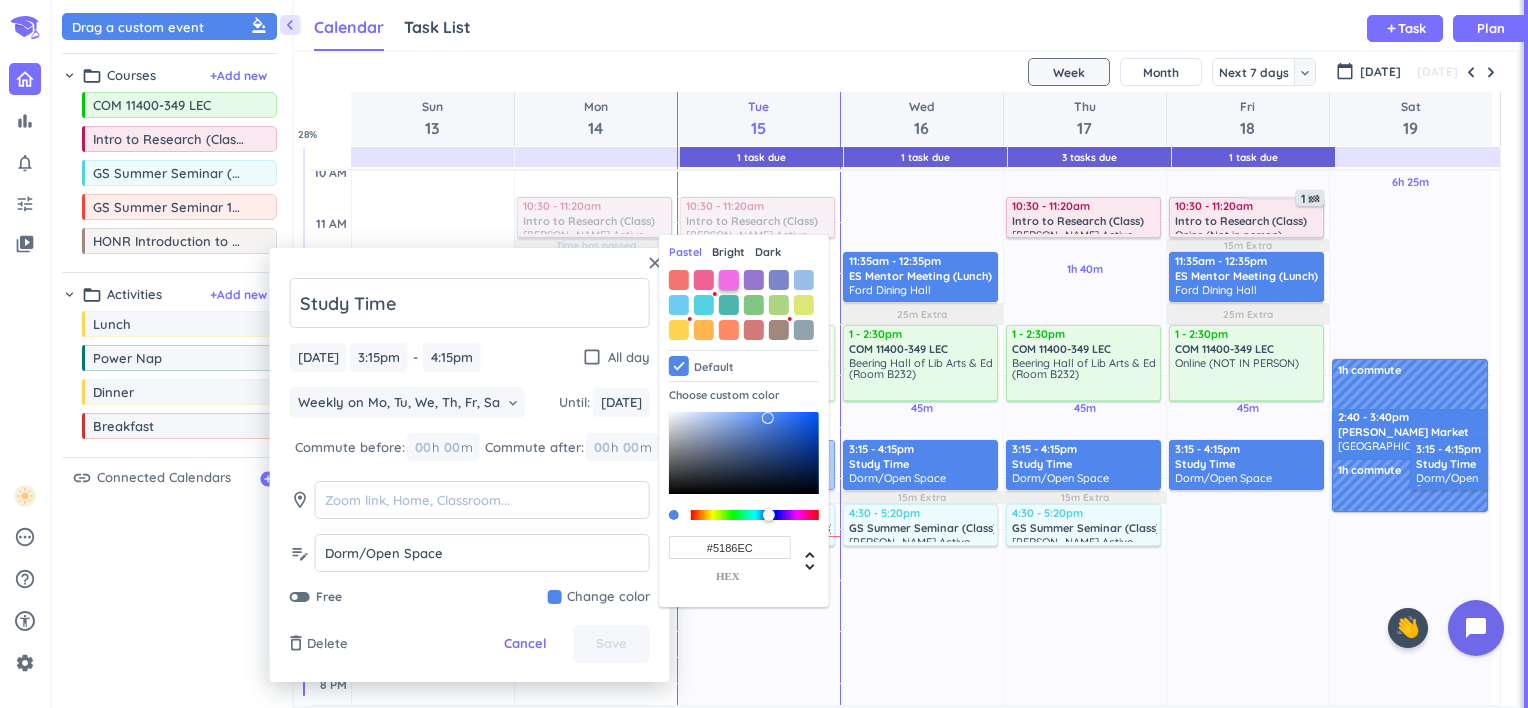 click at bounding box center [729, 280] 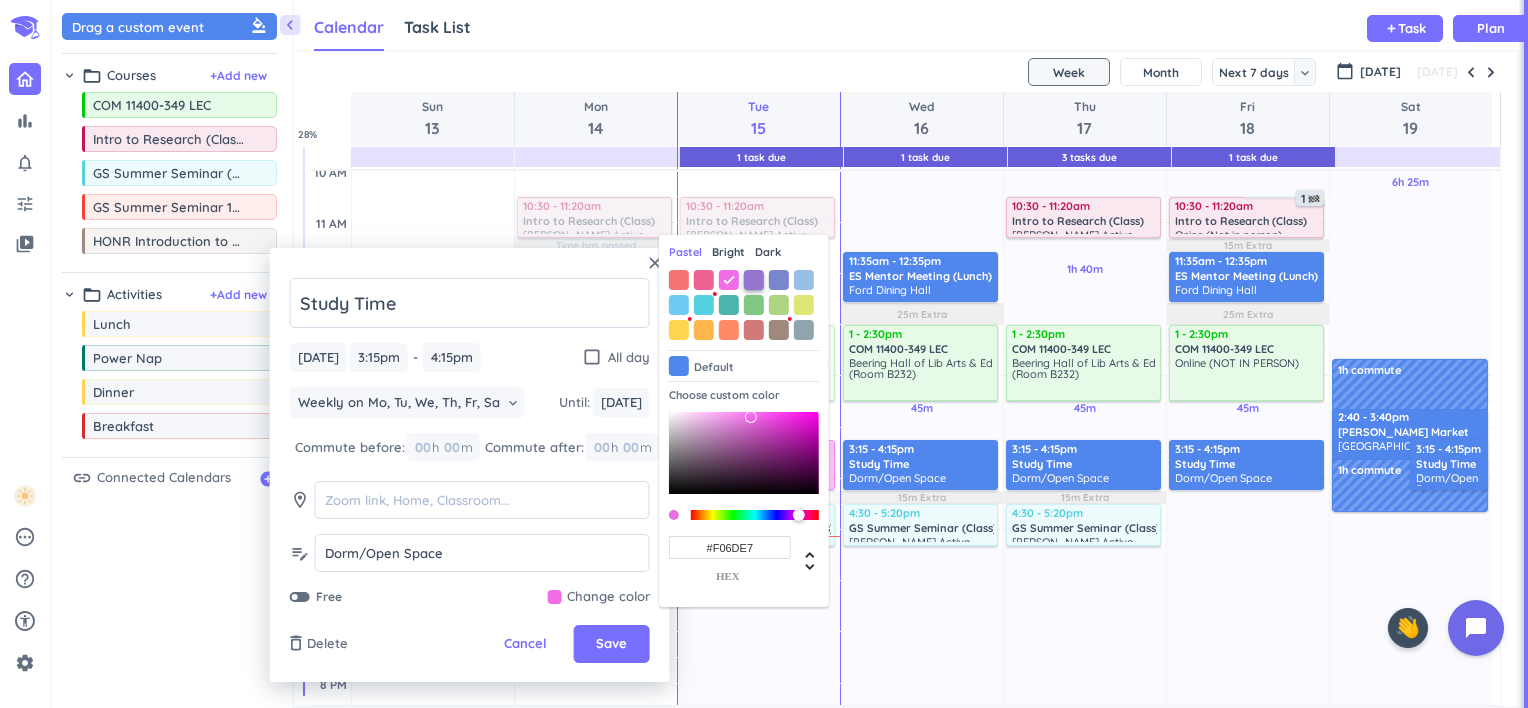 click at bounding box center (754, 280) 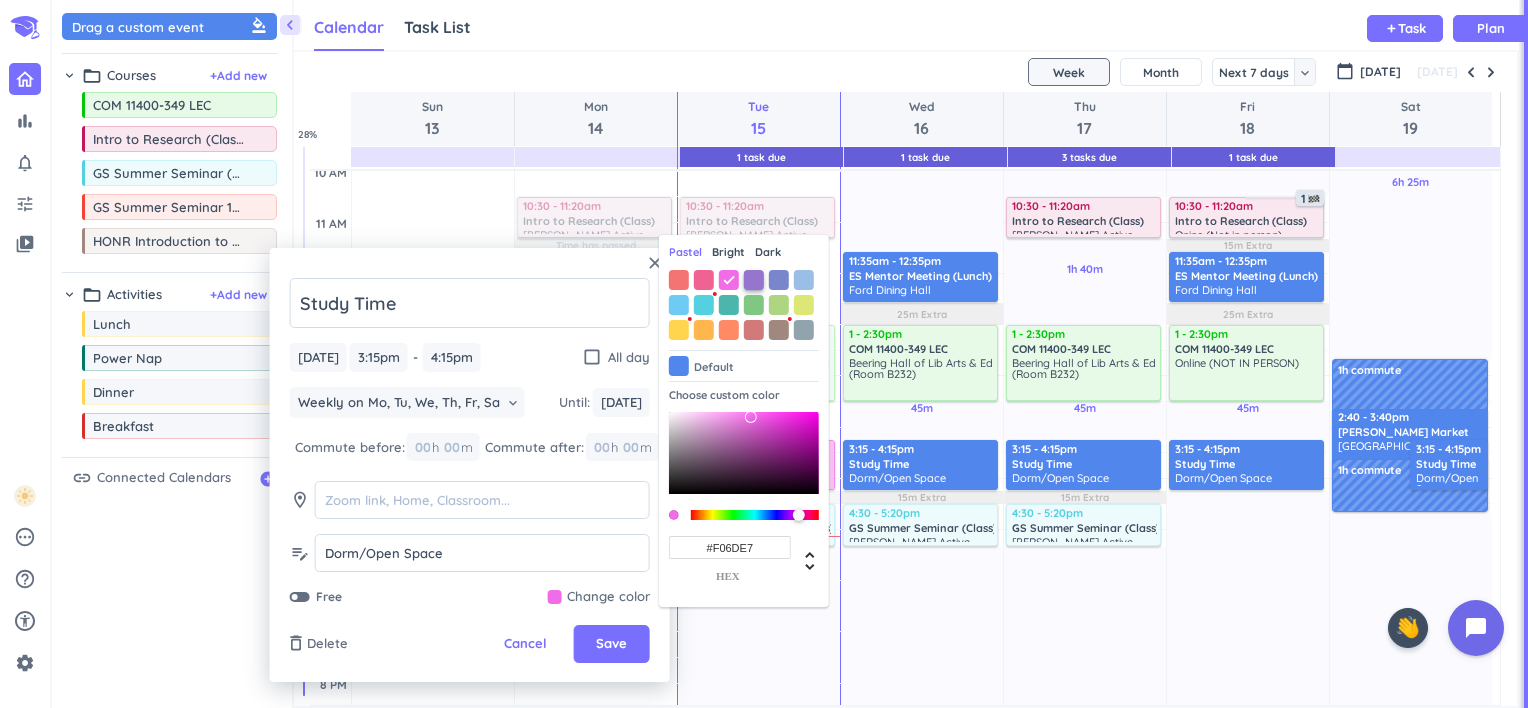 type on "#9575CD" 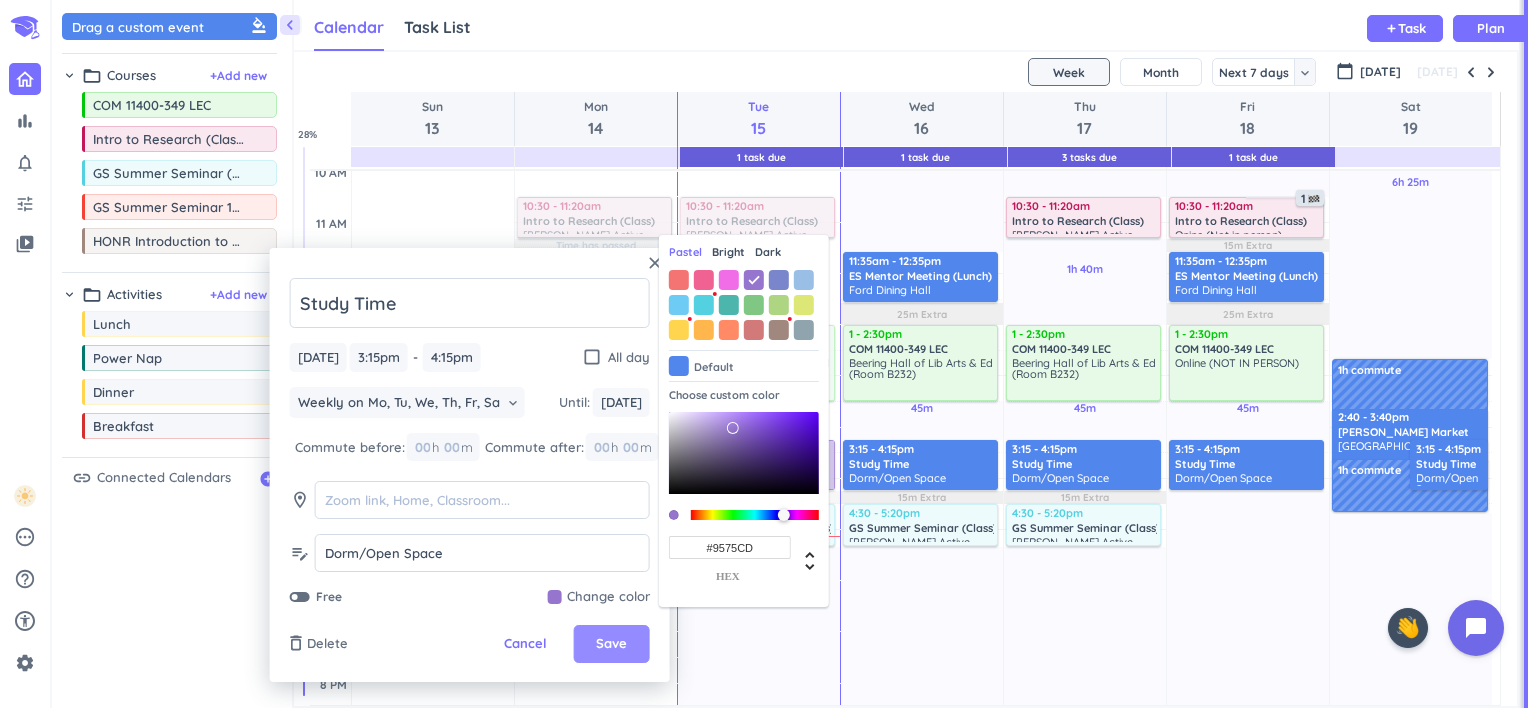 click on "Save" at bounding box center [611, 644] 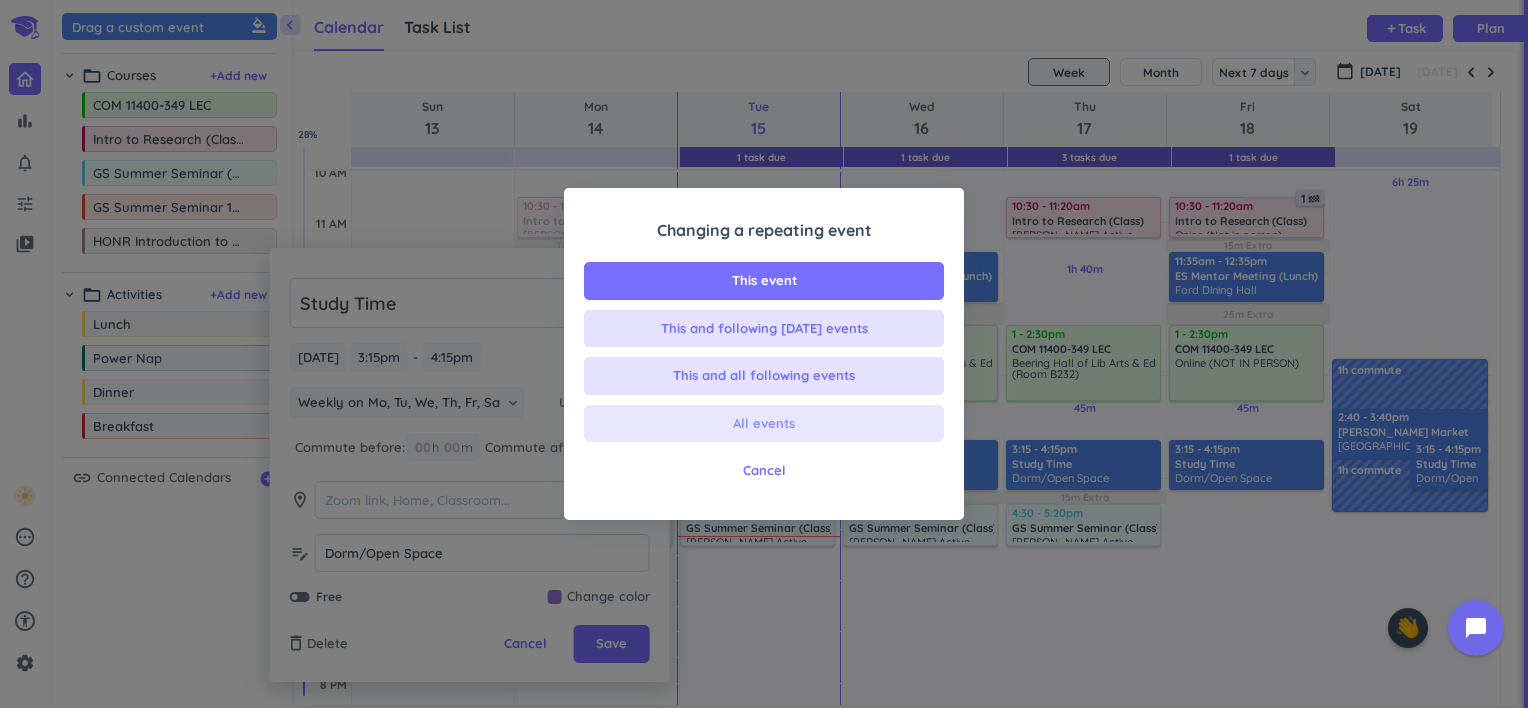 click on "All events" at bounding box center [764, 424] 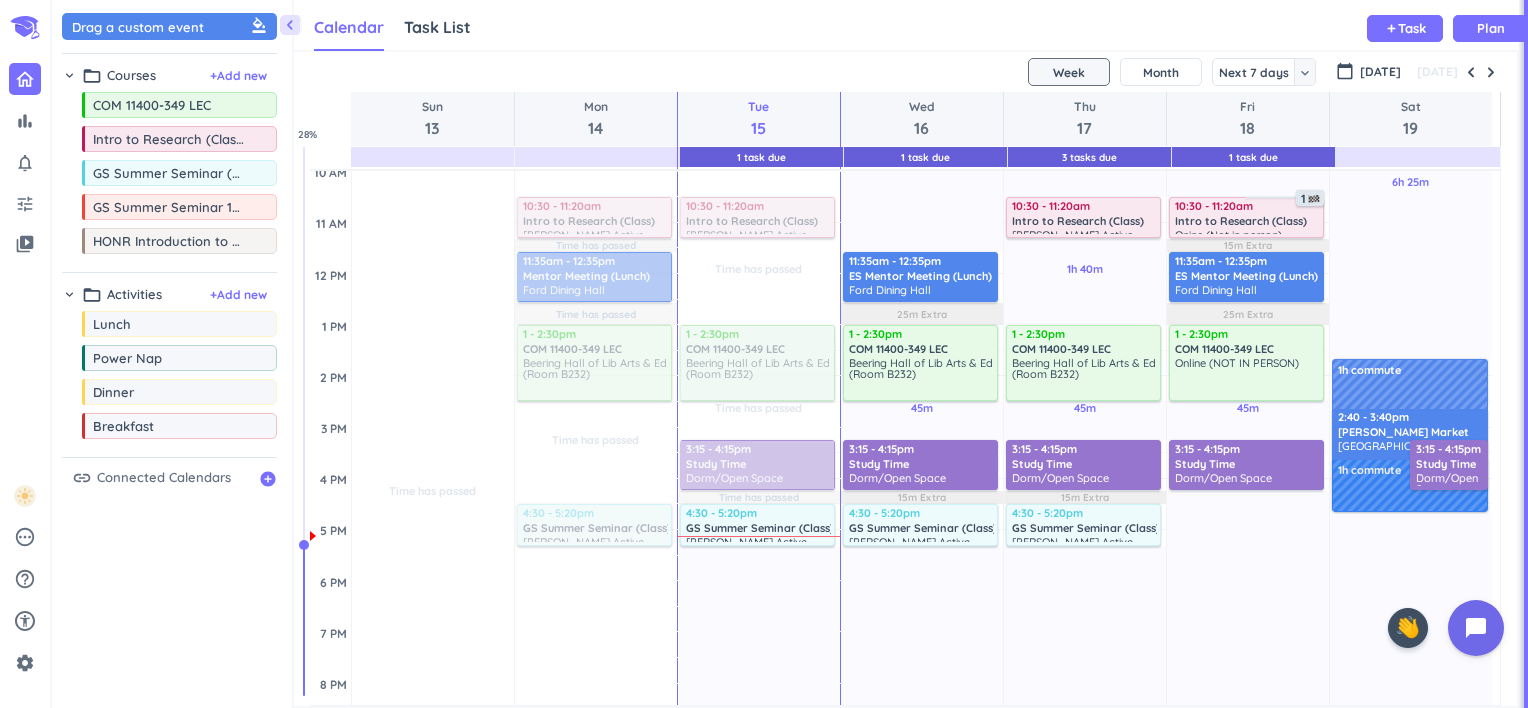 click on "1h commute" at bounding box center [1410, 470] 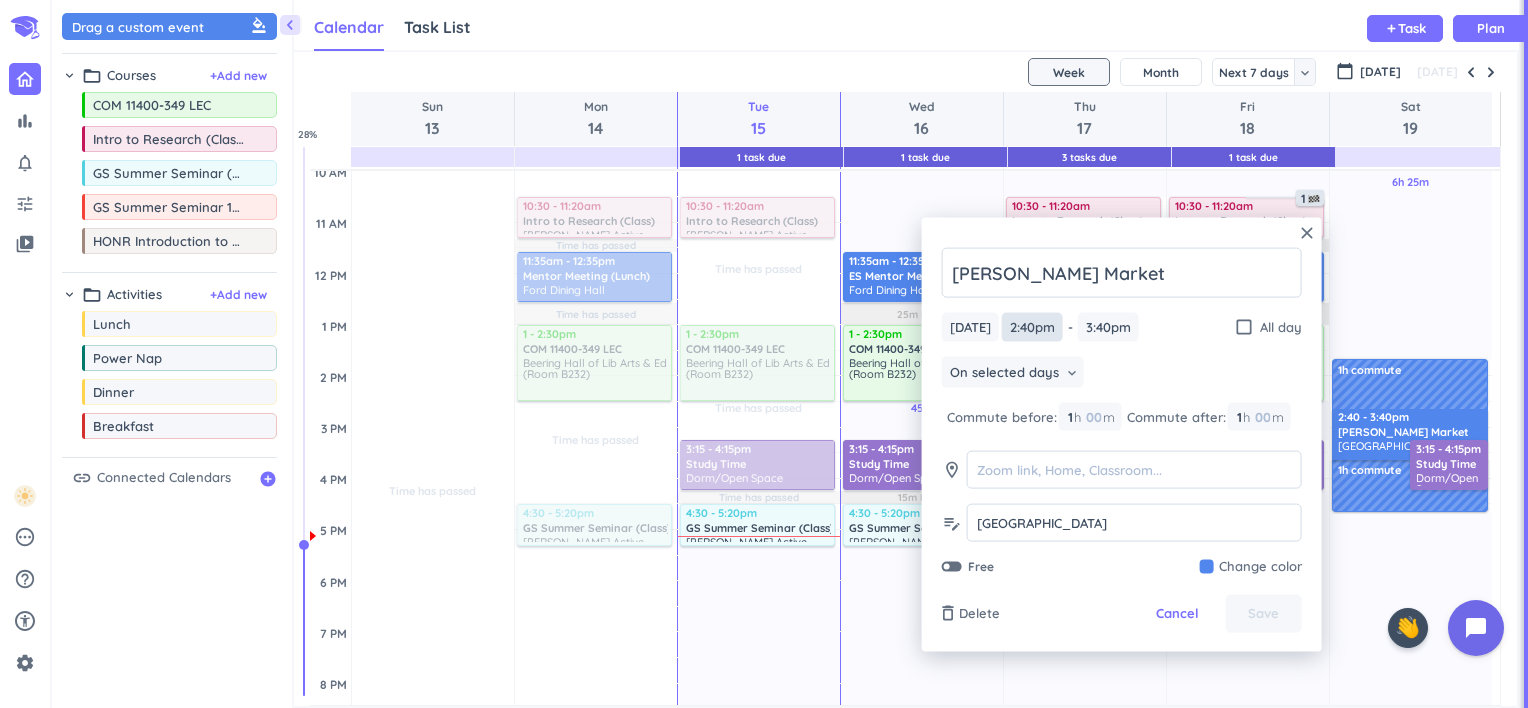 click on "2:40pm" at bounding box center [1032, 327] 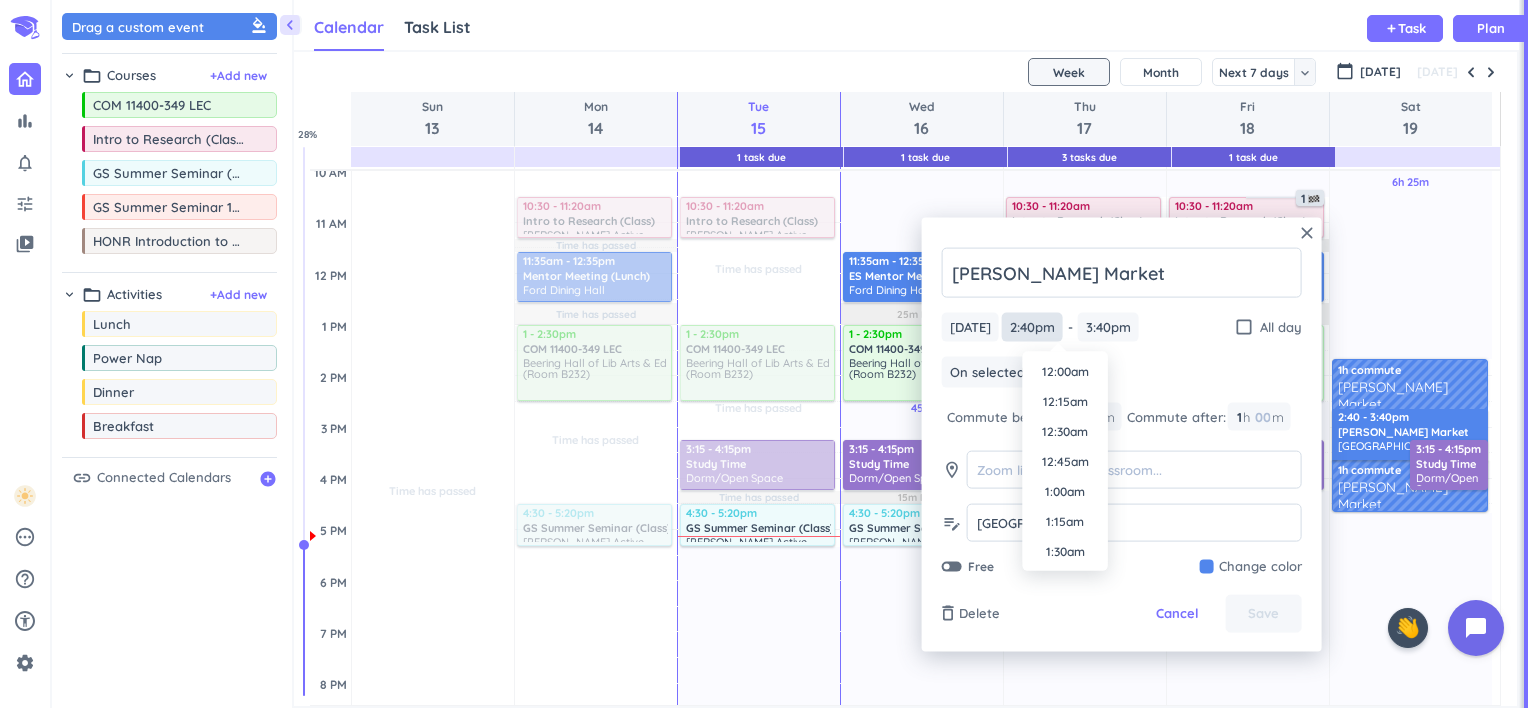 scroll, scrollTop: 1650, scrollLeft: 0, axis: vertical 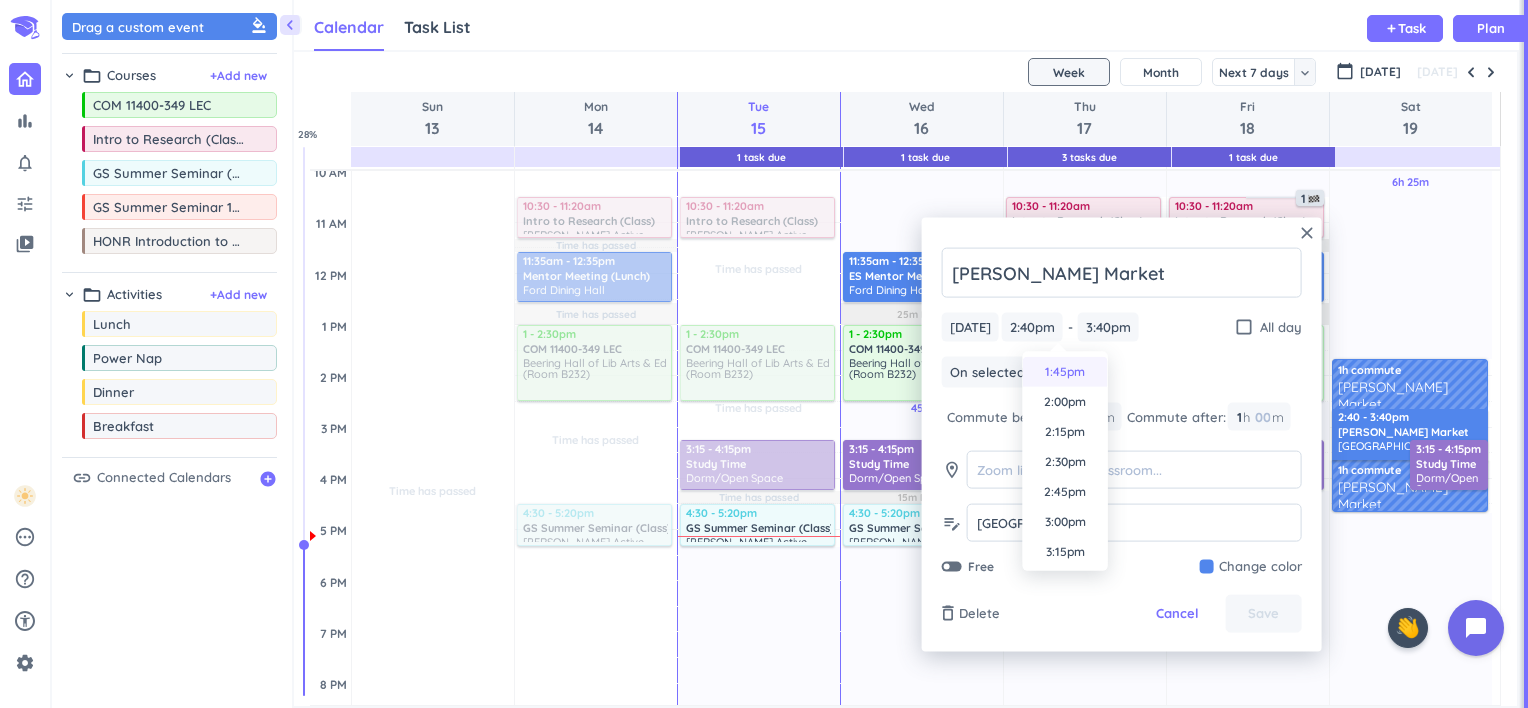 click on "1:45pm" at bounding box center (1065, 372) 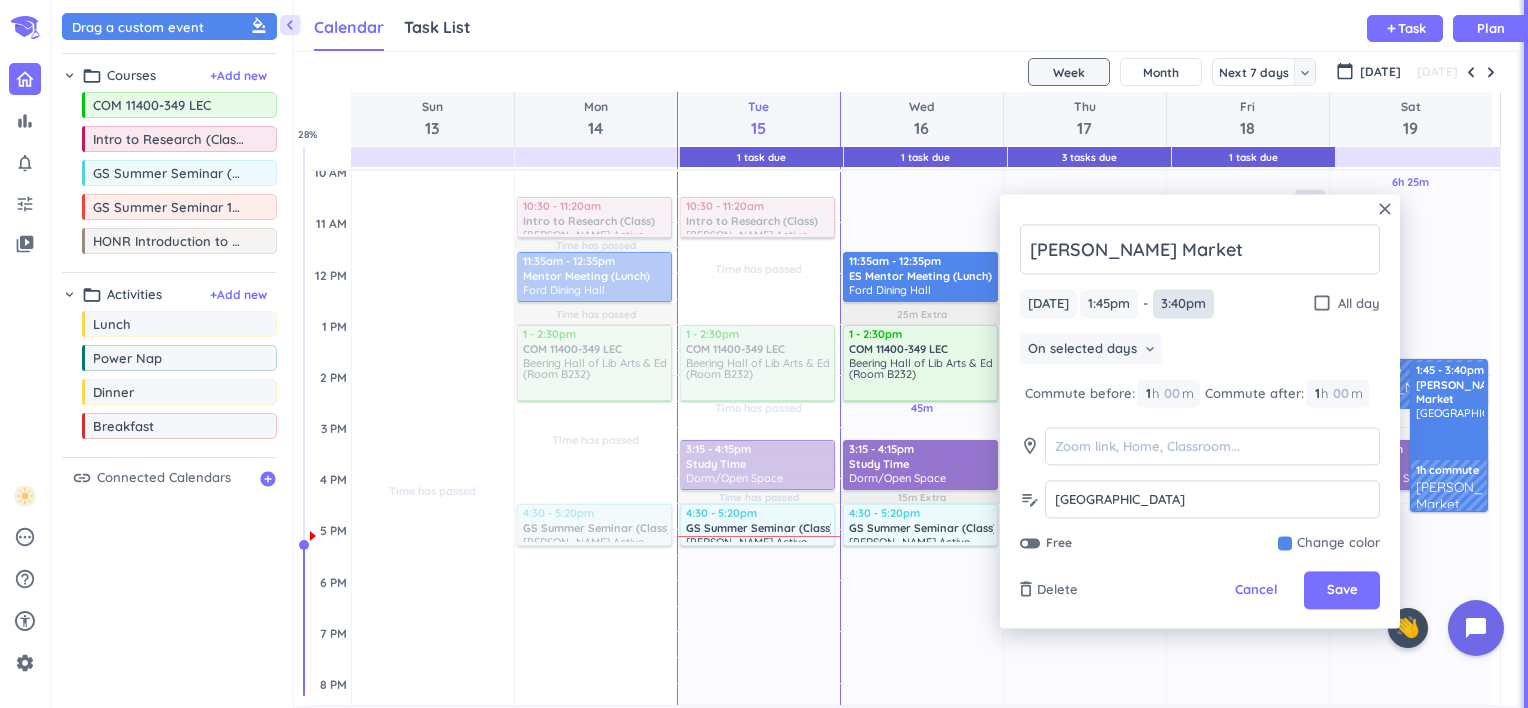 click on "3:40pm" at bounding box center [1183, 303] 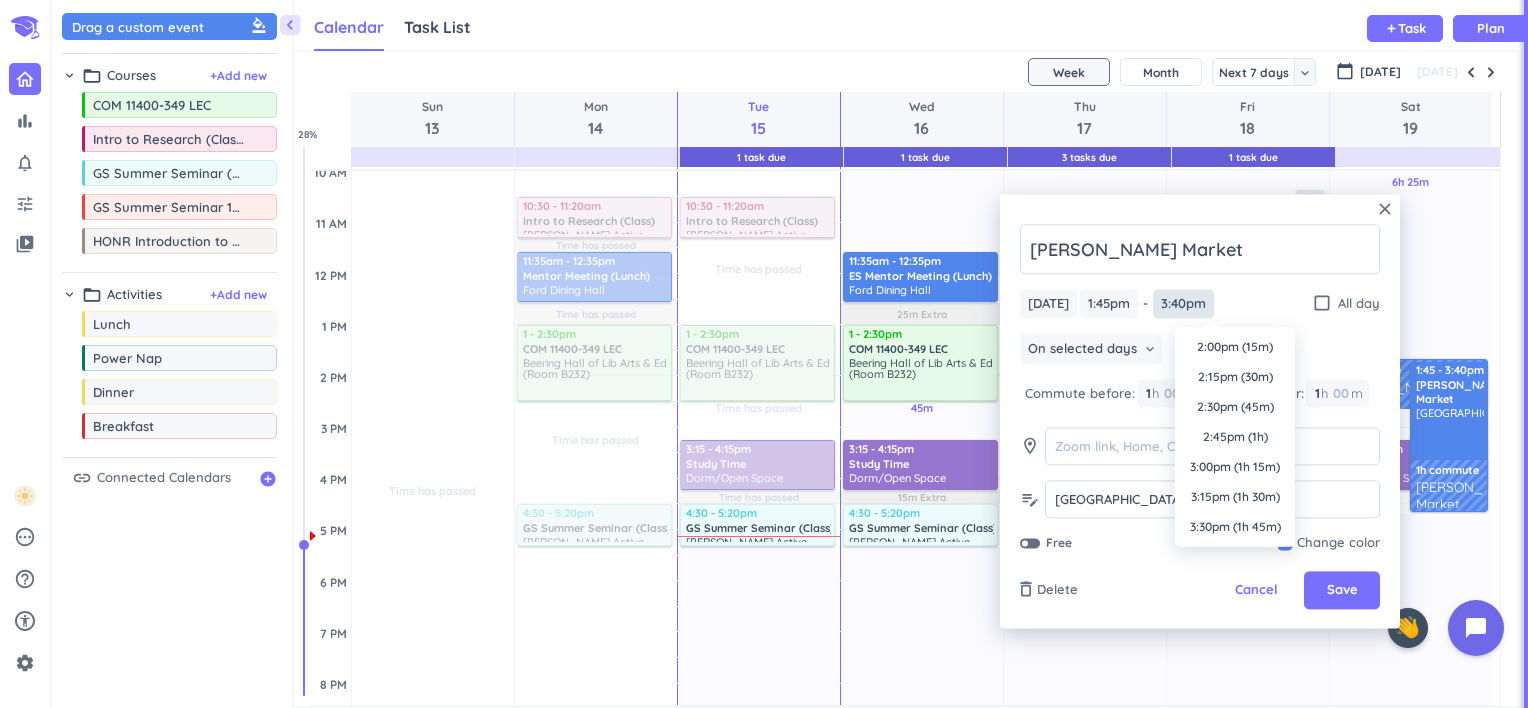 scroll, scrollTop: 1770, scrollLeft: 0, axis: vertical 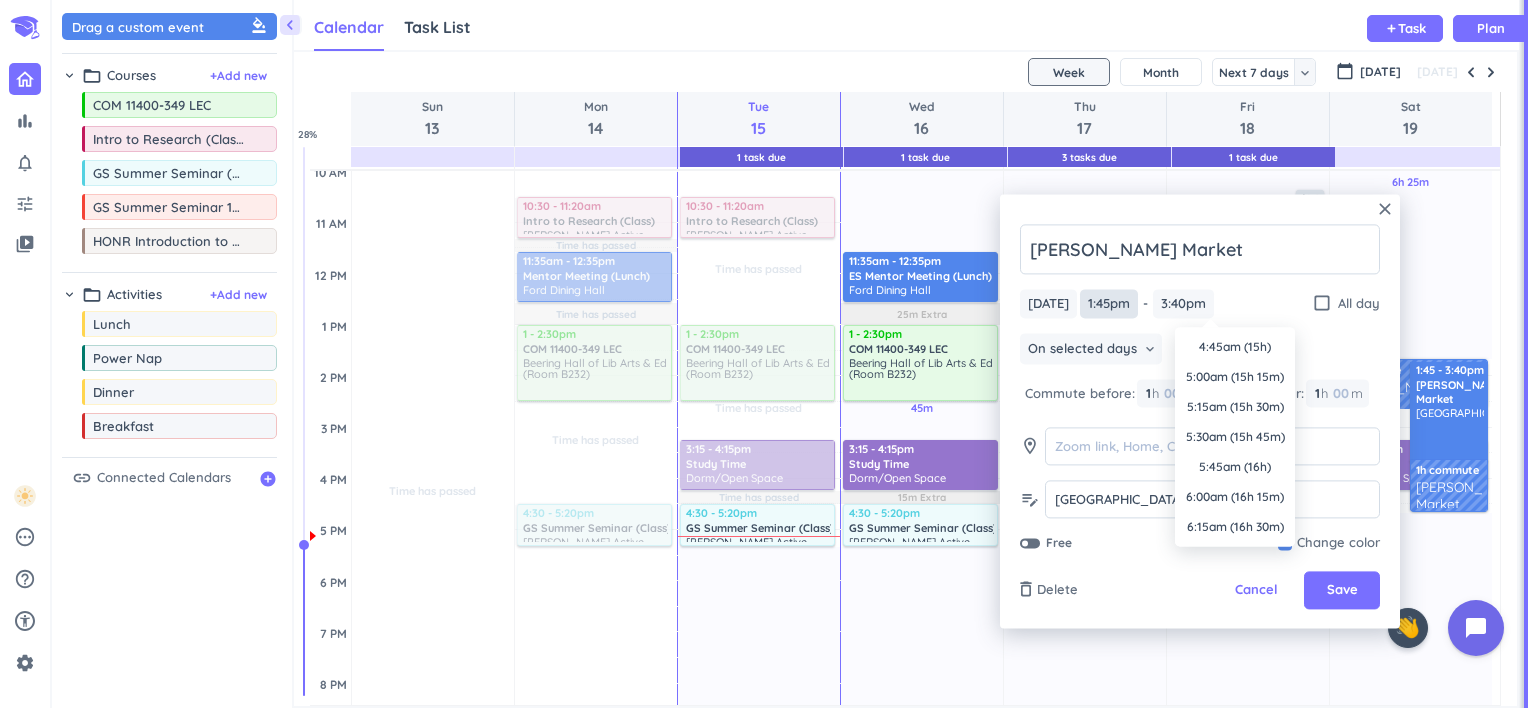 click on "1:45pm" at bounding box center [1109, 303] 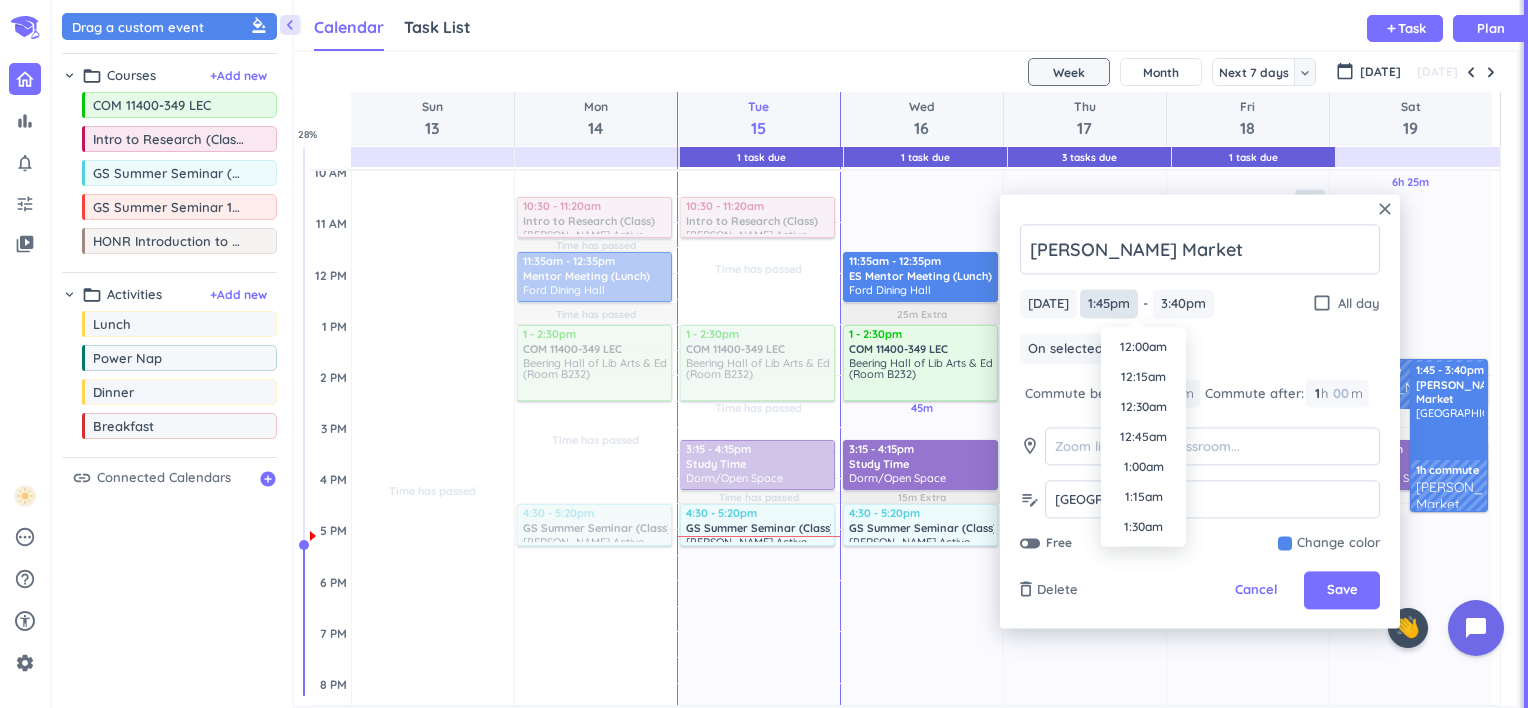 scroll, scrollTop: 1560, scrollLeft: 0, axis: vertical 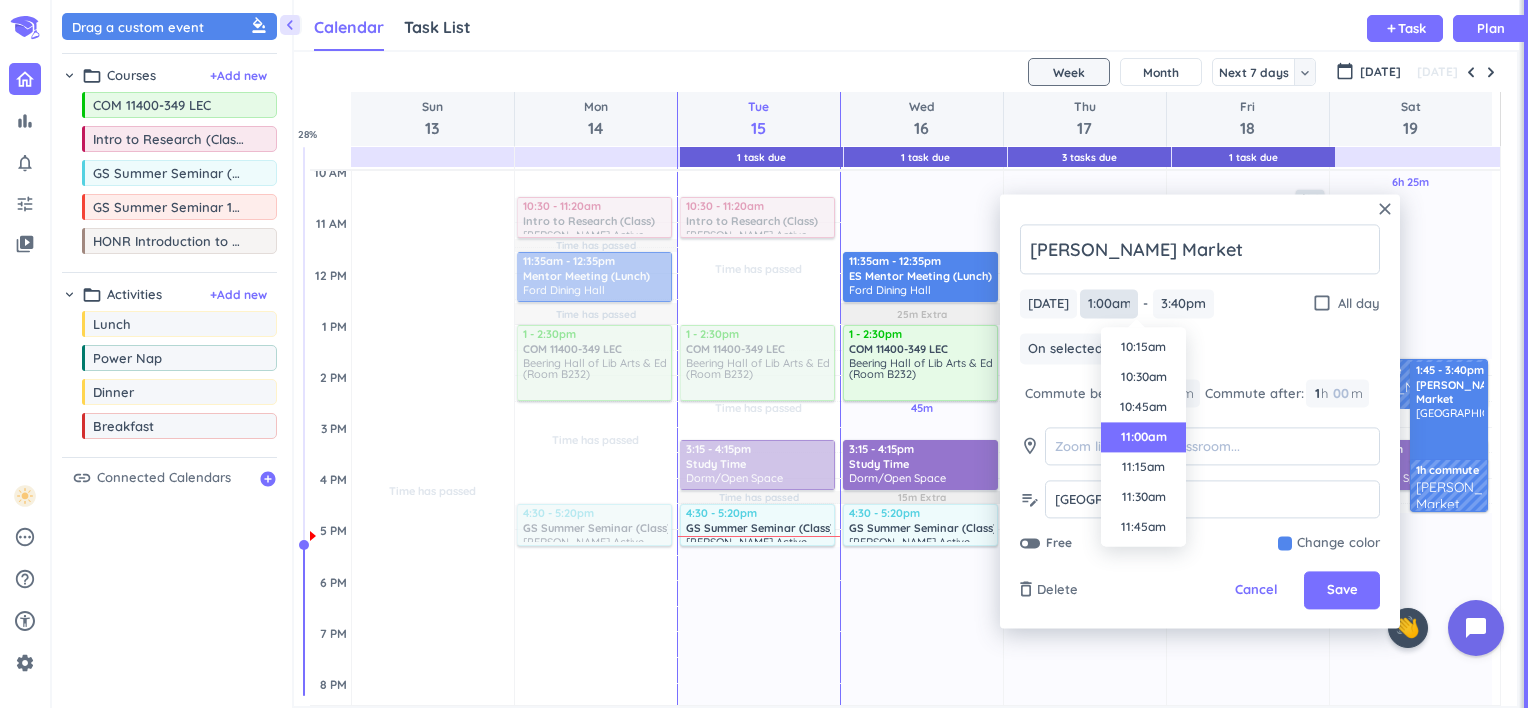 click on "11:00am" at bounding box center [1109, 303] 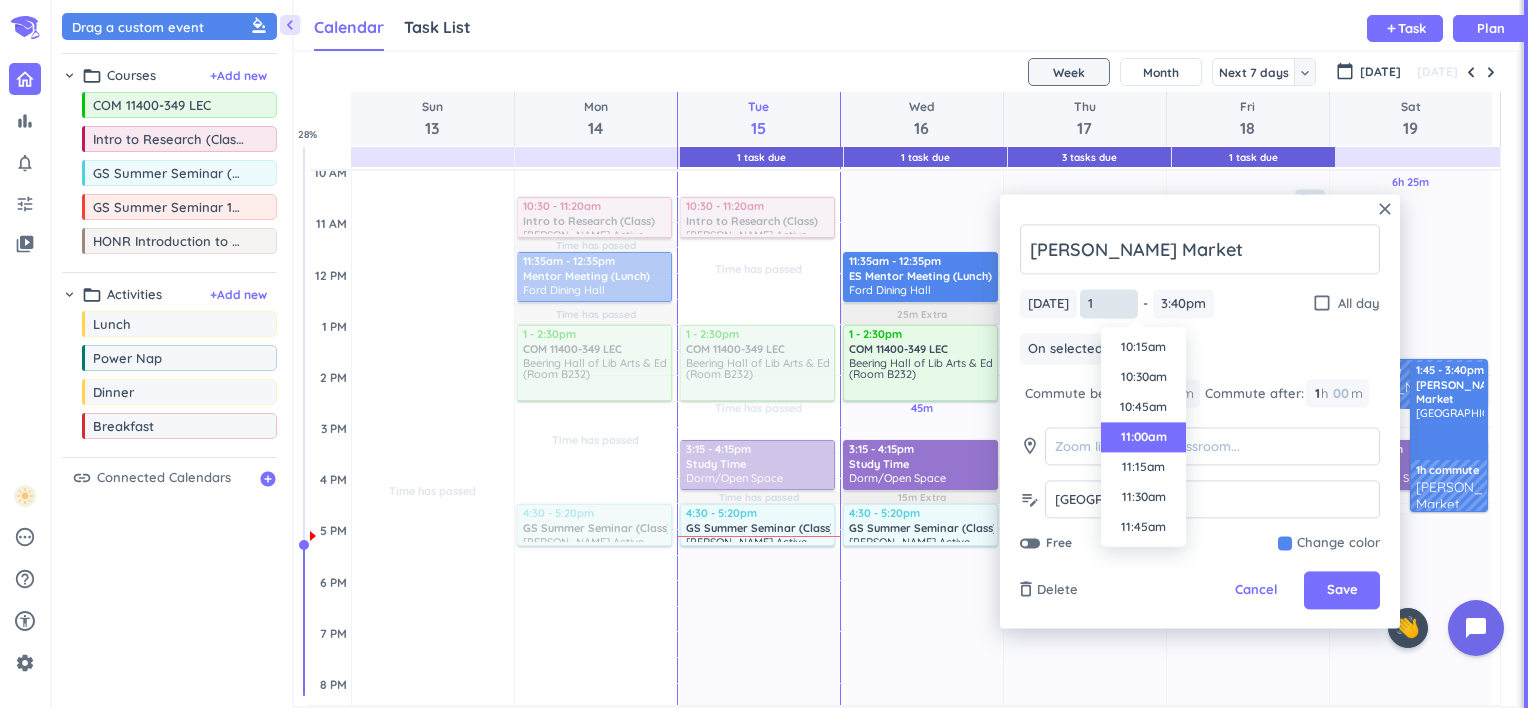 scroll, scrollTop: 0, scrollLeft: 0, axis: both 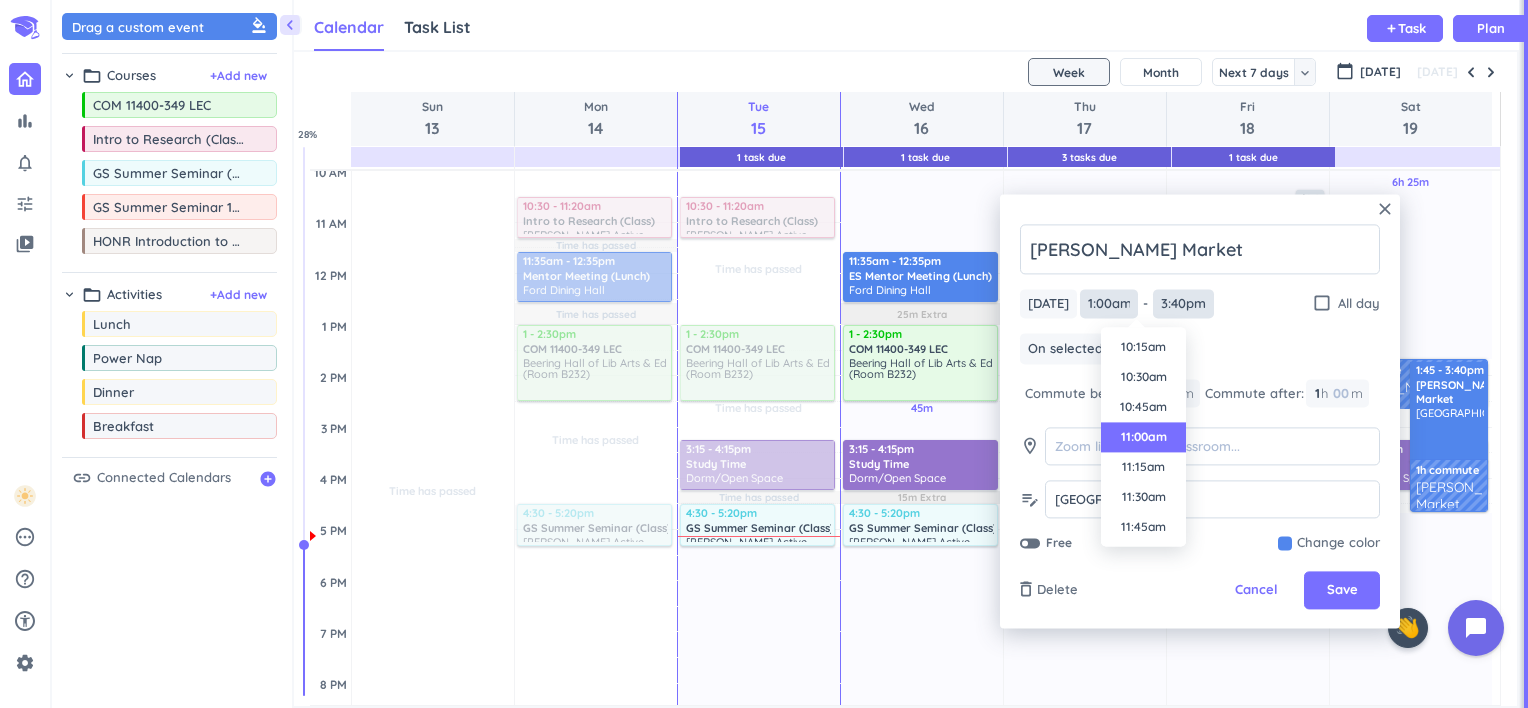 type on "11:00am" 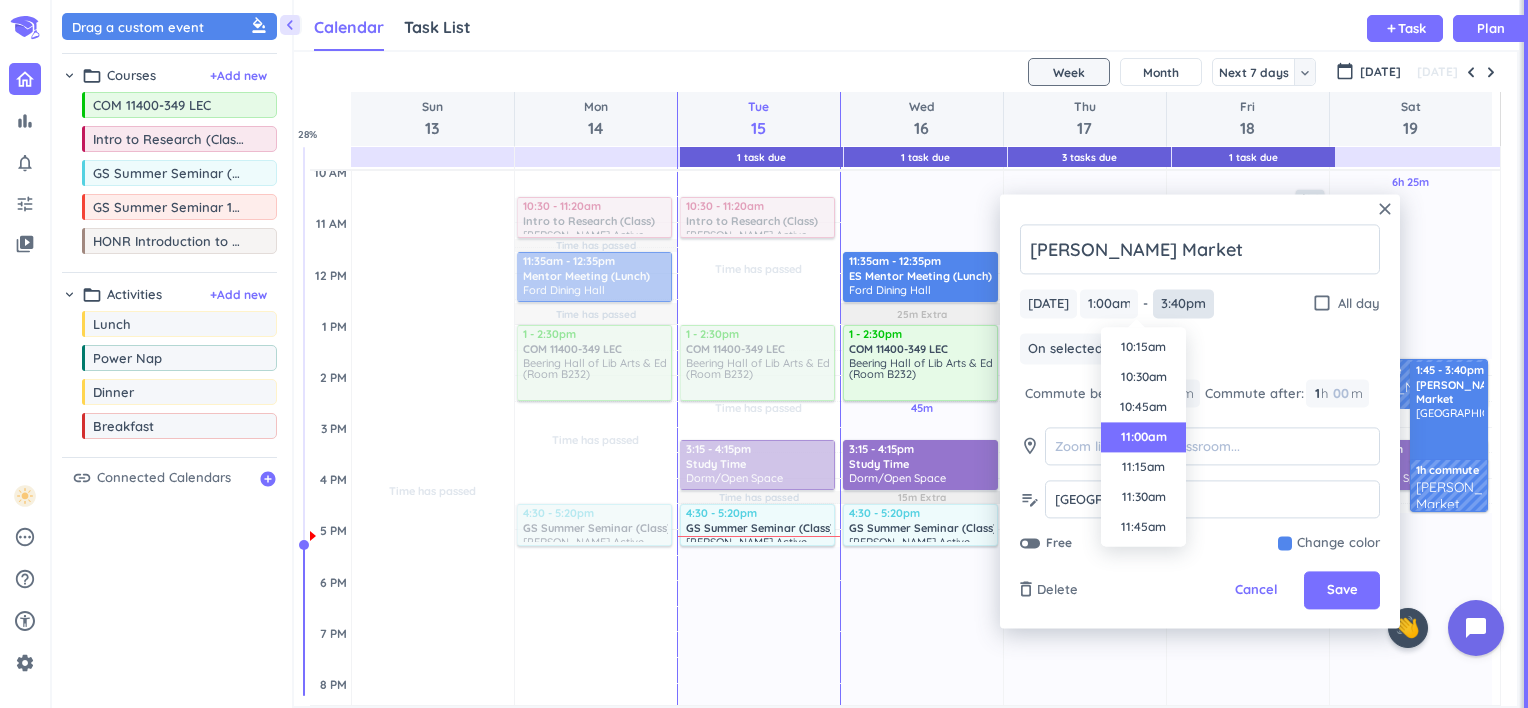 click on "bar_chart notifications_none tune video_library pending help_outline settings 0 / 9 🤘 close 👋 chevron_left Drag a custom event format_color_fill chevron_right folder_open Courses   +  Add new drag_indicator COM 11400-349 LEC  more_horiz drag_indicator Intro to Research (Class) more_horiz drag_indicator GS Summer Seminar (Class) more_horiz drag_indicator GS Summer Seminar 12000-041 LEC (Homework) more_horiz drag_indicator HONR Introduction to Research 12000-007 LEC (Homework) more_horiz chevron_right folder_open Activities   +  Add new drag_indicator Lunch more_horiz drag_indicator Power Nap more_horiz drag_indicator Dinner more_horiz drag_indicator Breakfast  more_horiz link Connected Calendars add_circle Calendar Task List Calendar keyboard_arrow_down add Task Plan 1   Task   Due 1   Task   Due 3   Tasks   Due 1   Task   Due SHOVEL Jul 13 - Jul 19 2025 Week Month Next 7 days keyboard_arrow_down Week keyboard_arrow_down calendar_today Jul 2025 Today Sun 13 Mon 14 Tue 15 Wed 16 Thu 17 Fri 18 Sat 19 4 AM" at bounding box center (764, 354) 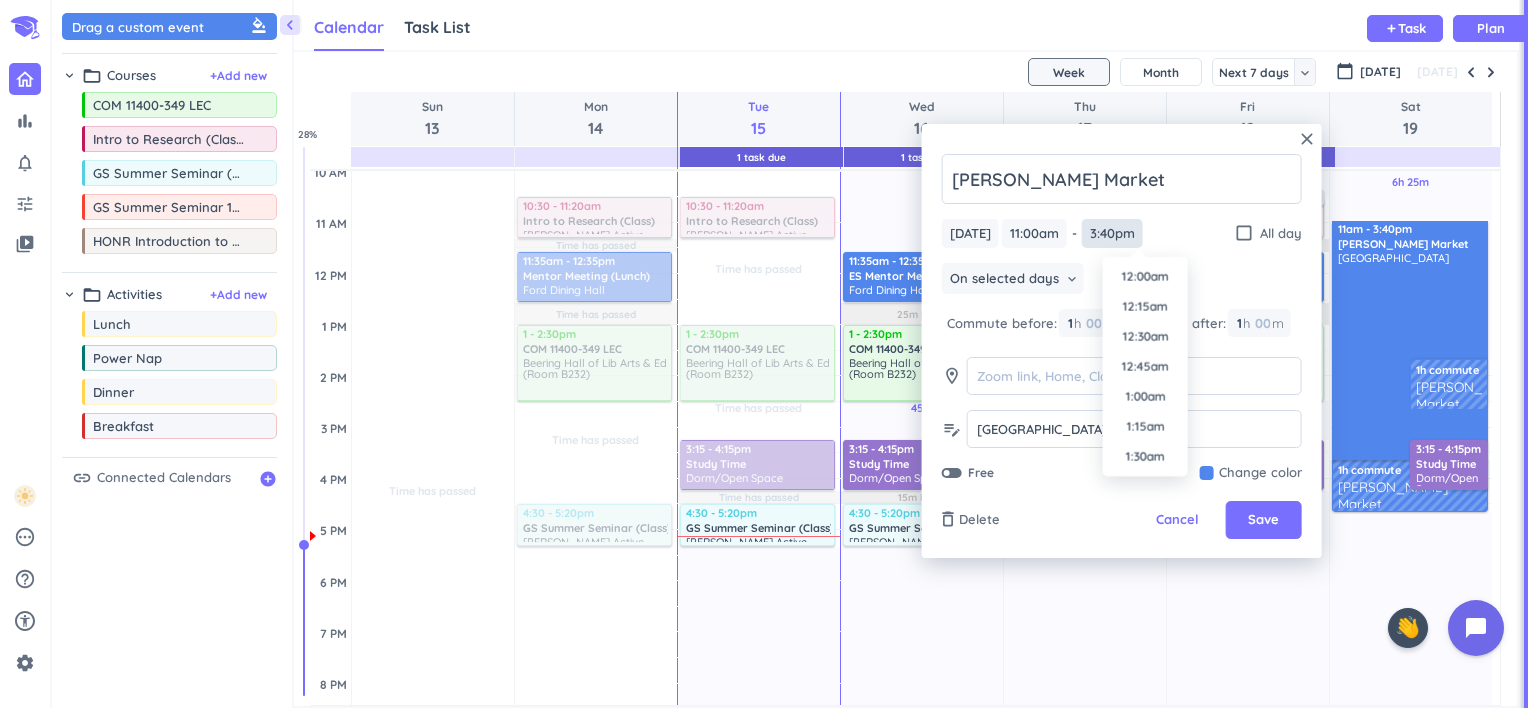 scroll, scrollTop: 0, scrollLeft: 0, axis: both 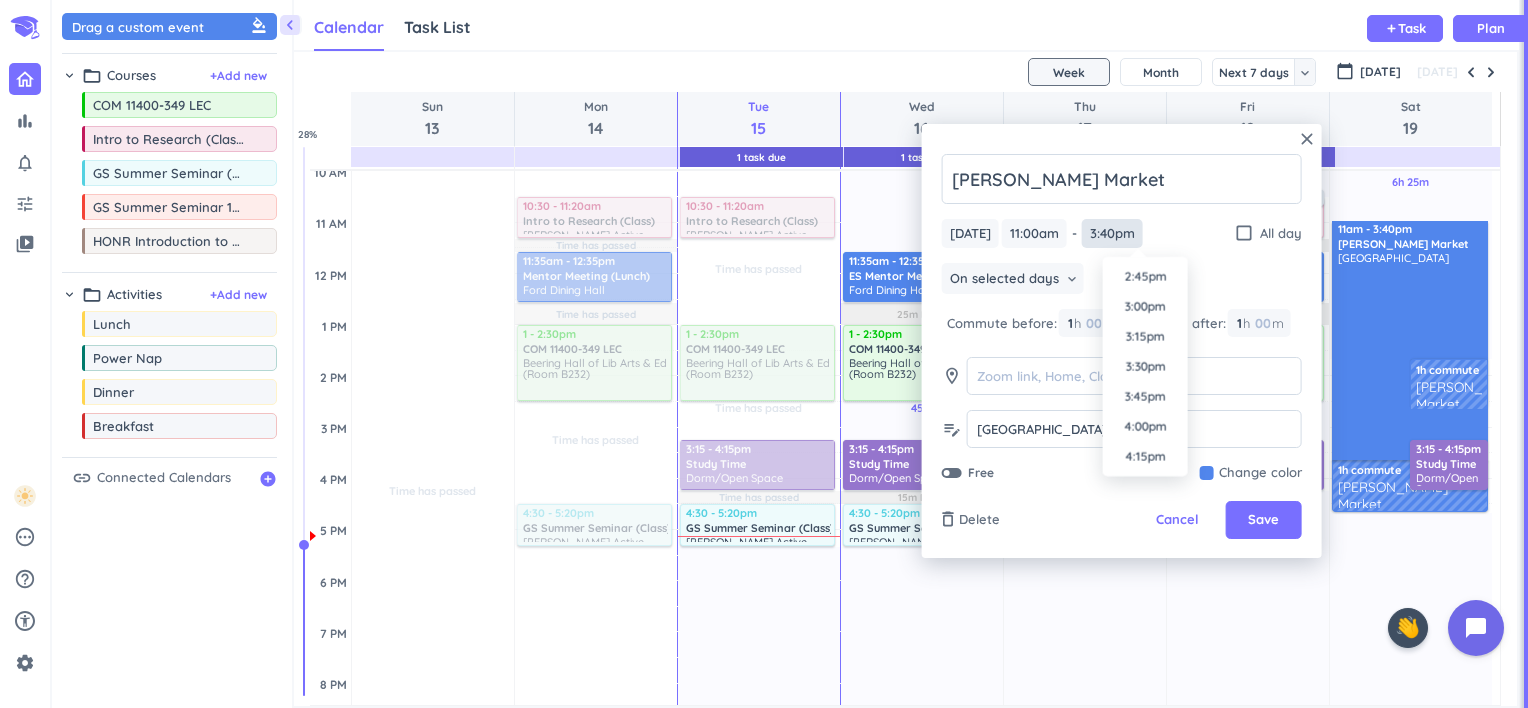 click on "3:40pm" at bounding box center (1112, 233) 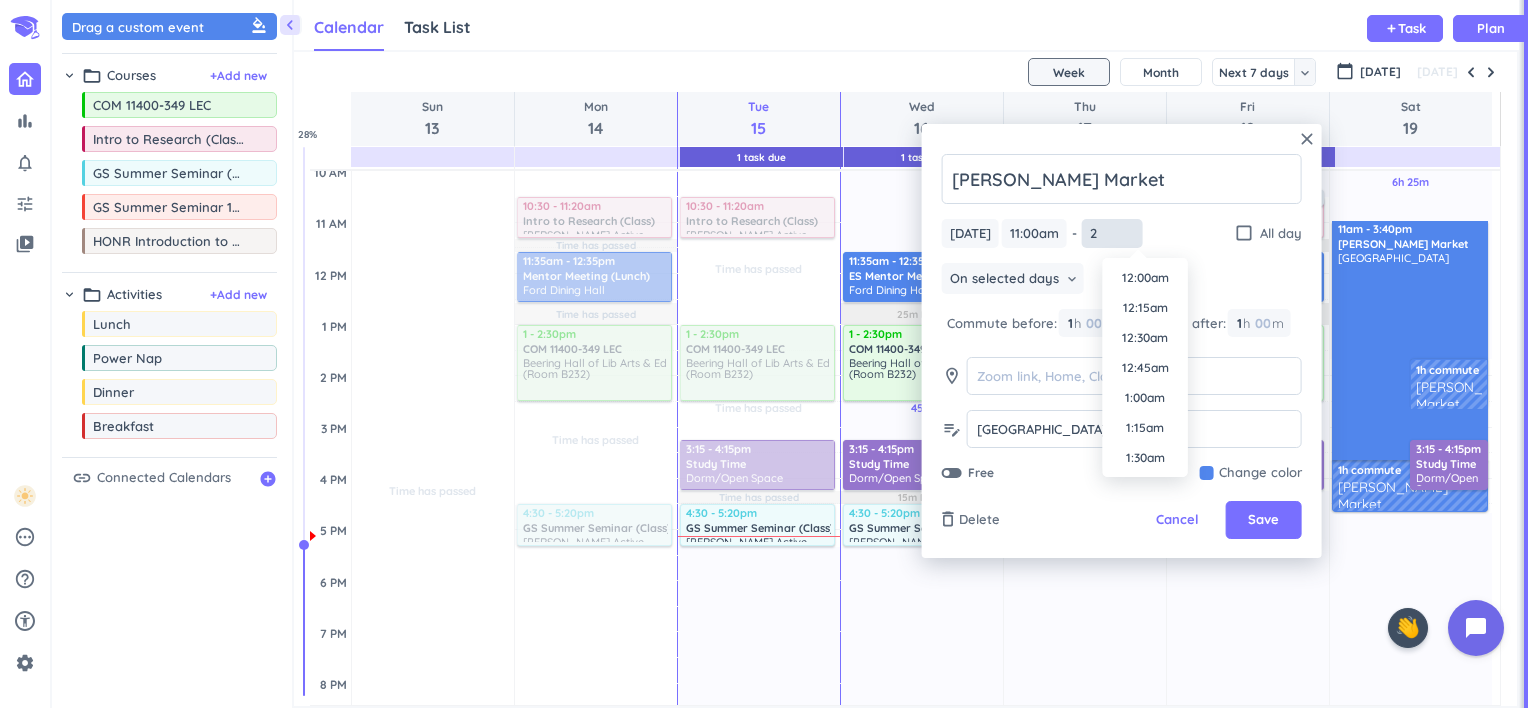 scroll, scrollTop: 1590, scrollLeft: 0, axis: vertical 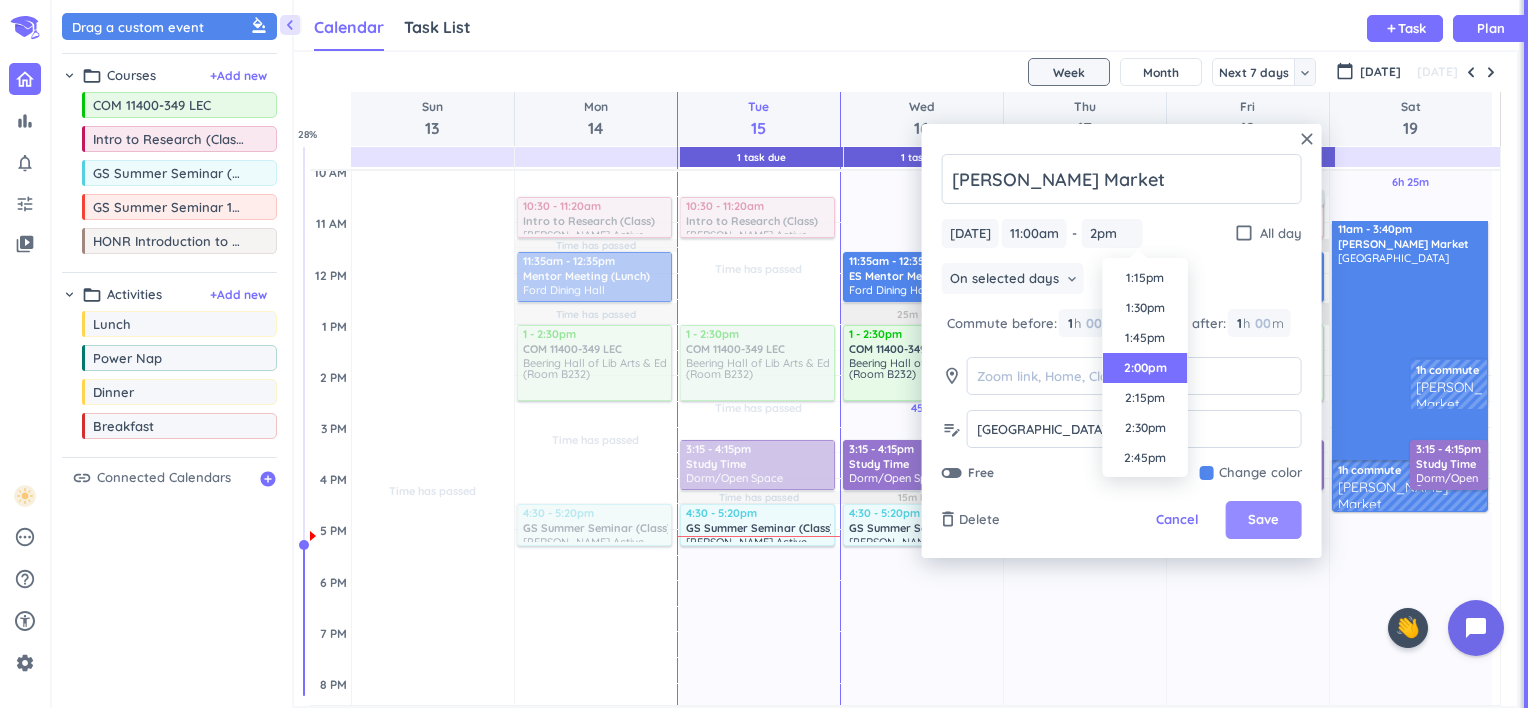 click on "Save" at bounding box center [1263, 520] 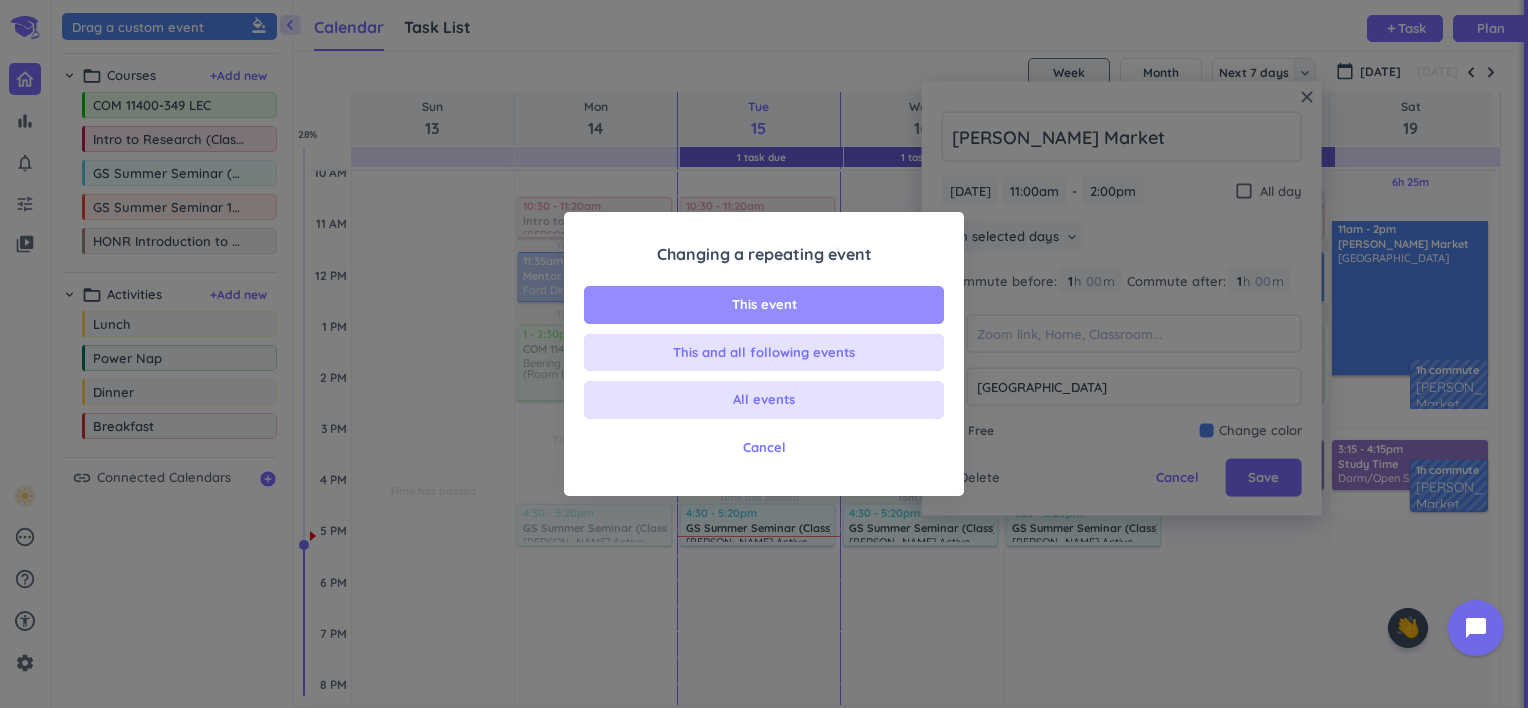 click on "This event" at bounding box center [764, 305] 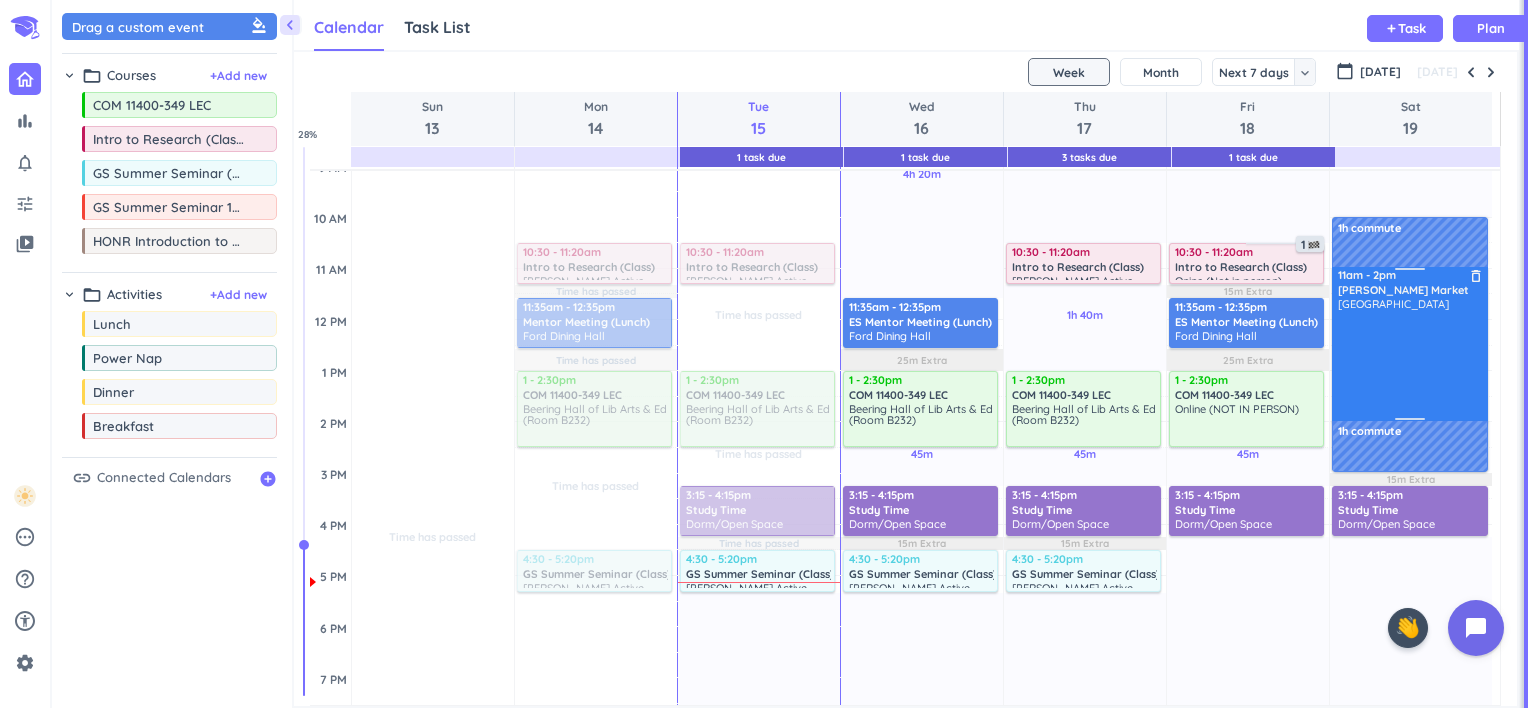 scroll, scrollTop: 263, scrollLeft: 0, axis: vertical 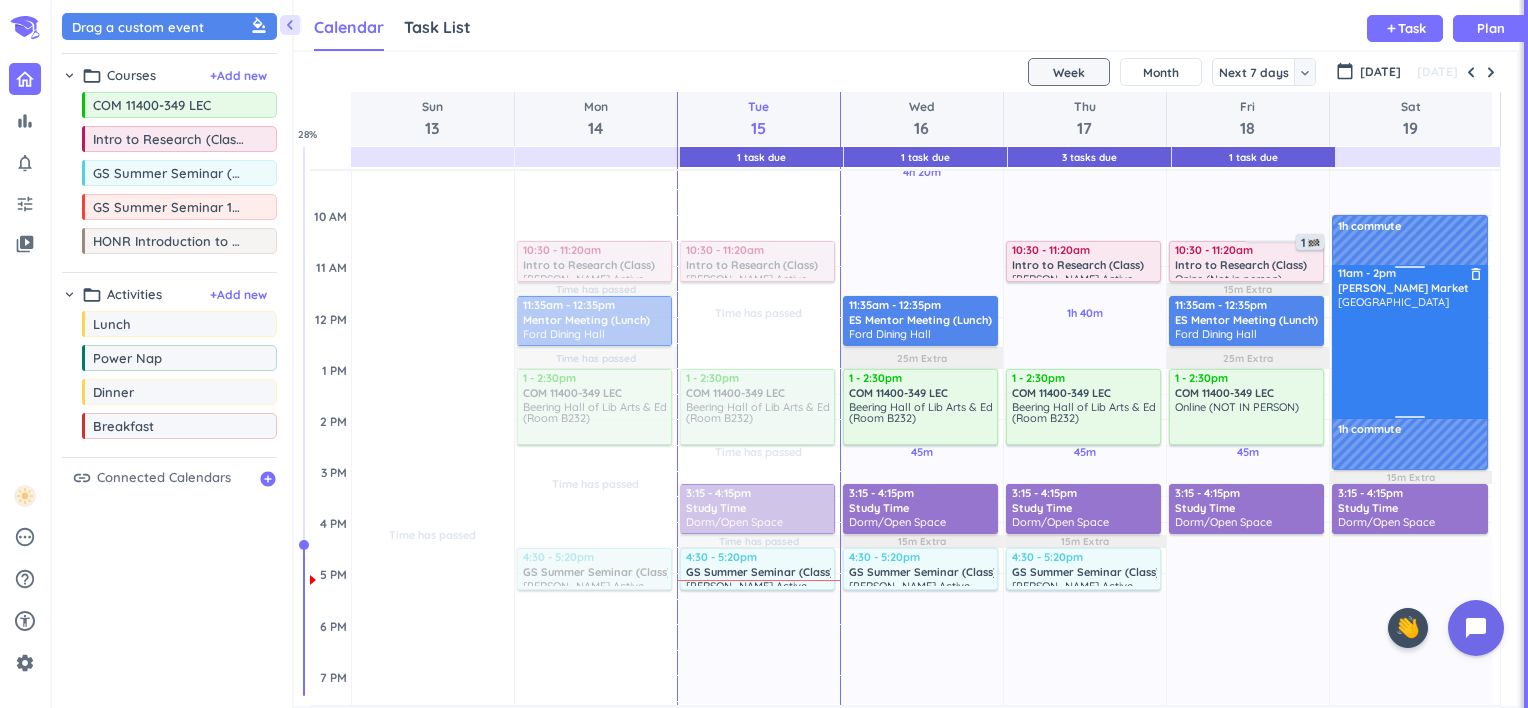 click on "Downtown Lafayette" at bounding box center (1411, 356) 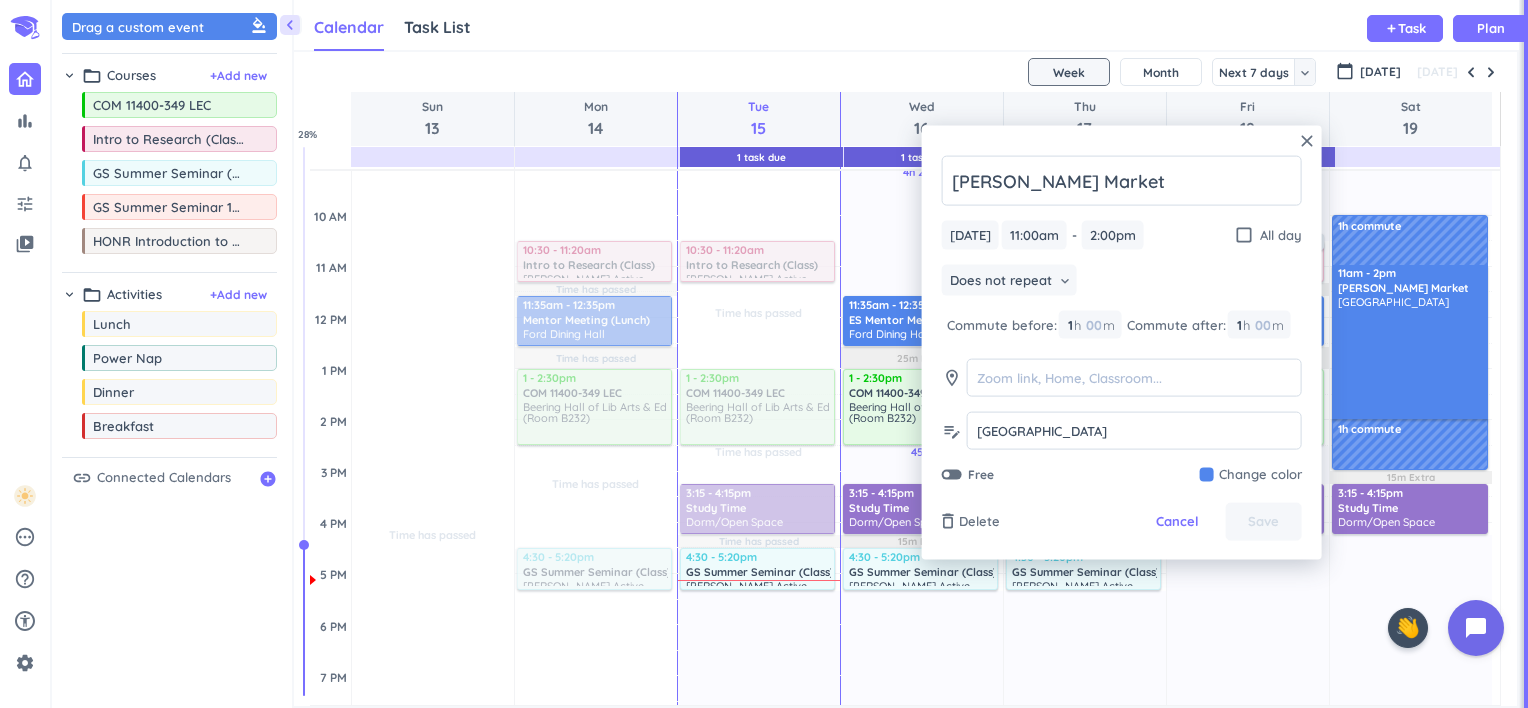 click at bounding box center (1251, 475) 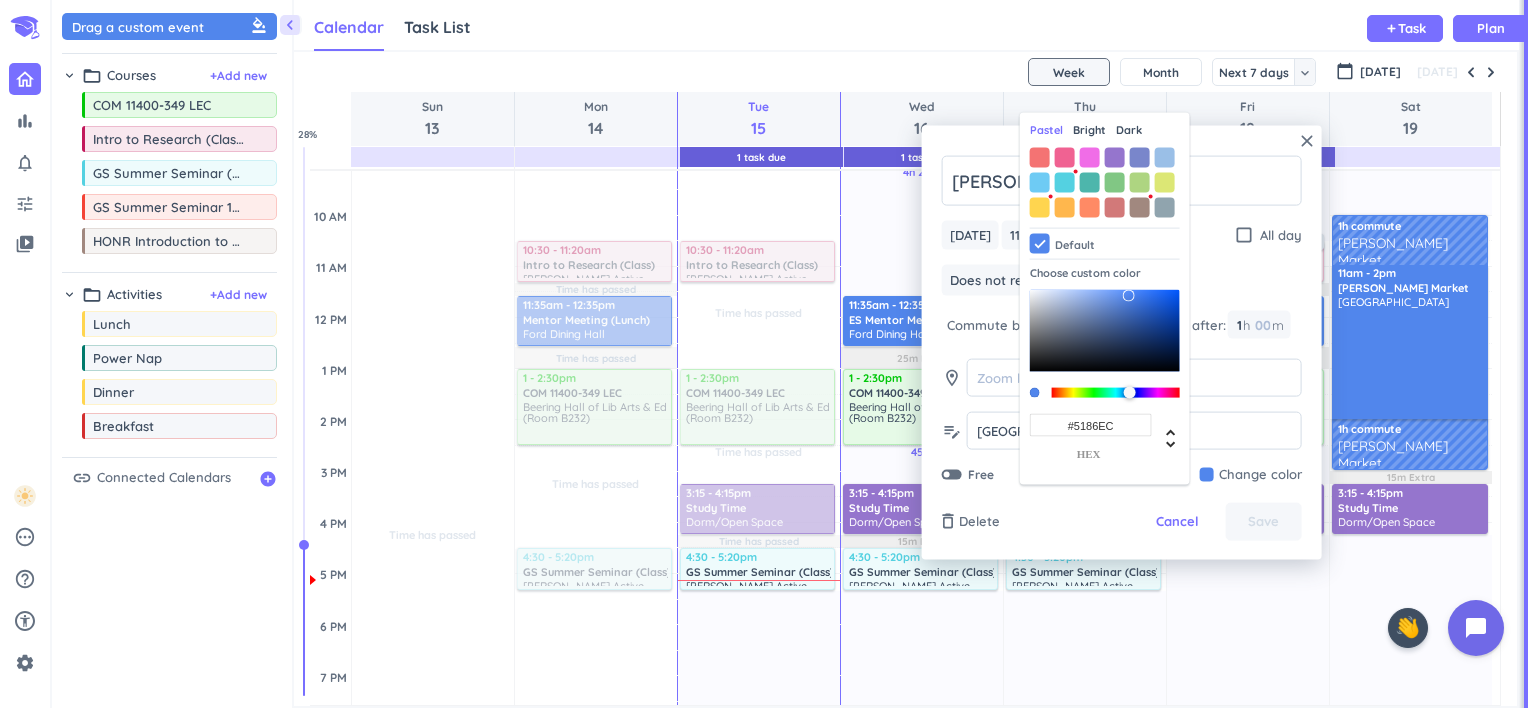 click at bounding box center (1090, 182) 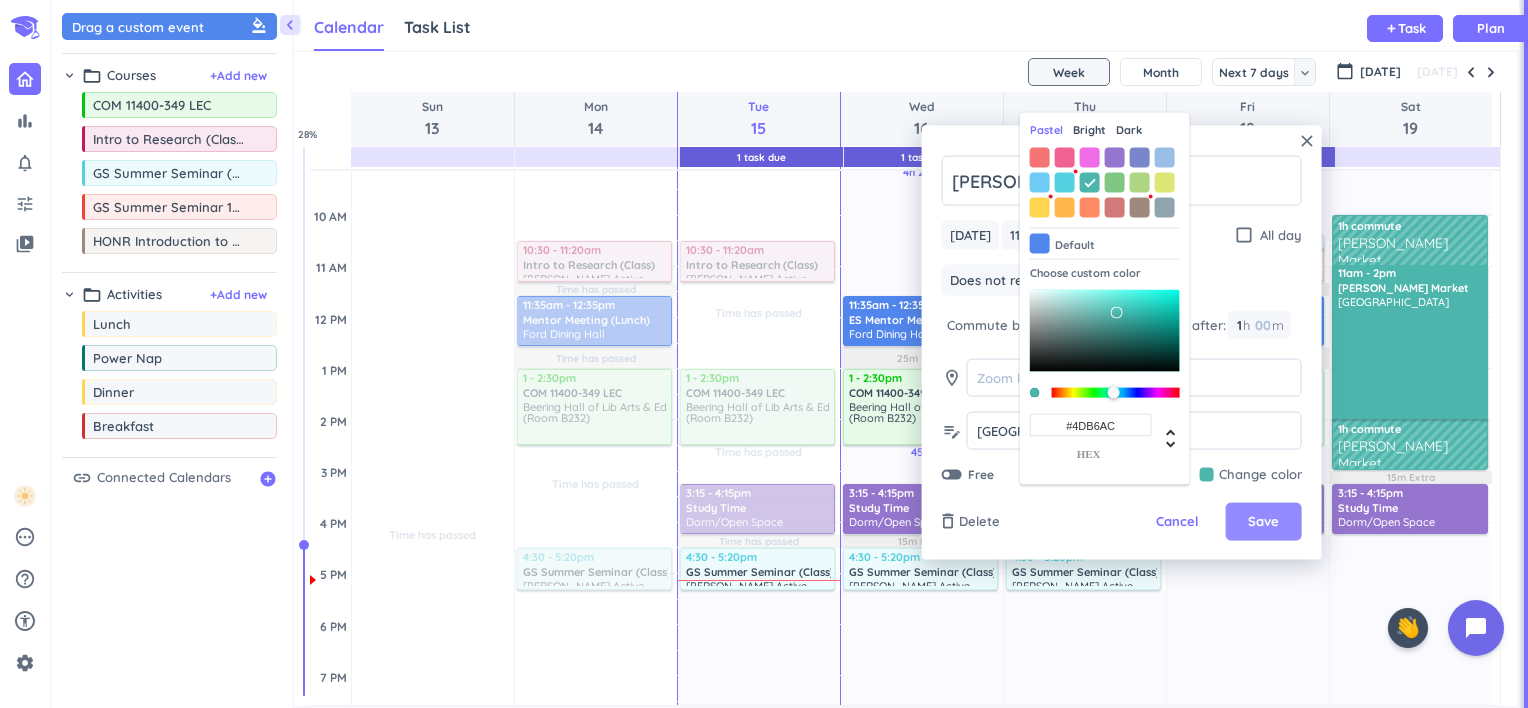 click on "Save" at bounding box center [1263, 521] 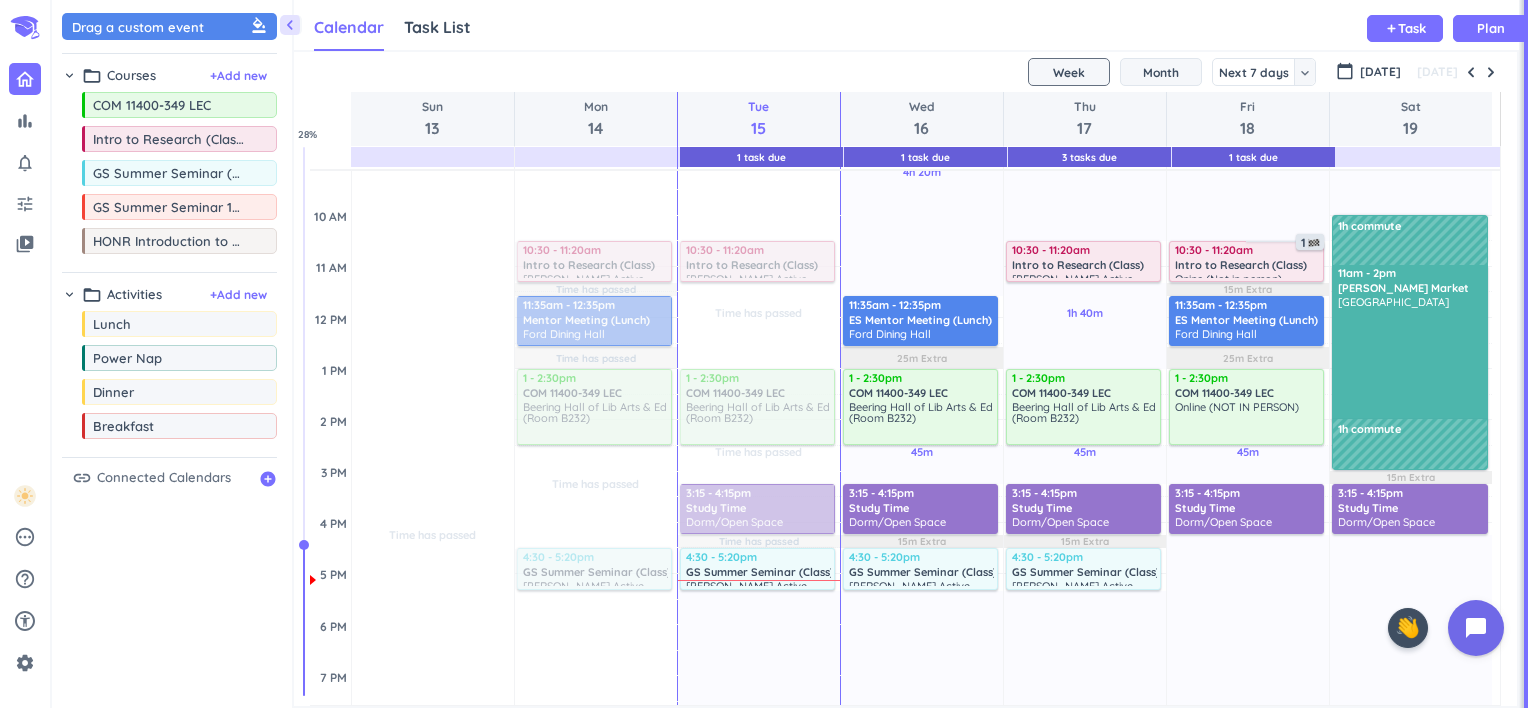 click on "Month" at bounding box center (1161, 72) 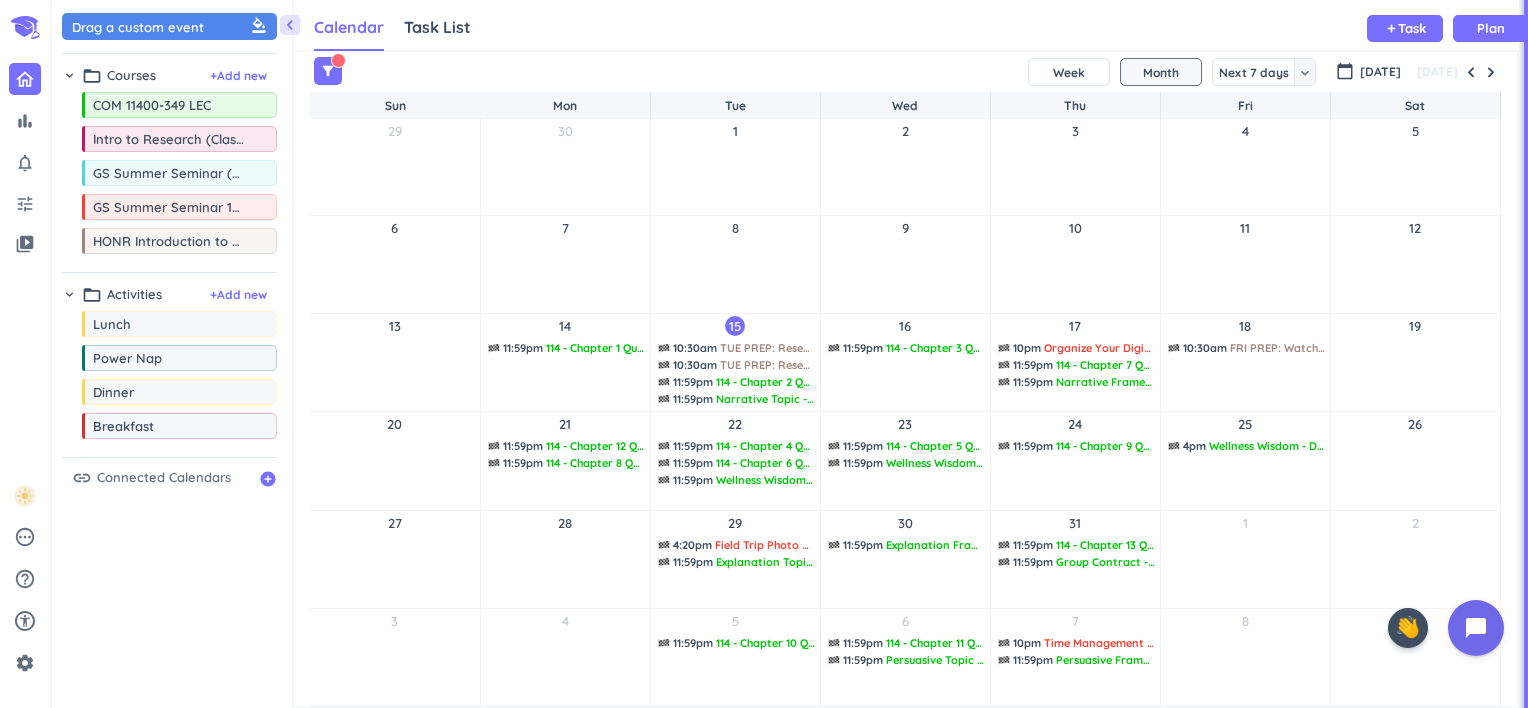 click on "14 11:59pm 114 - Chapter 1 Quiz SU25 - Due" at bounding box center [565, 362] 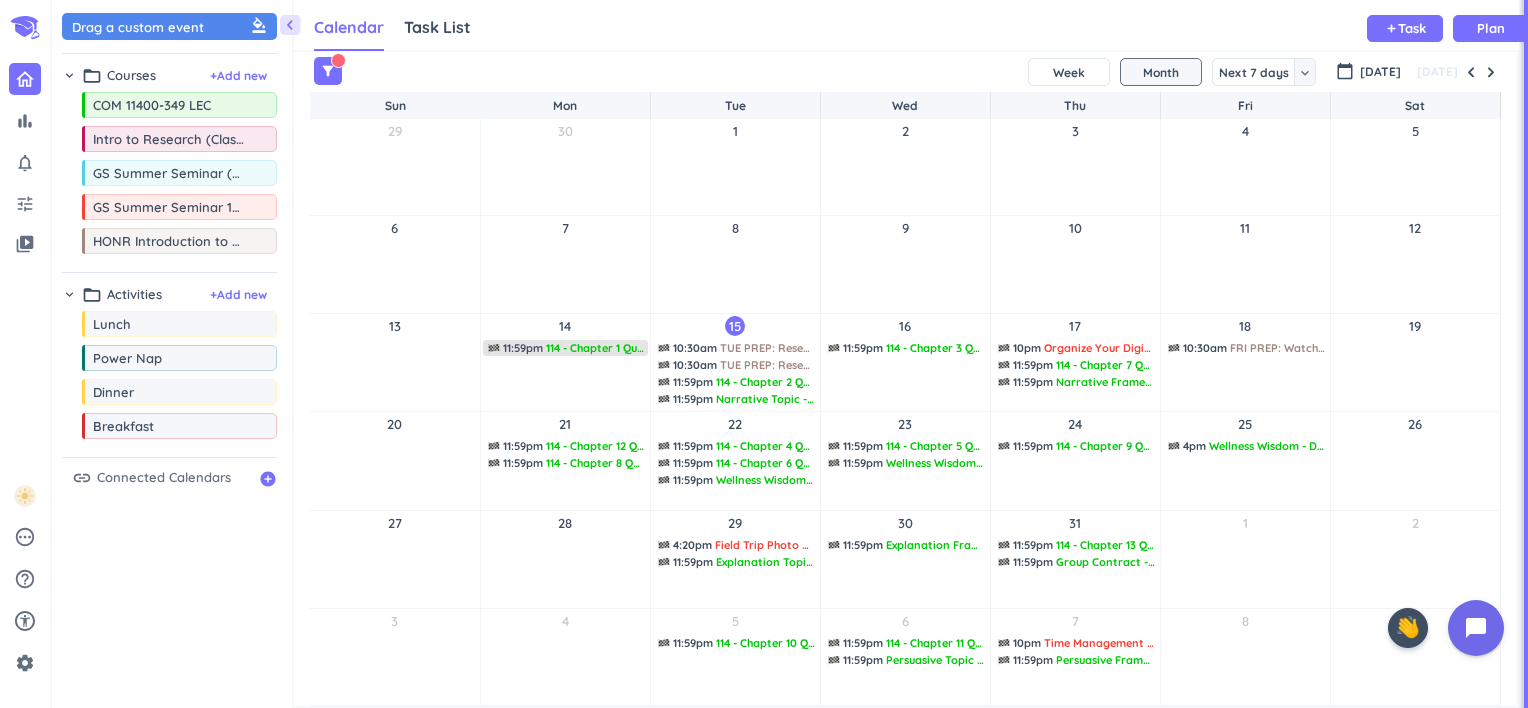 click on "114 - Chapter 1 Quiz SU25 - Due" at bounding box center (625, 348) 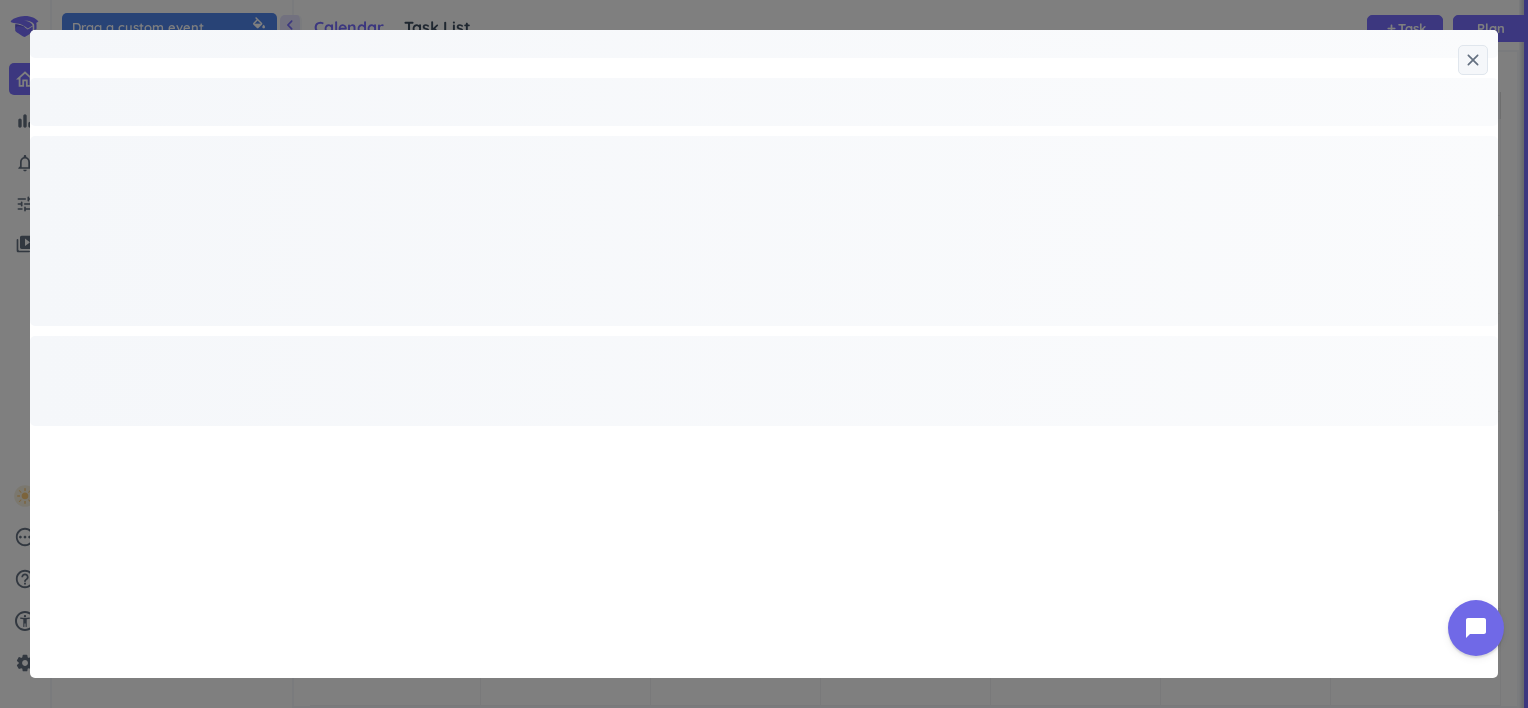 type on "x" 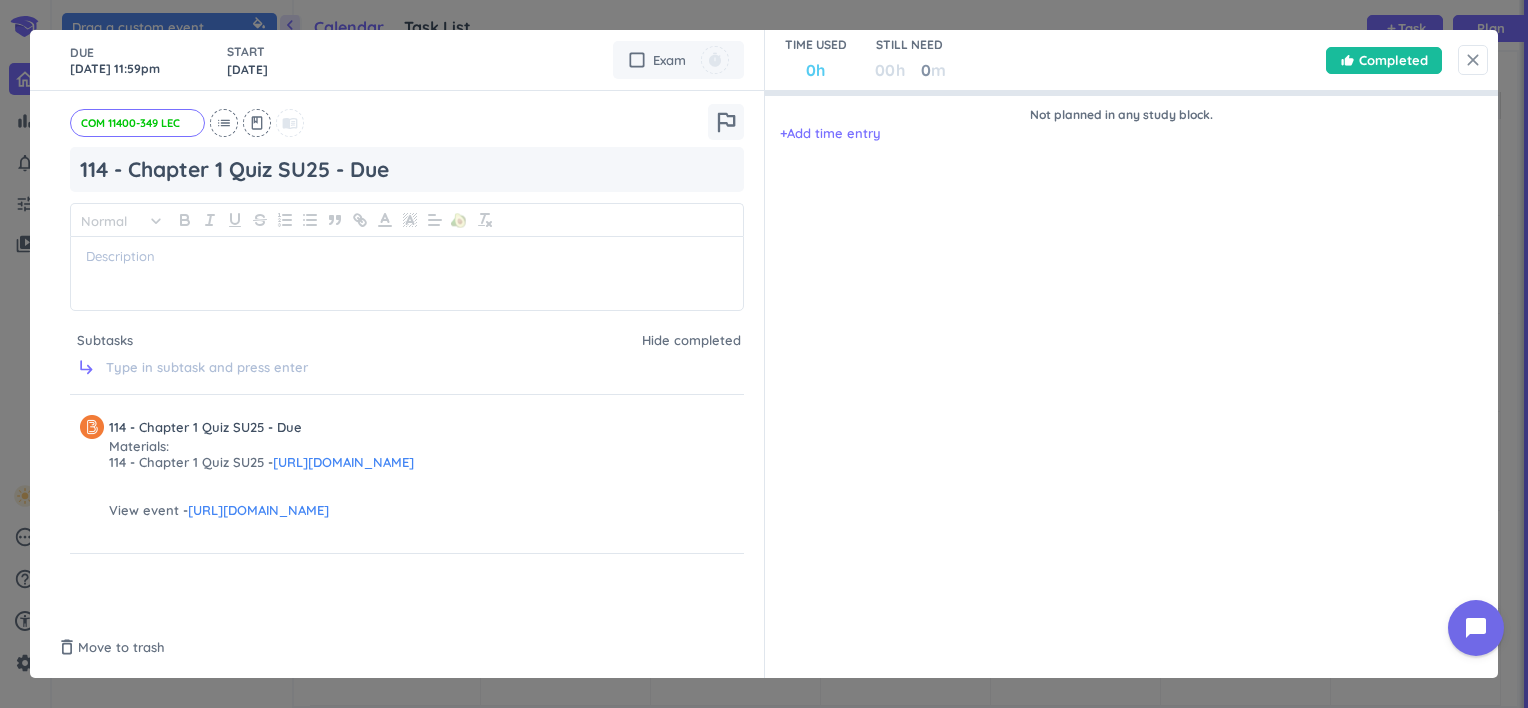 click on "close" at bounding box center (1473, 60) 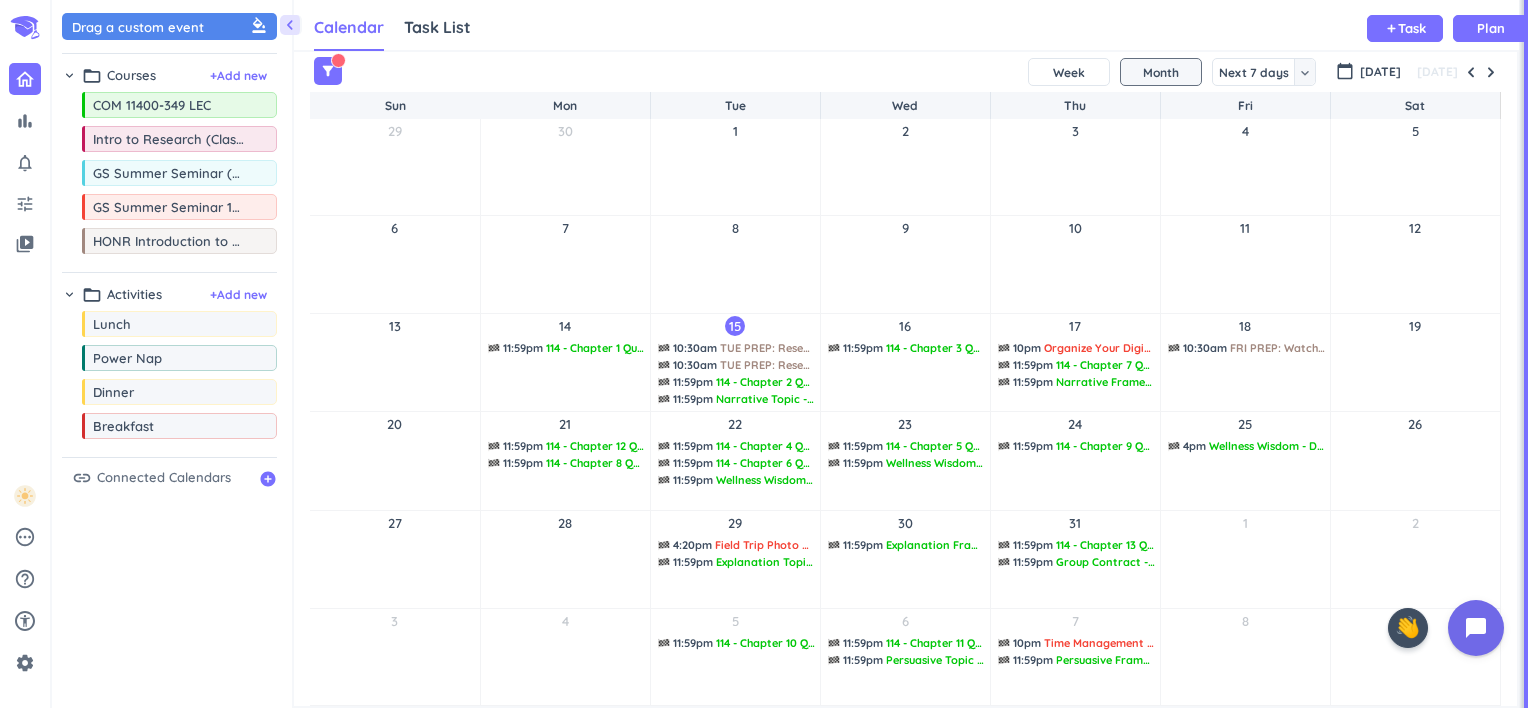 drag, startPoint x: 481, startPoint y: 366, endPoint x: 603, endPoint y: 384, distance: 123.32072 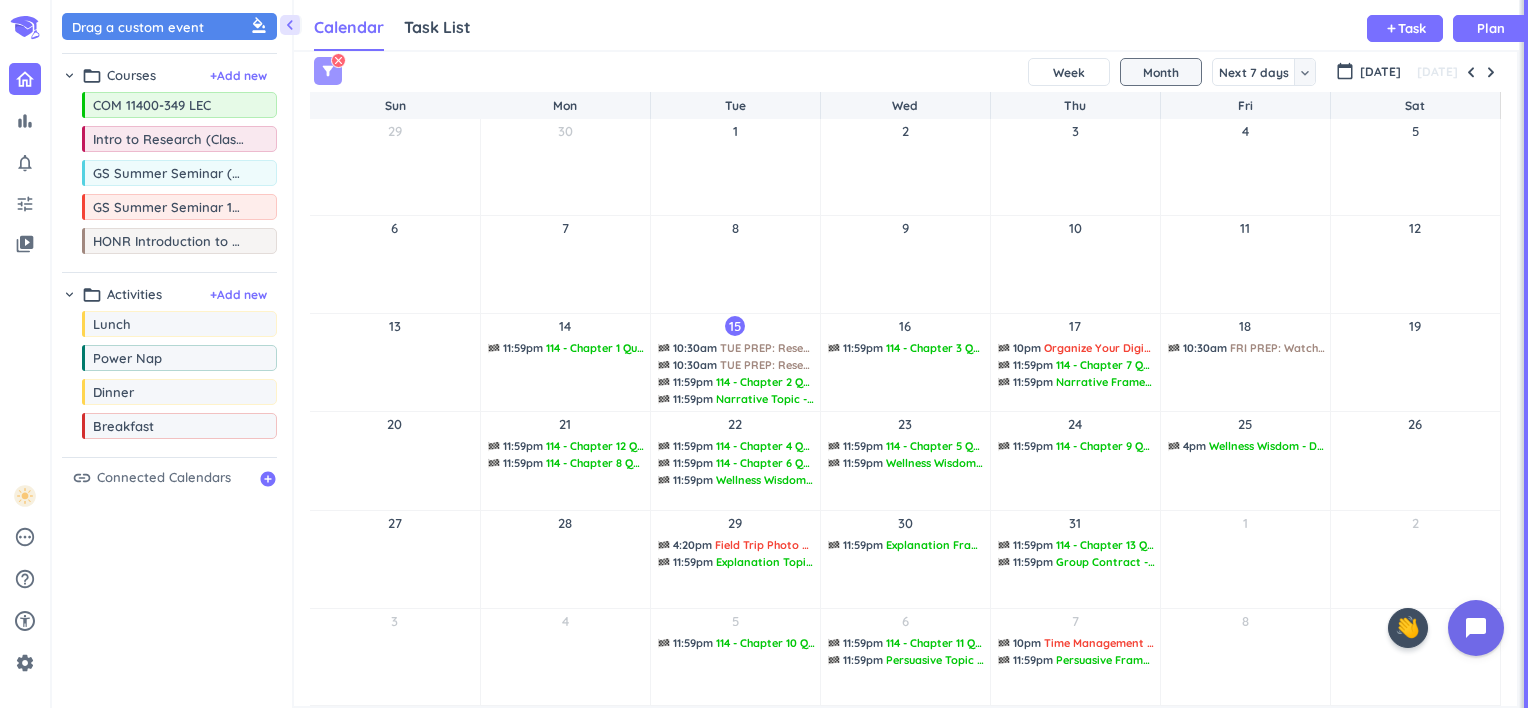 click on "filter_alt" at bounding box center [328, 71] 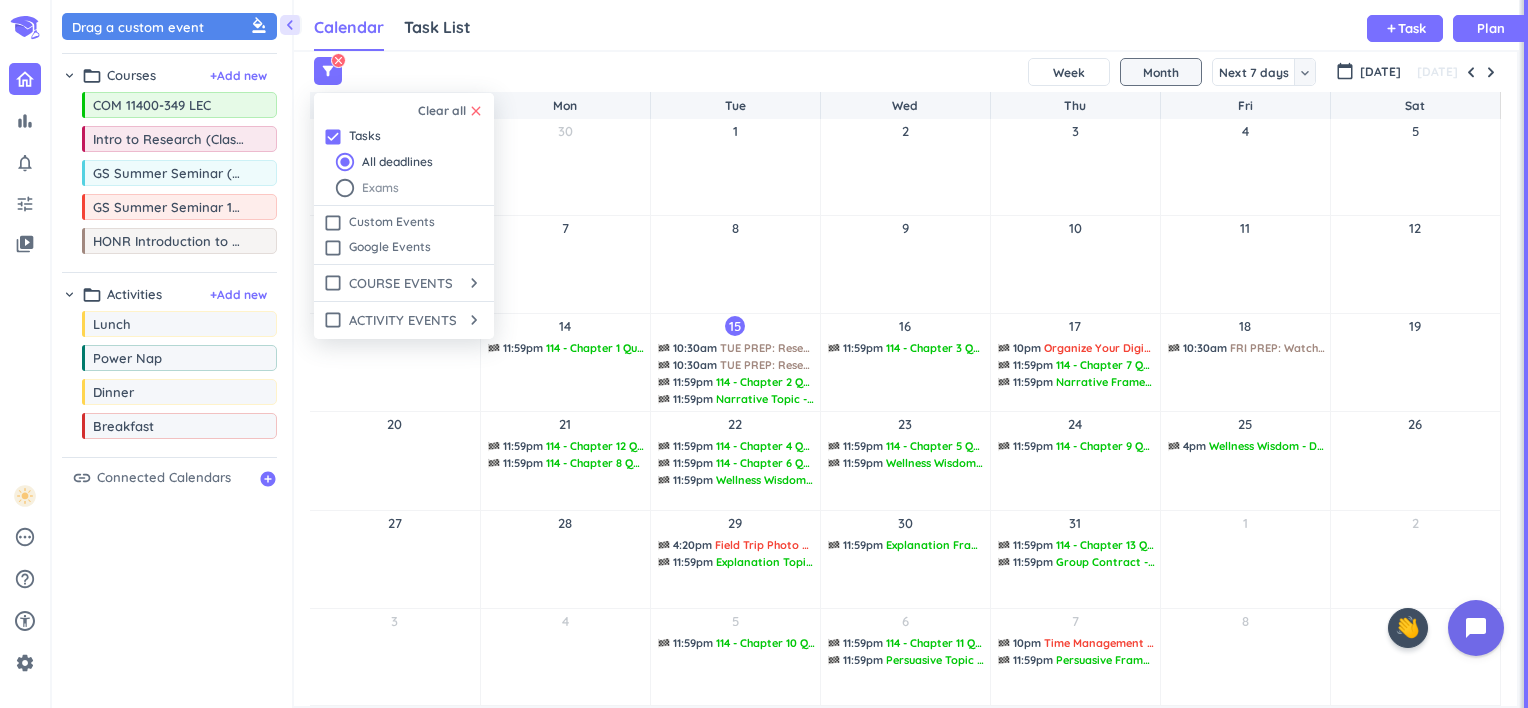 click on "radio_button_unchecked" at bounding box center [345, 188] 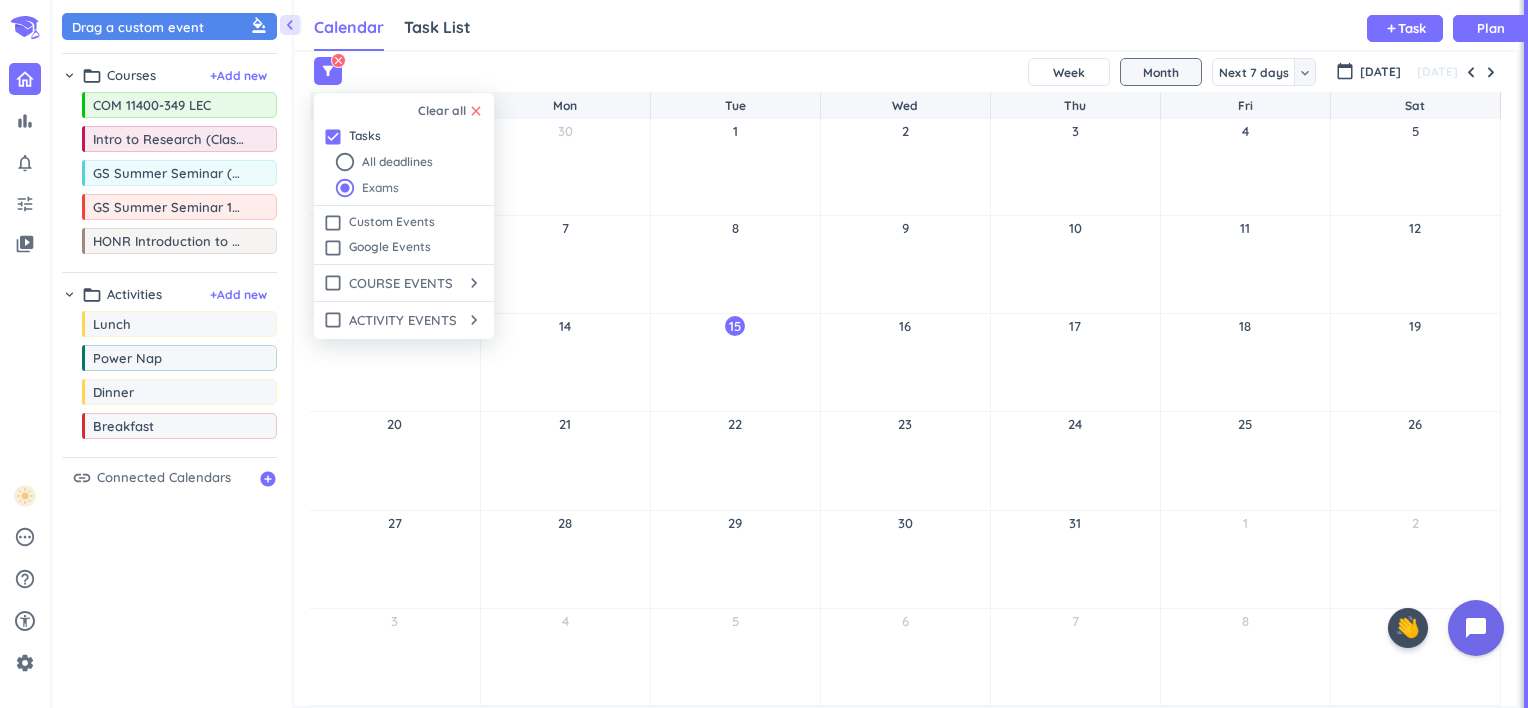 click on "radio_button_checked" at bounding box center (345, 188) 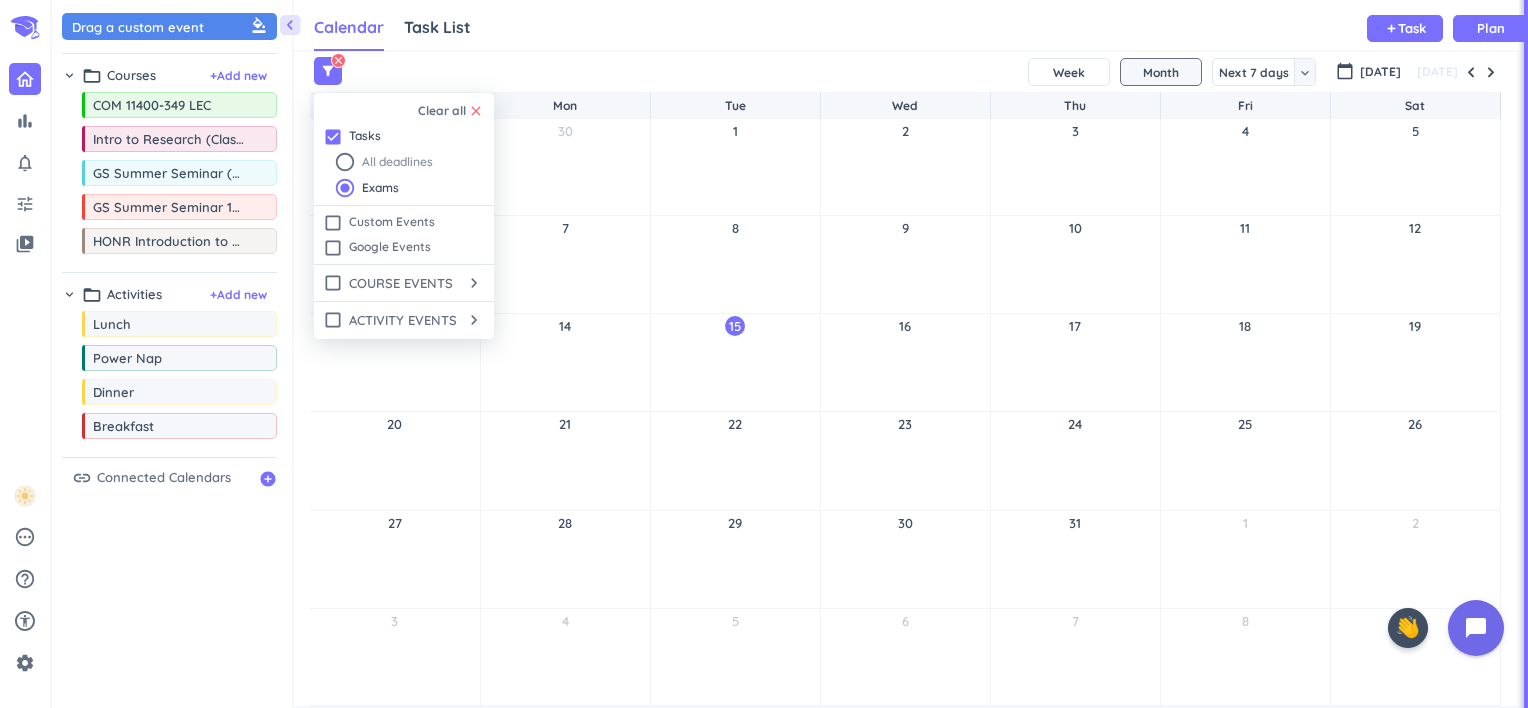 click on "radio_button_unchecked" at bounding box center (345, 162) 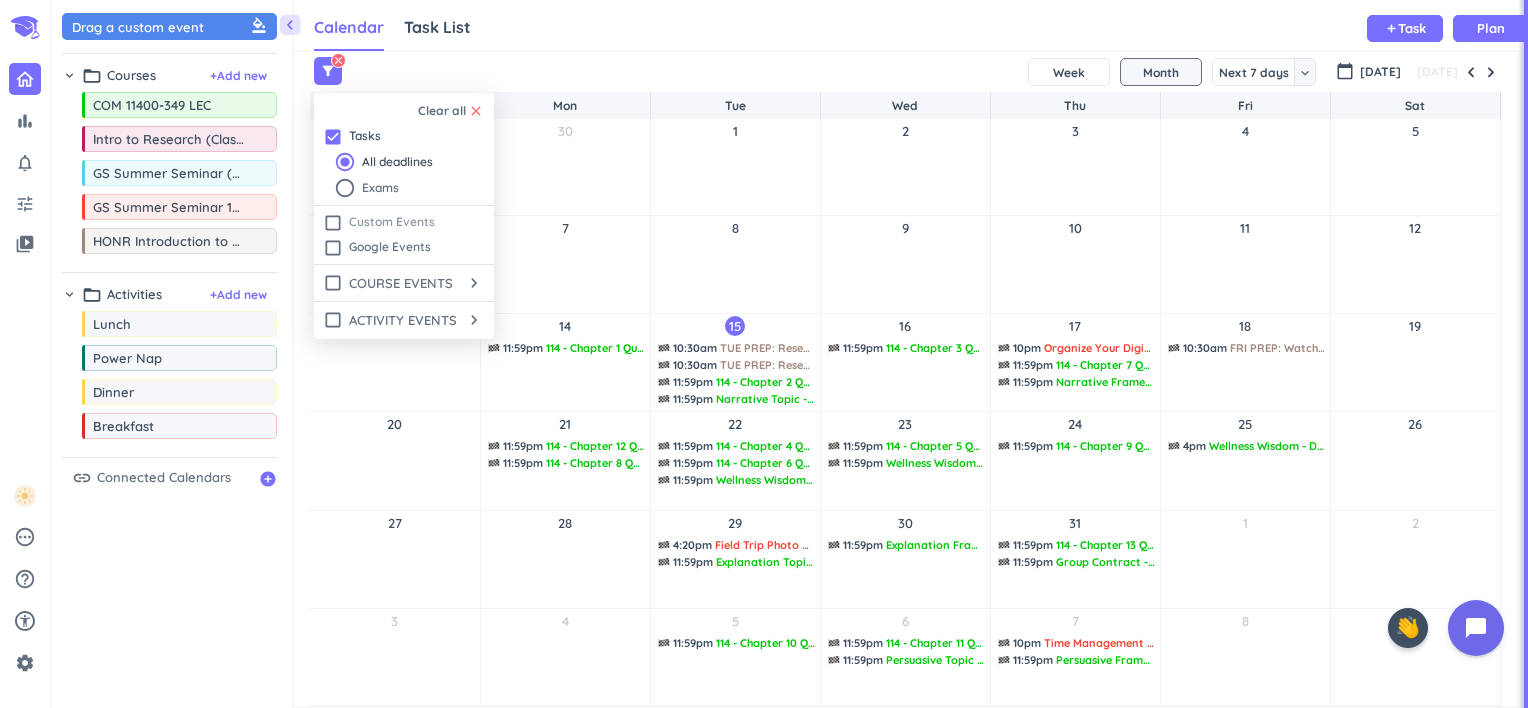 click on "check_box_outline_blank" at bounding box center (333, 223) 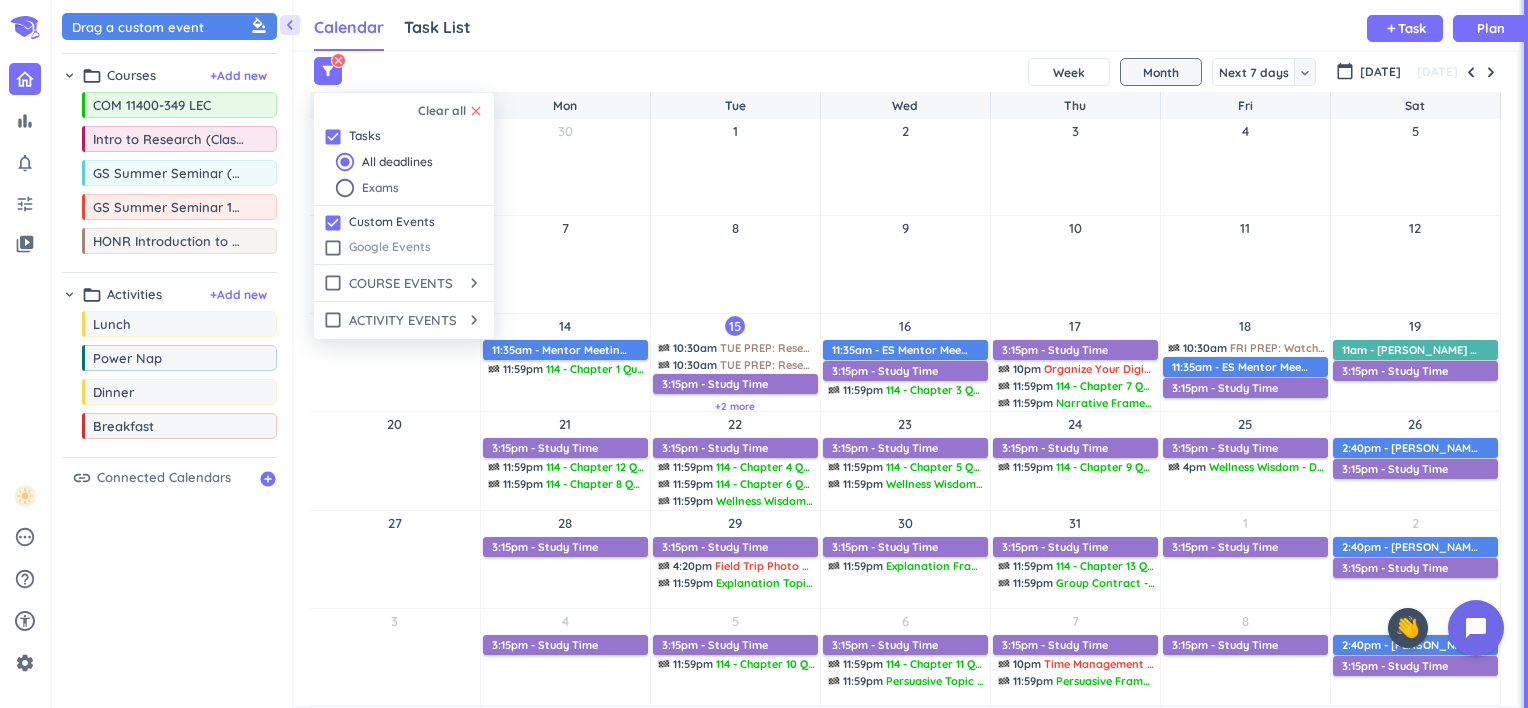 click on "check_box_outline_blank" at bounding box center (333, 248) 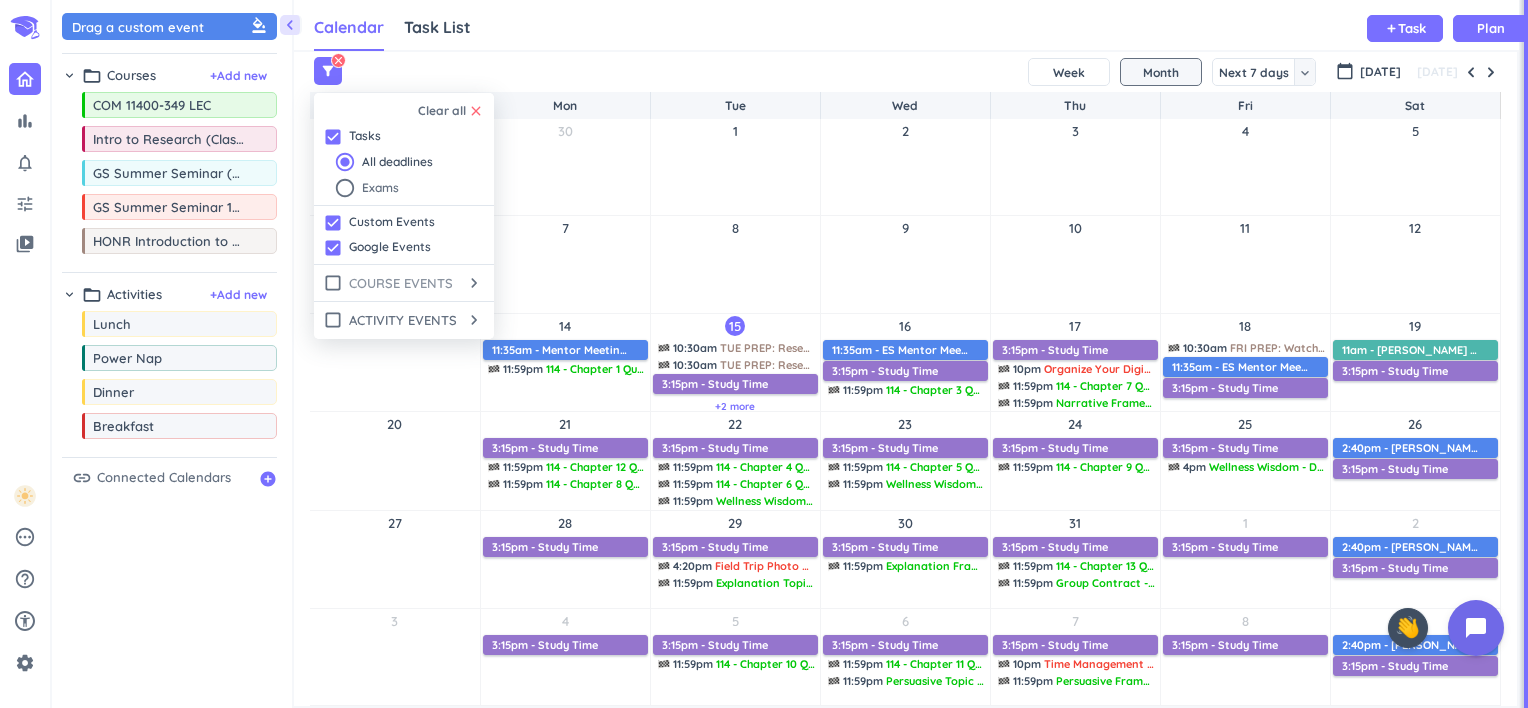 click on "check_box_outline_blank" at bounding box center (333, 283) 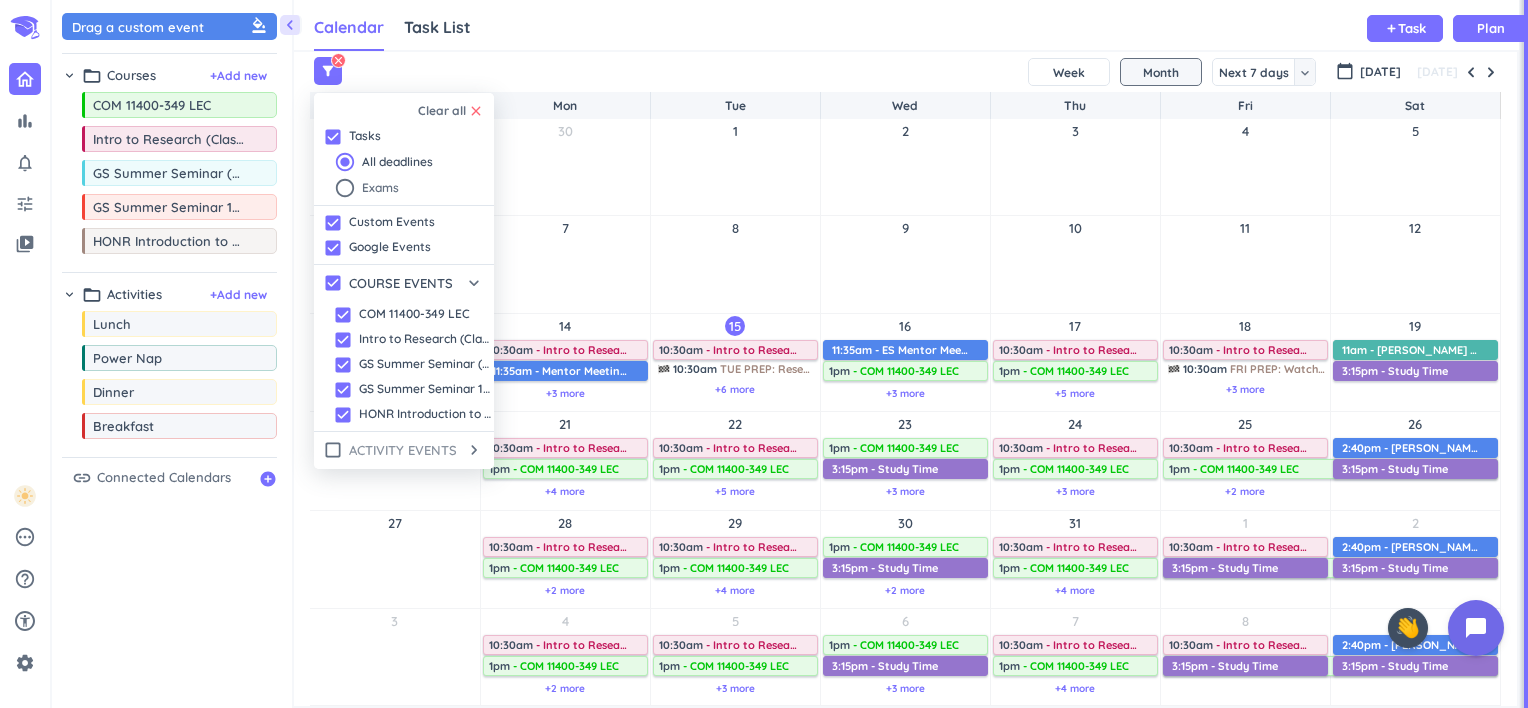 click on "check_box_outline_blank" at bounding box center [333, 450] 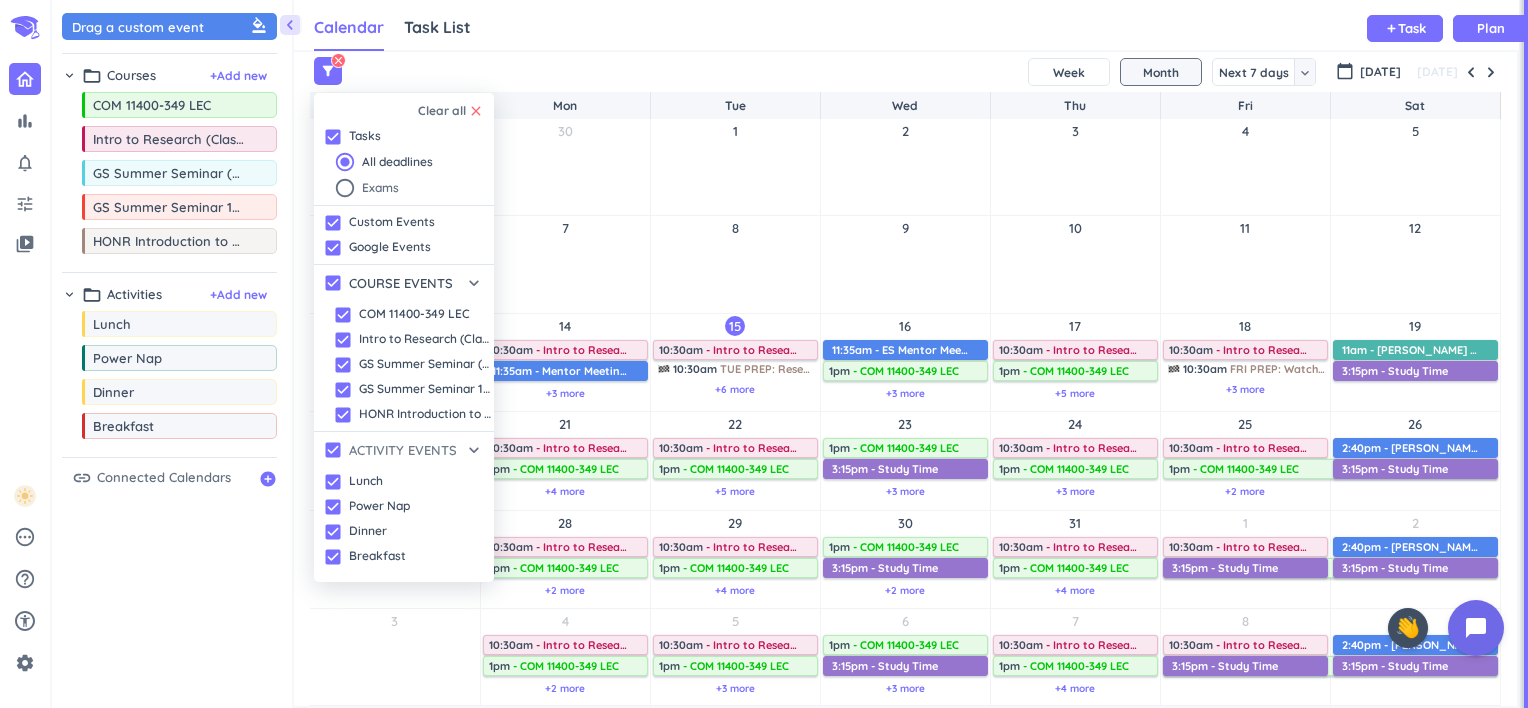 click on "check_box" at bounding box center (333, 450) 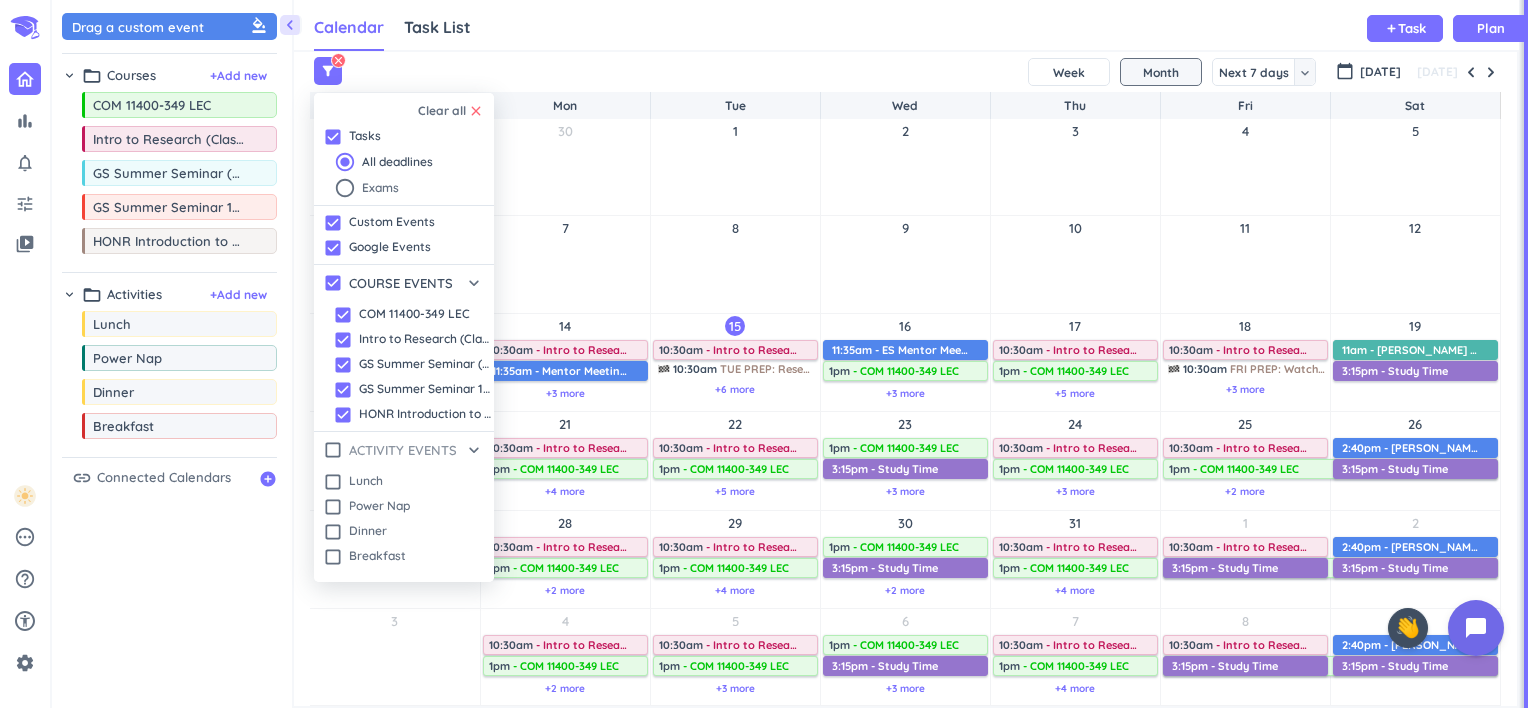 click on "check_box_outline_blank" at bounding box center (333, 450) 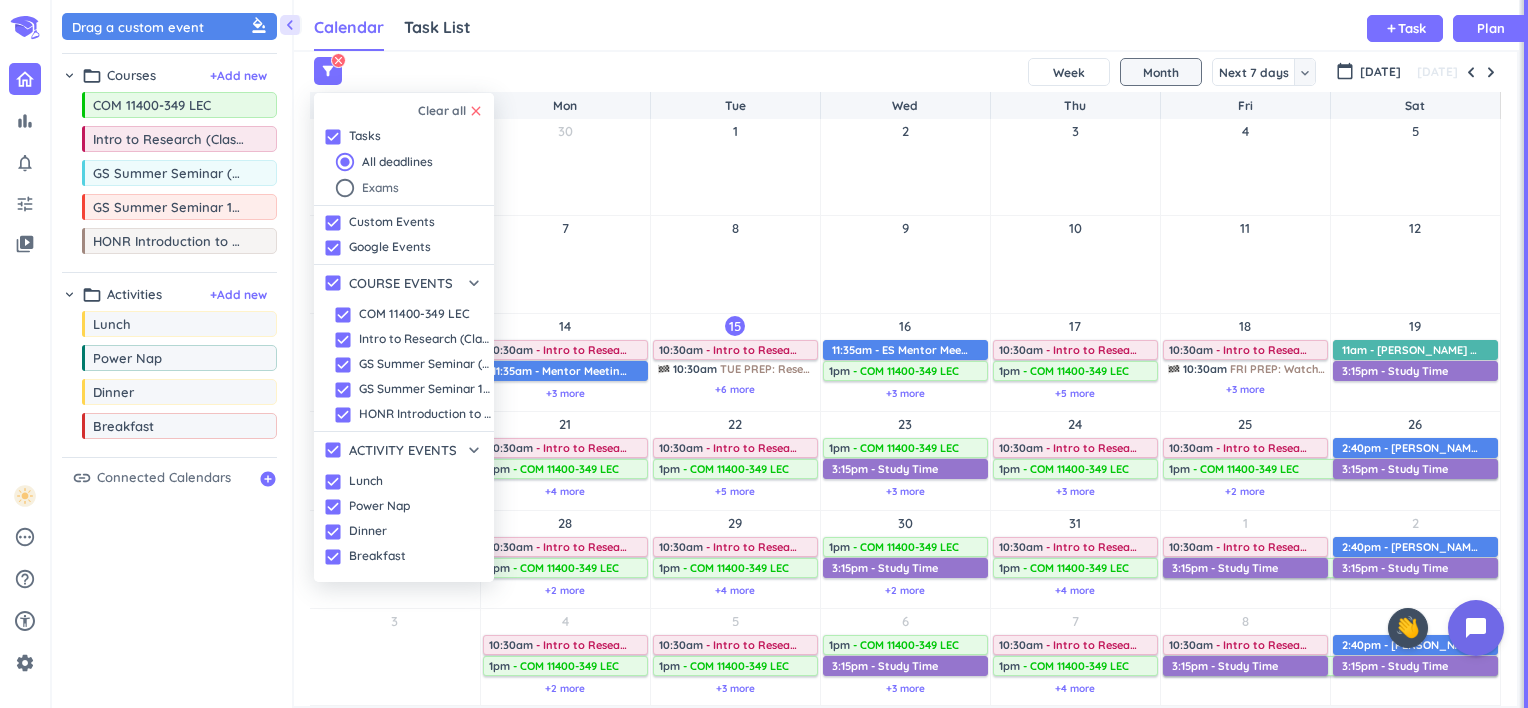 click at bounding box center [764, 354] 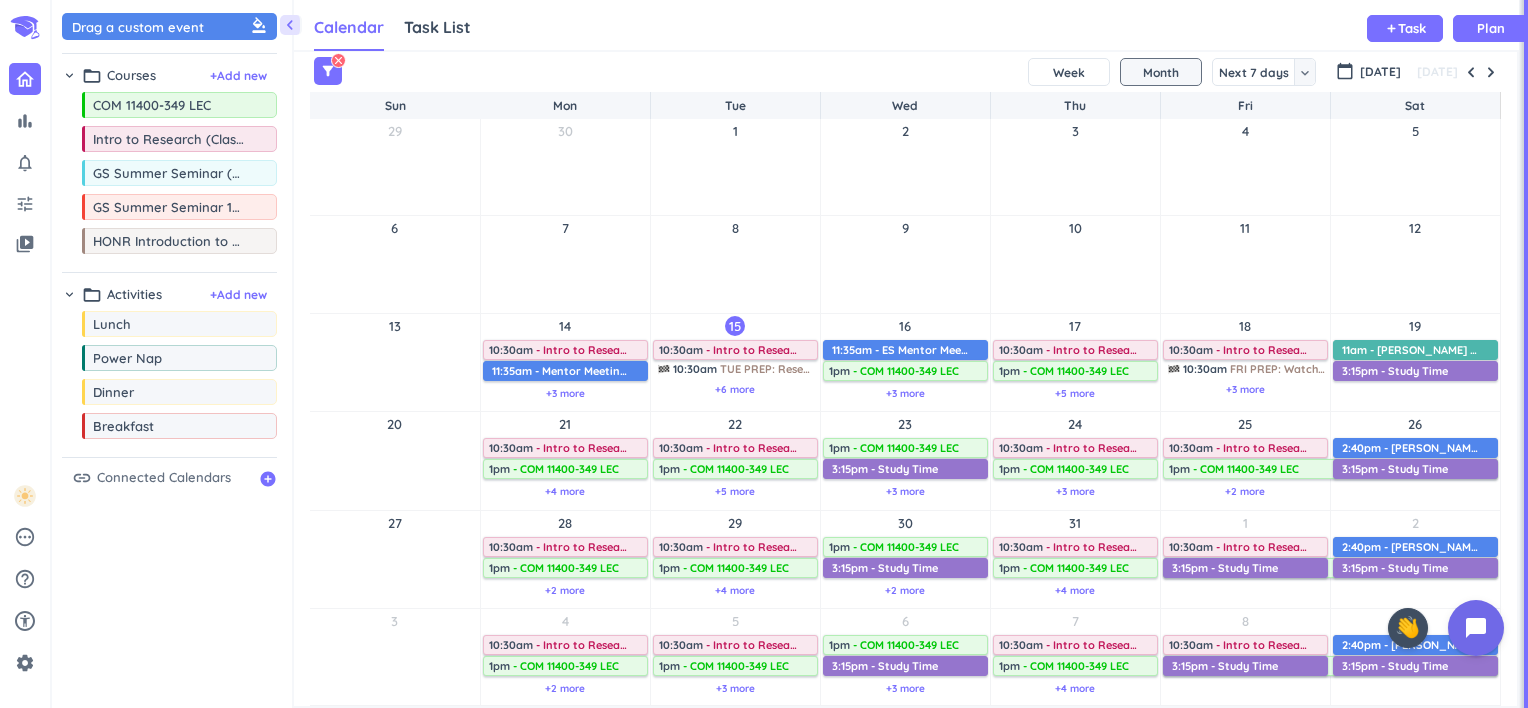 click on "+6 more" at bounding box center (735, 389) 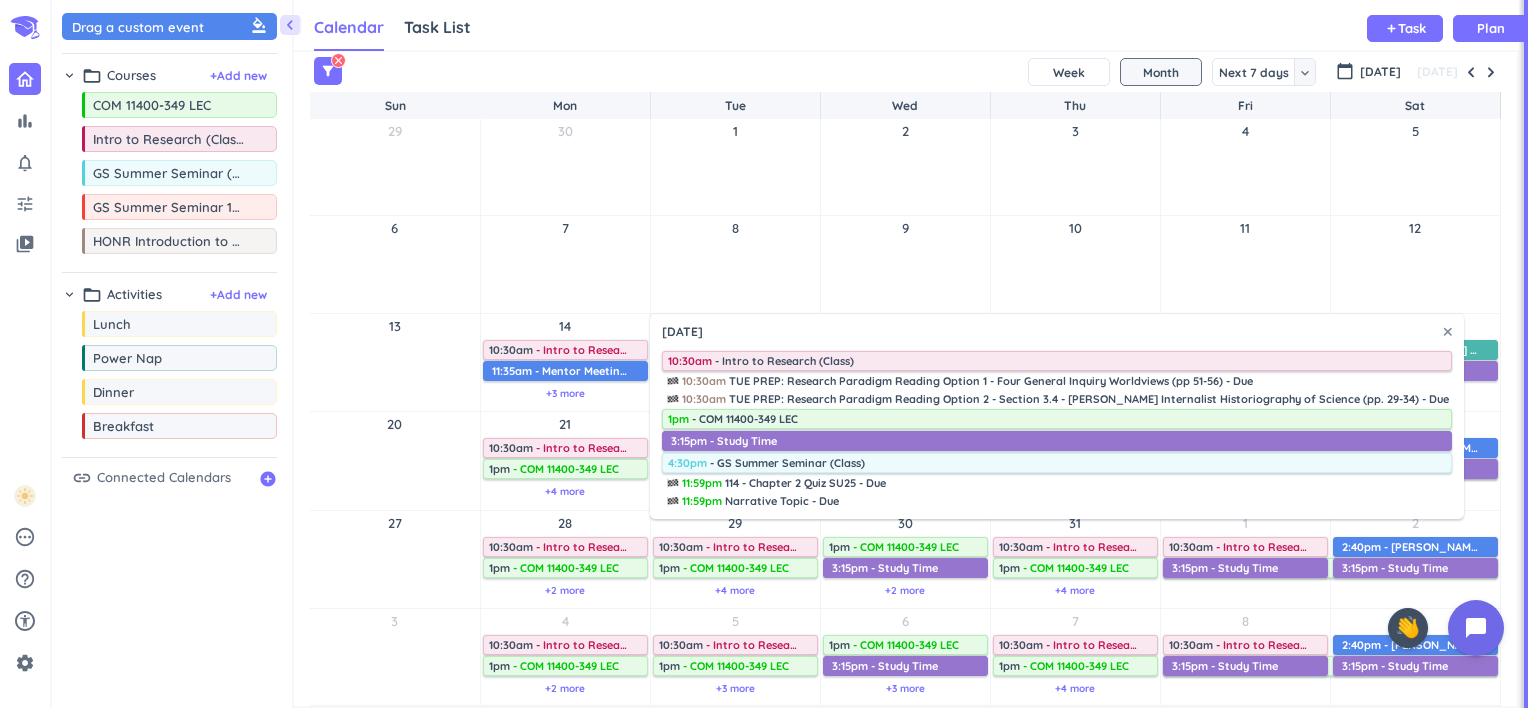 click on "9" at bounding box center [905, 264] 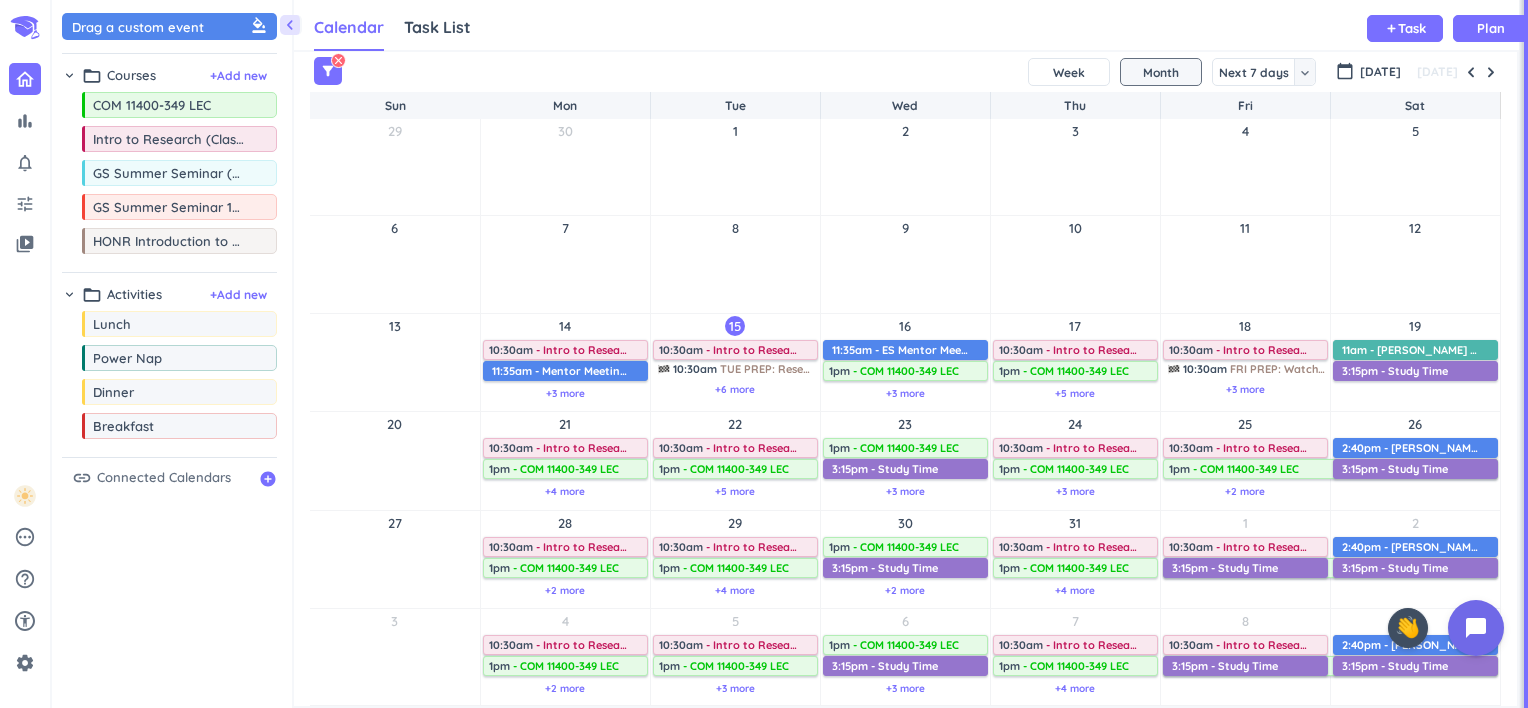 click on "+5 more" at bounding box center (1075, 393) 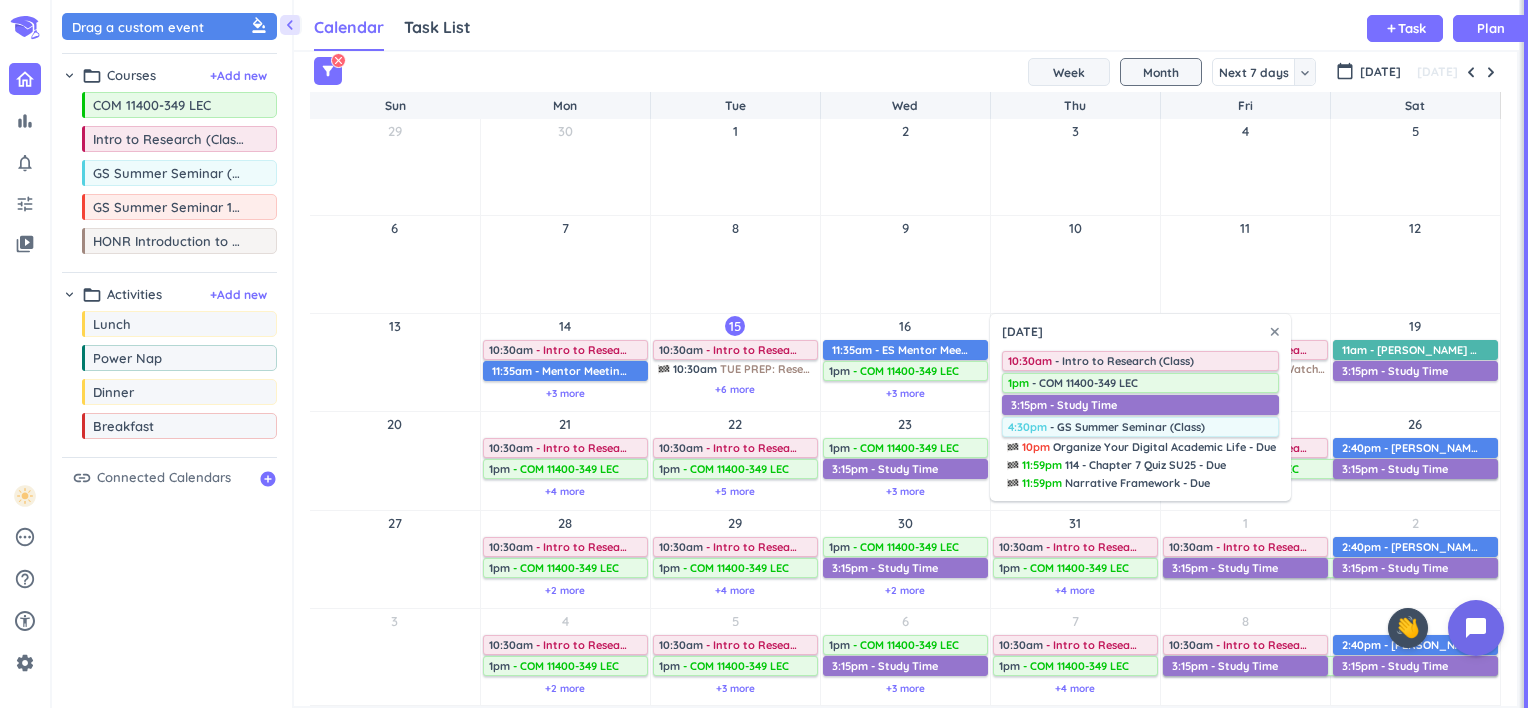 click on "Week" at bounding box center (1069, 72) 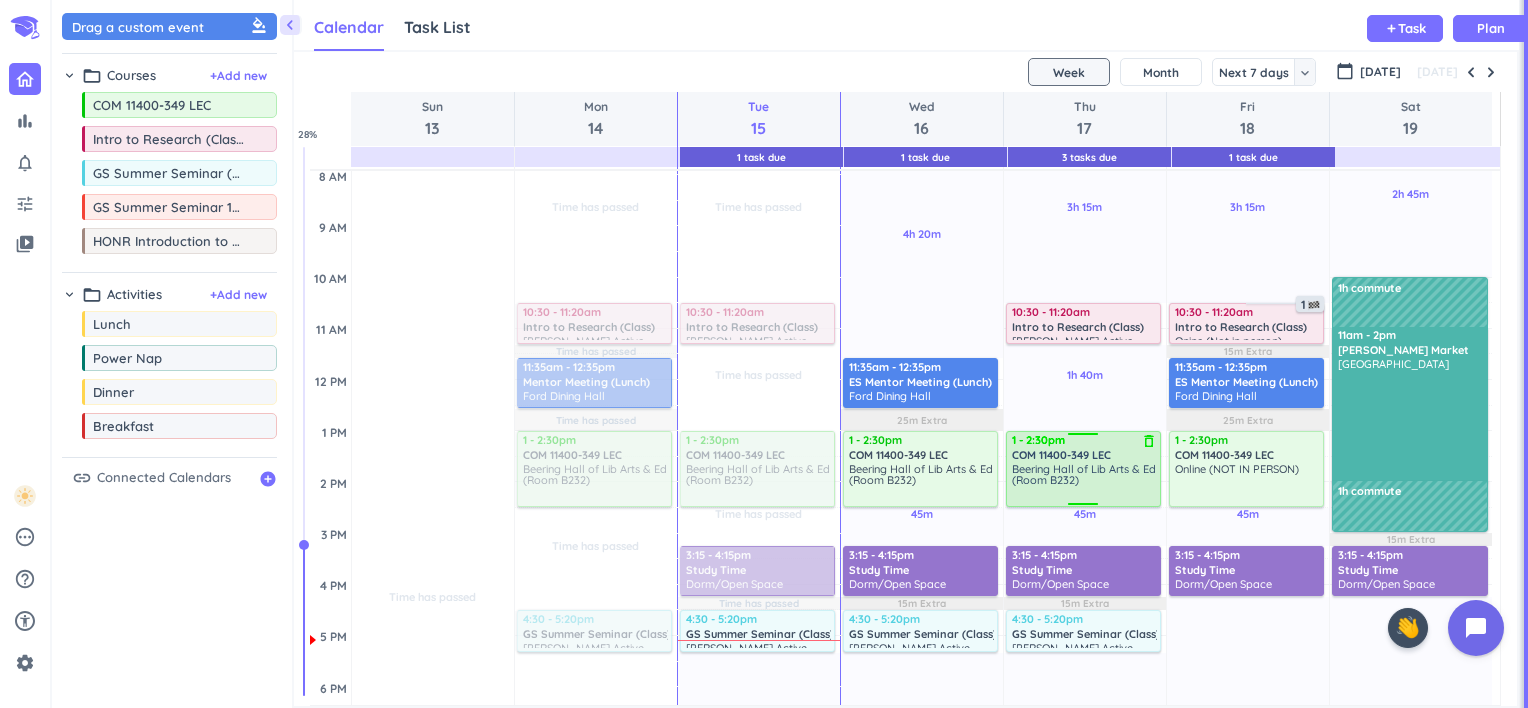 scroll, scrollTop: 203, scrollLeft: 0, axis: vertical 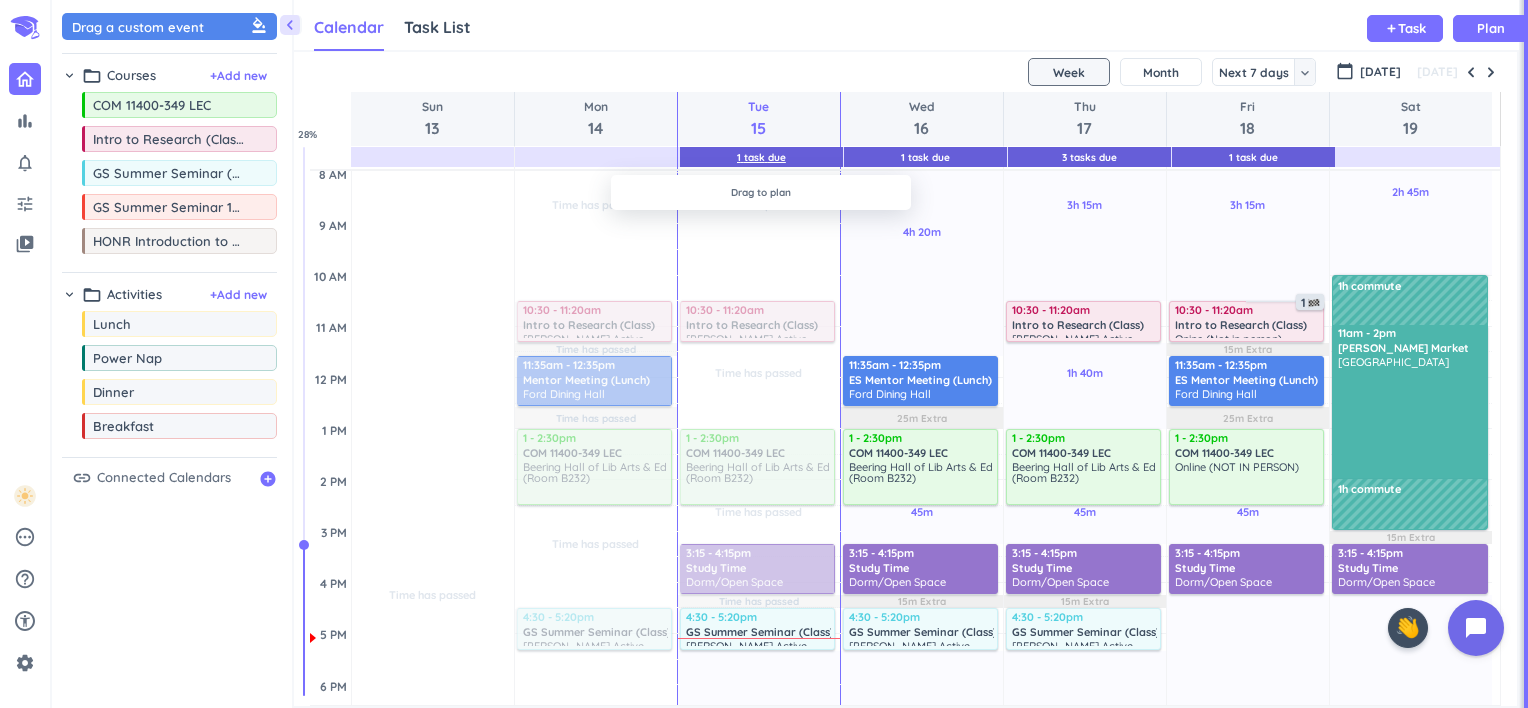 click on "1   Task   Due" at bounding box center (761, 157) 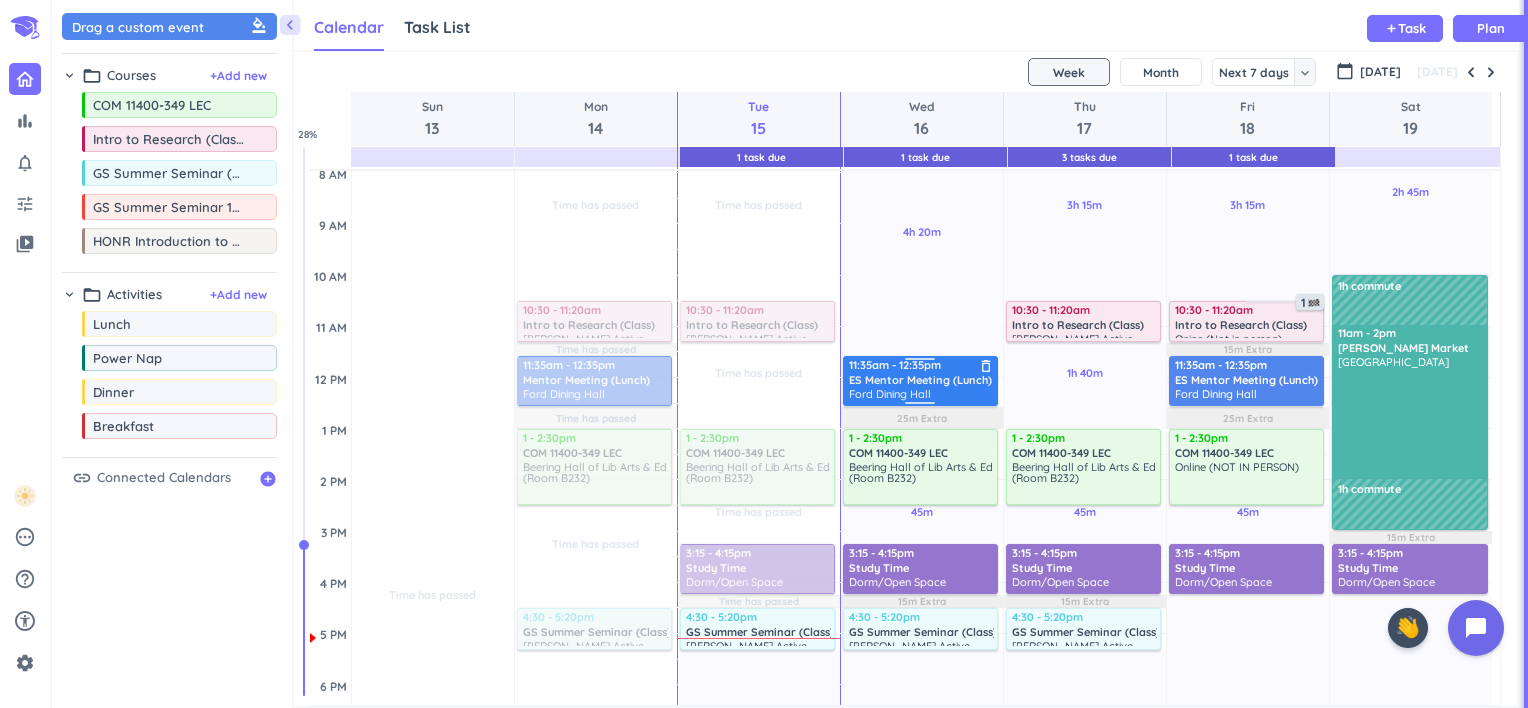 click on "ES Mentor Meeting (Lunch)" at bounding box center [920, 380] 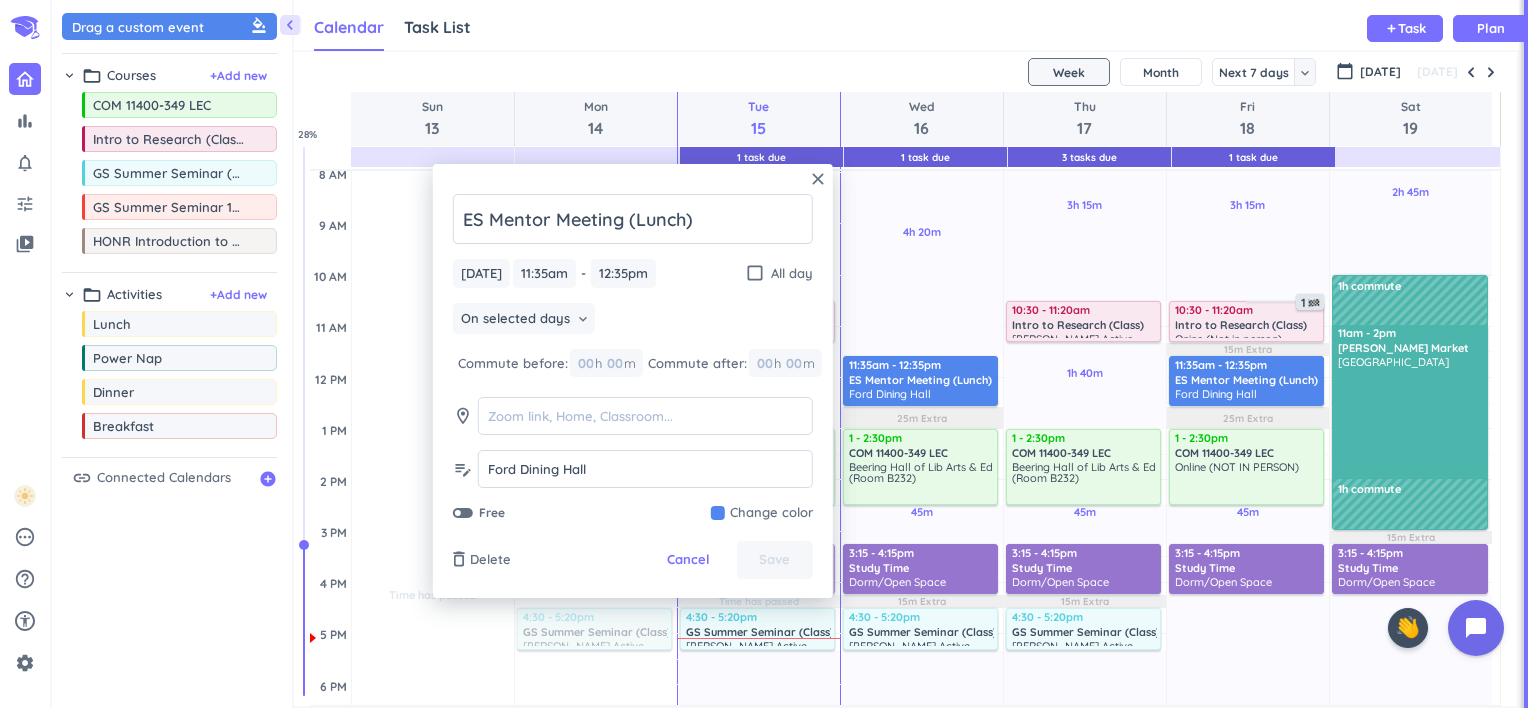 click on "[DATE]" at bounding box center [905, 72] 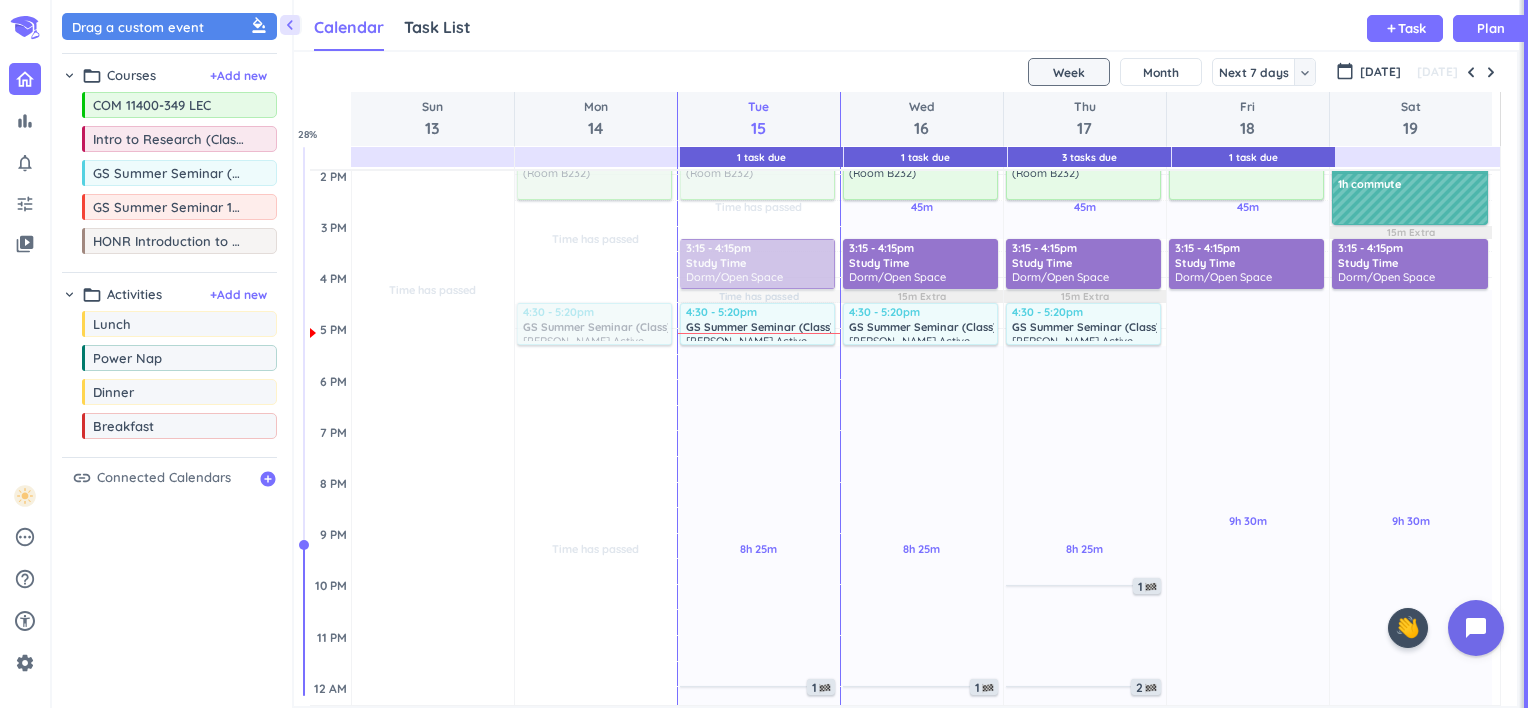 scroll, scrollTop: 509, scrollLeft: 0, axis: vertical 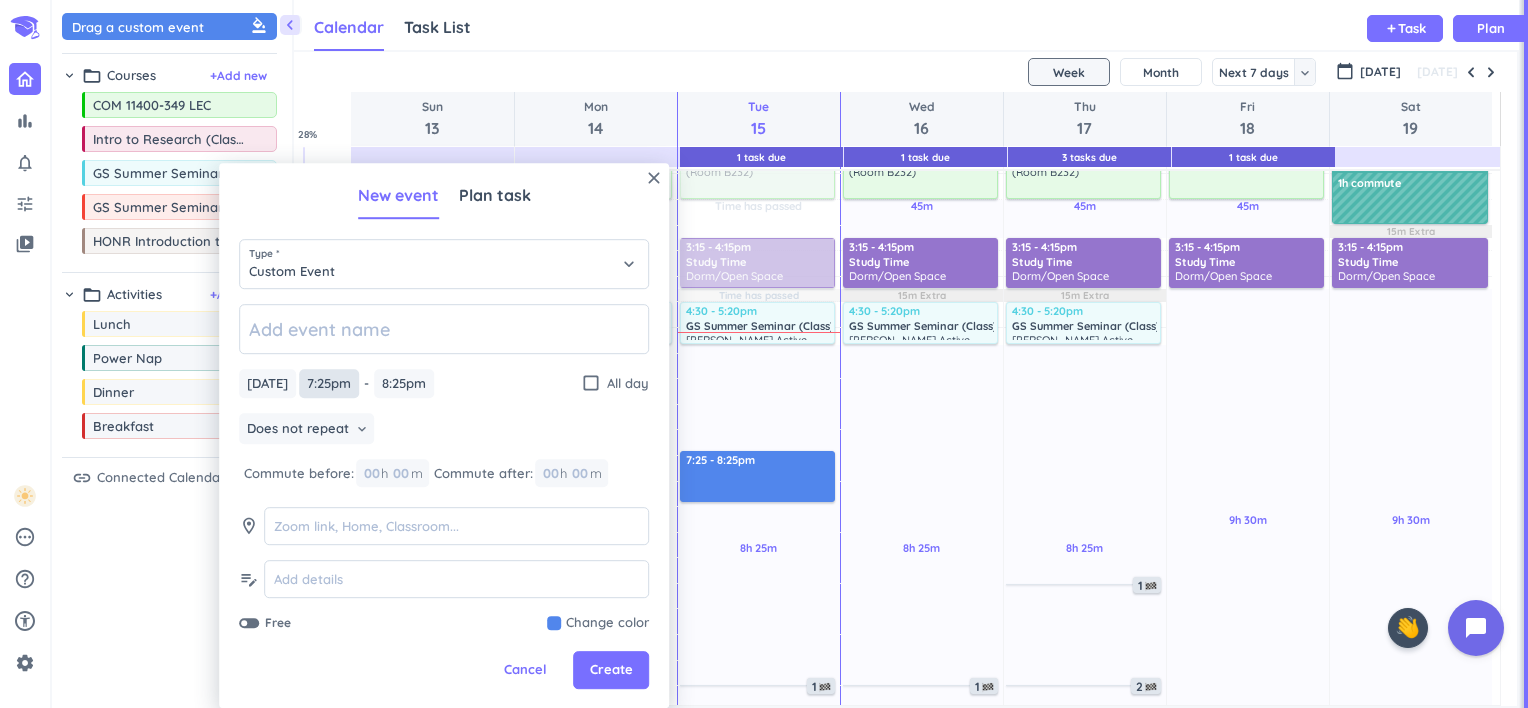 click on "7:25pm" at bounding box center (329, 383) 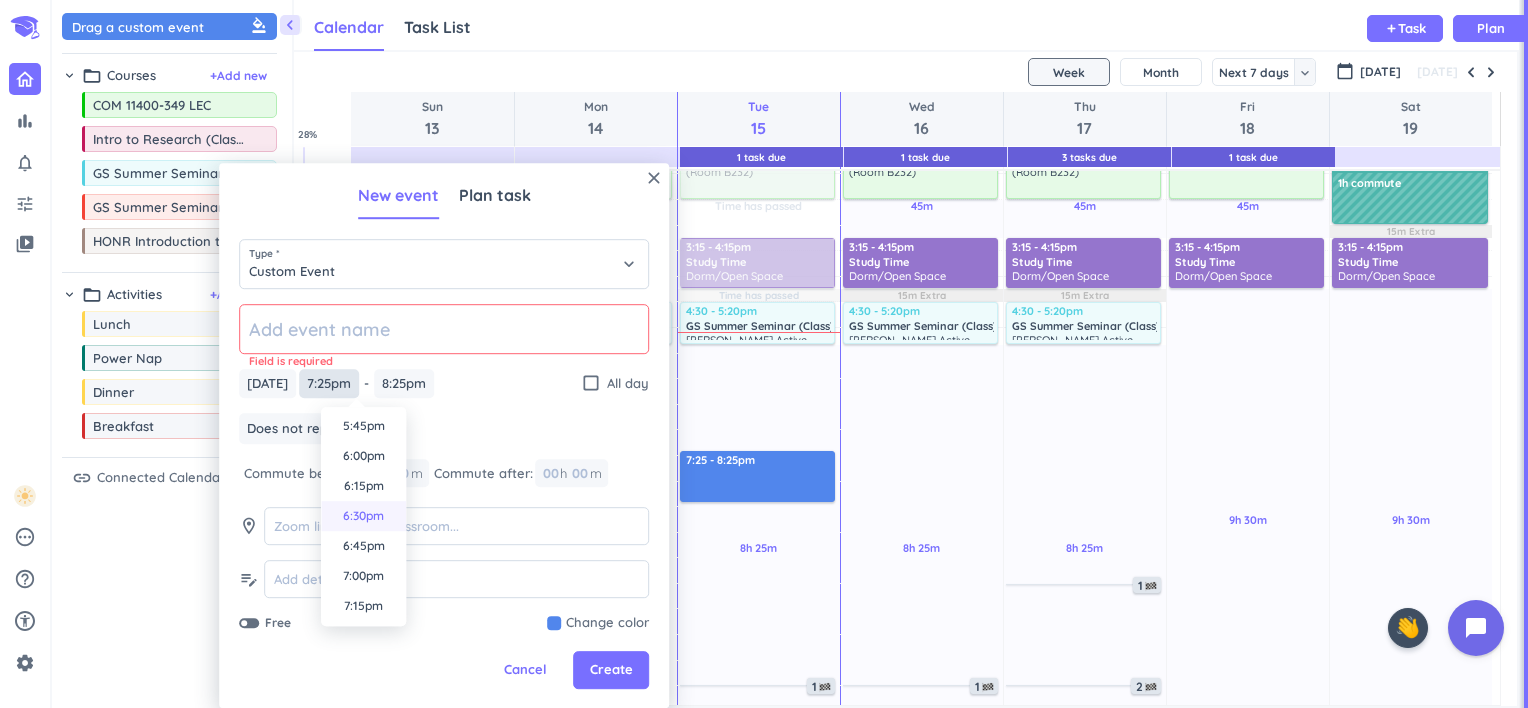 scroll, scrollTop: 2108, scrollLeft: 0, axis: vertical 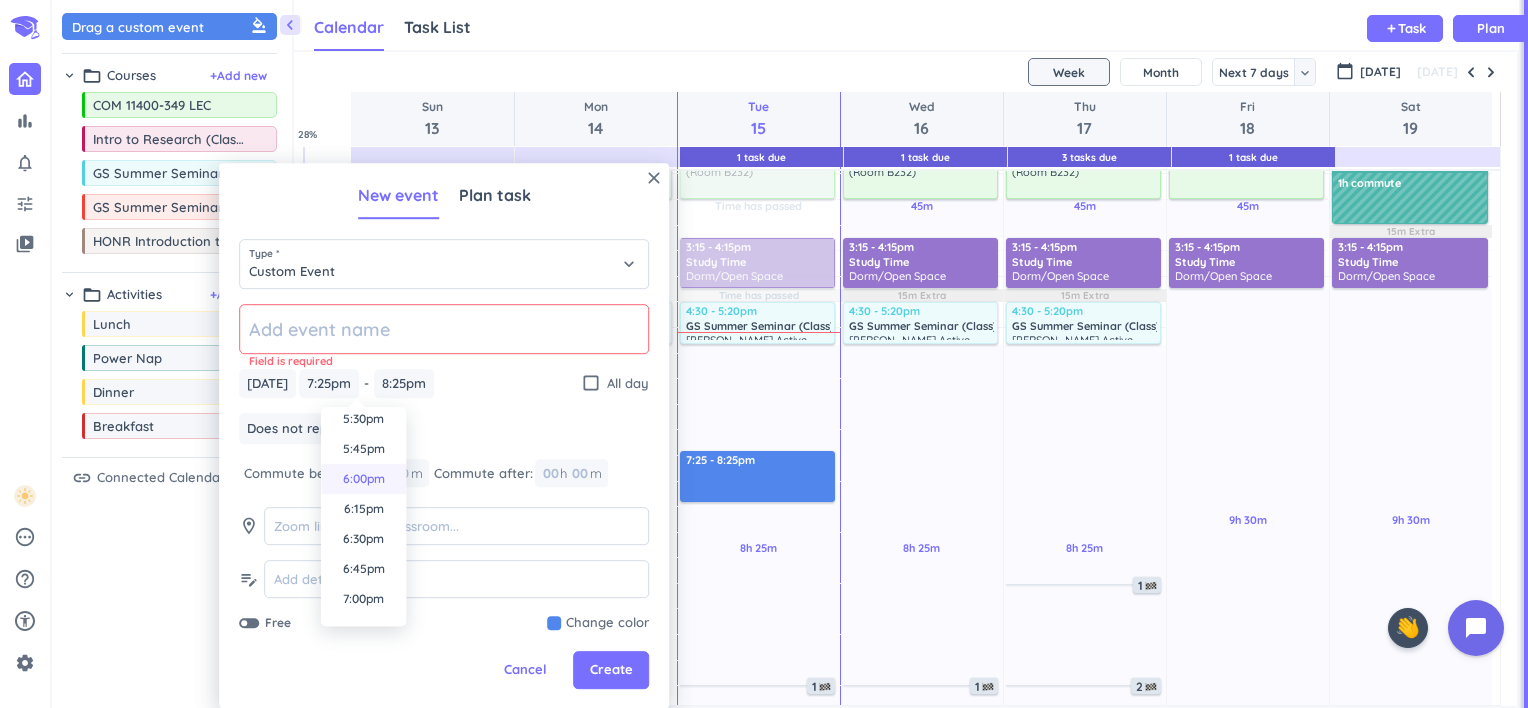 click on "6:00pm" at bounding box center (363, 479) 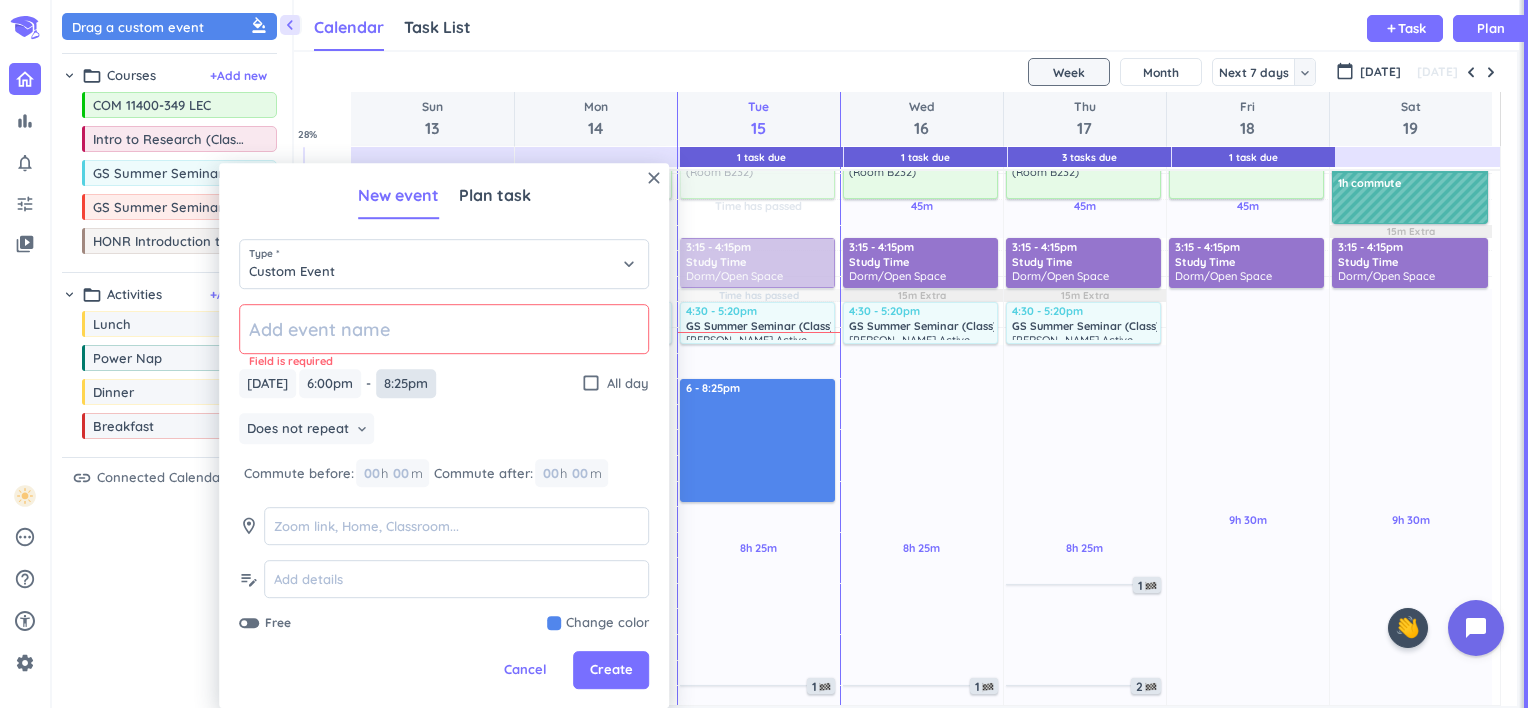 click on "8:25pm" at bounding box center [406, 383] 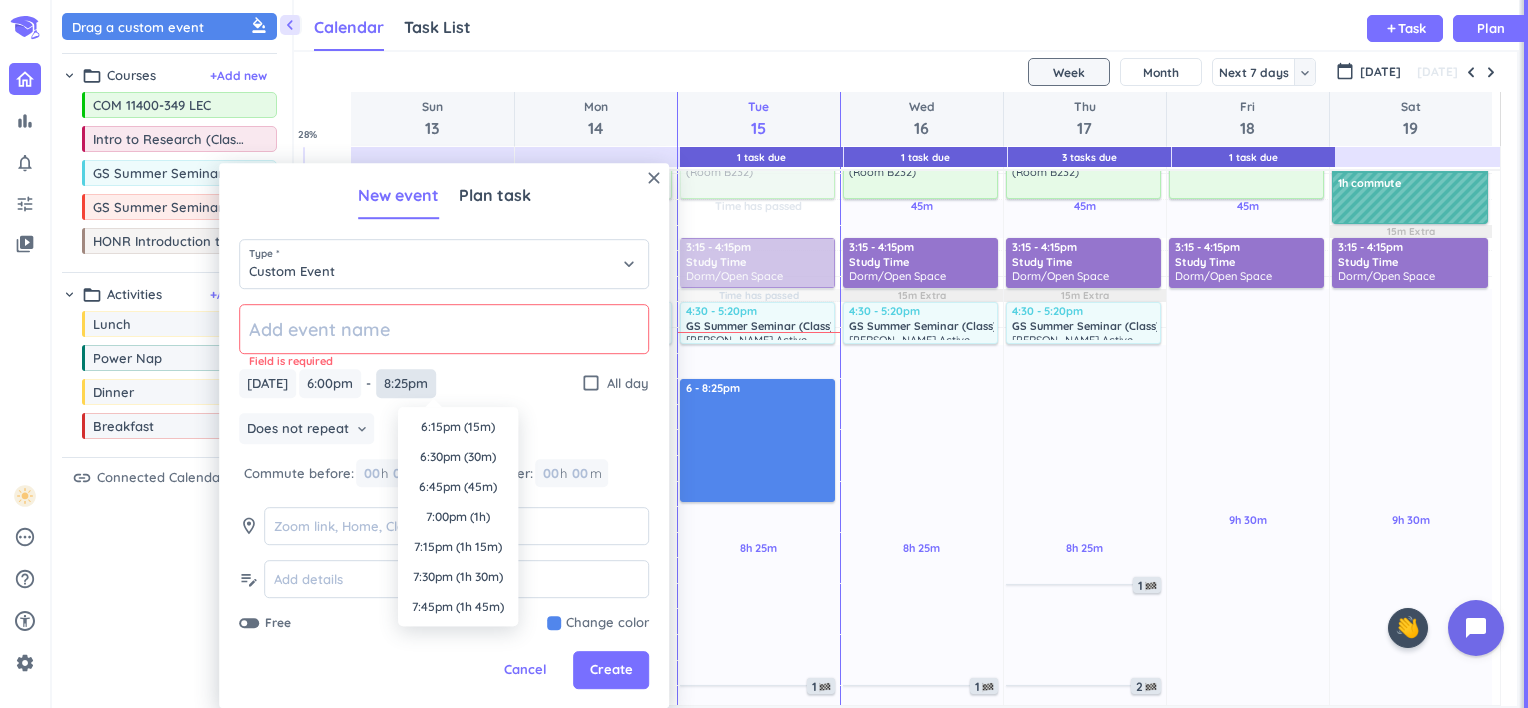 scroll, scrollTop: 2340, scrollLeft: 0, axis: vertical 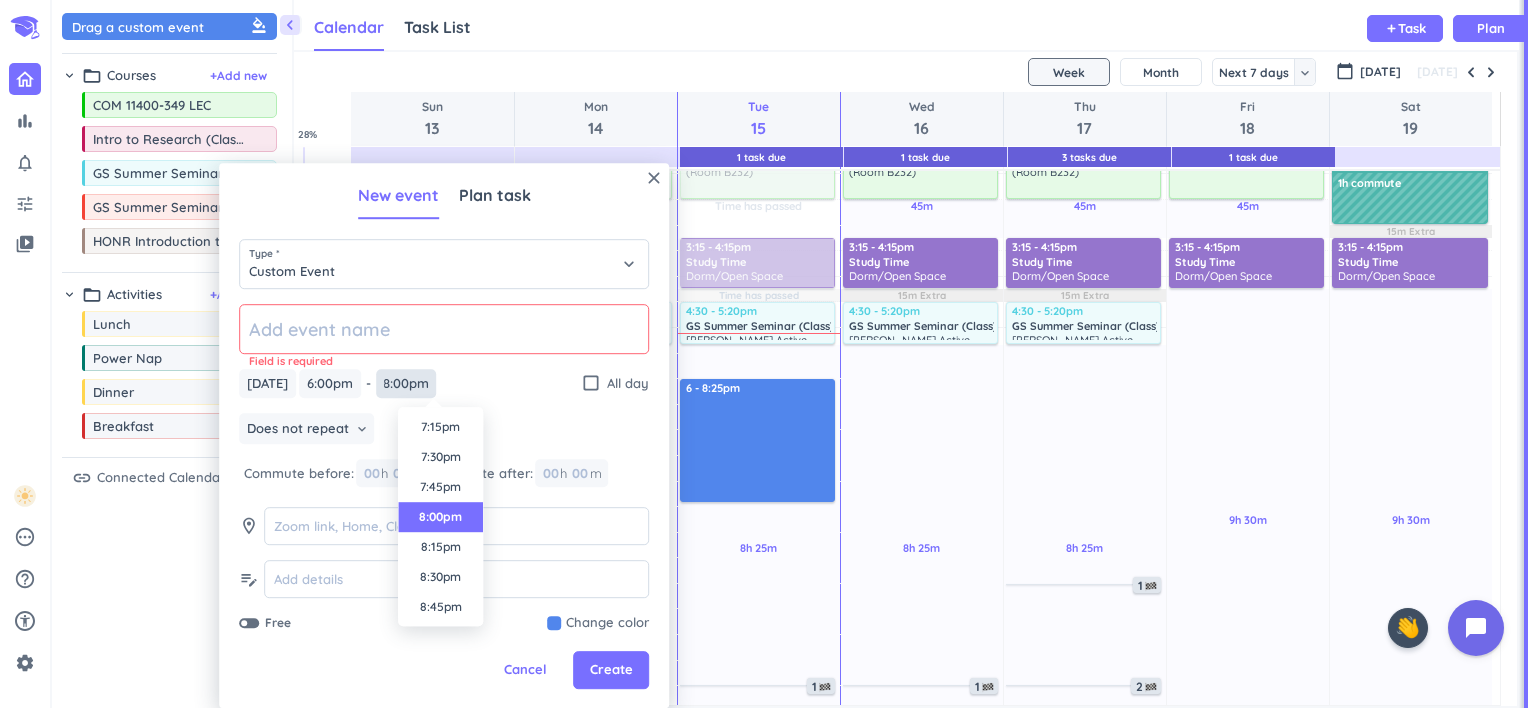 type on "8:00pm" 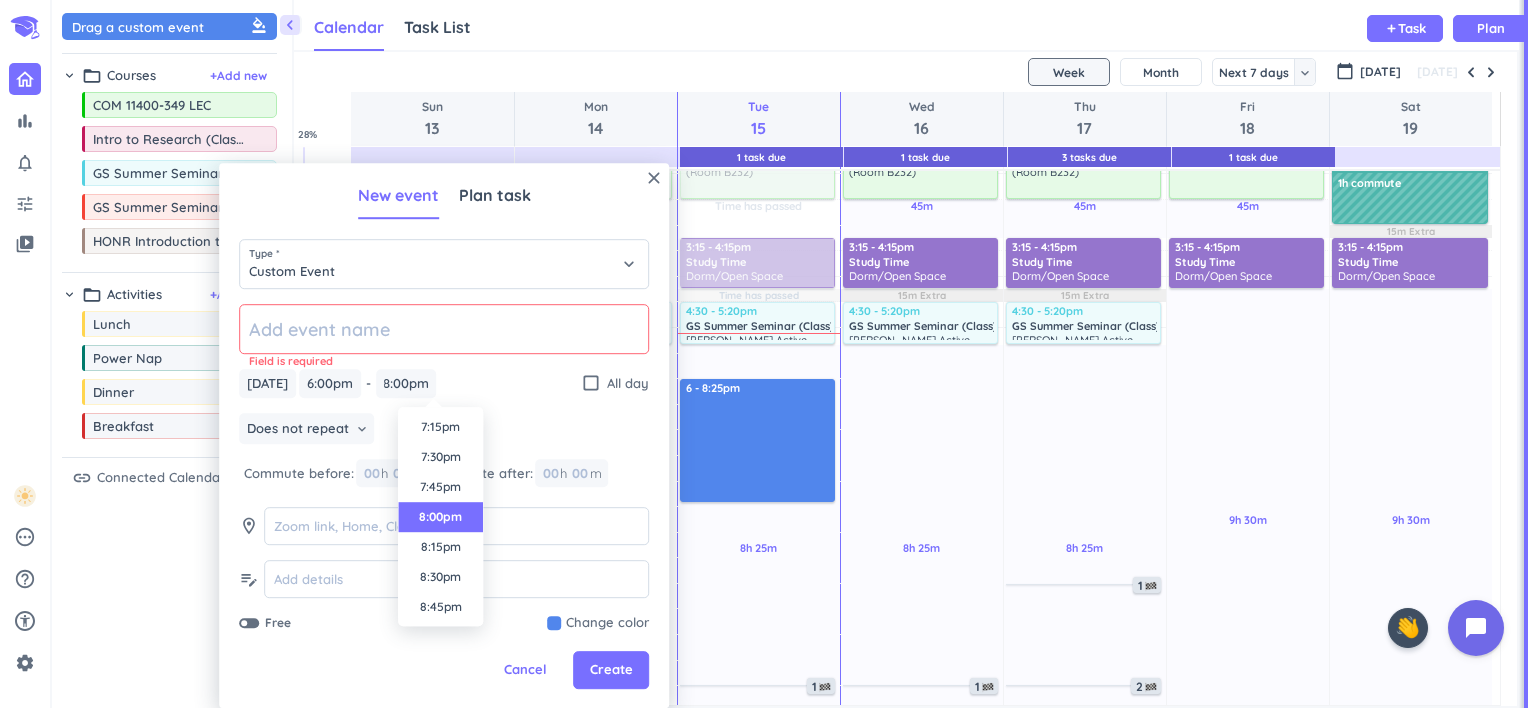 click 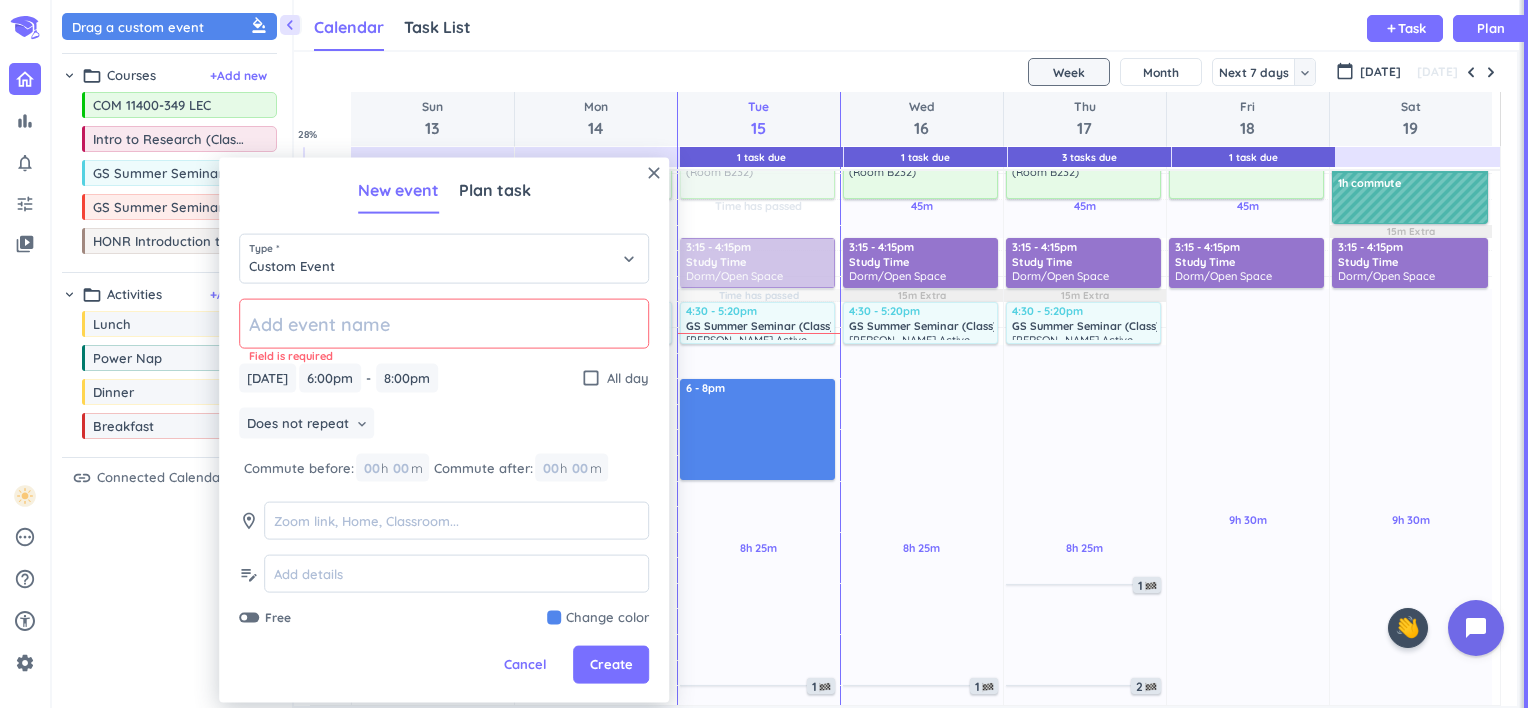 scroll, scrollTop: 0, scrollLeft: 0, axis: both 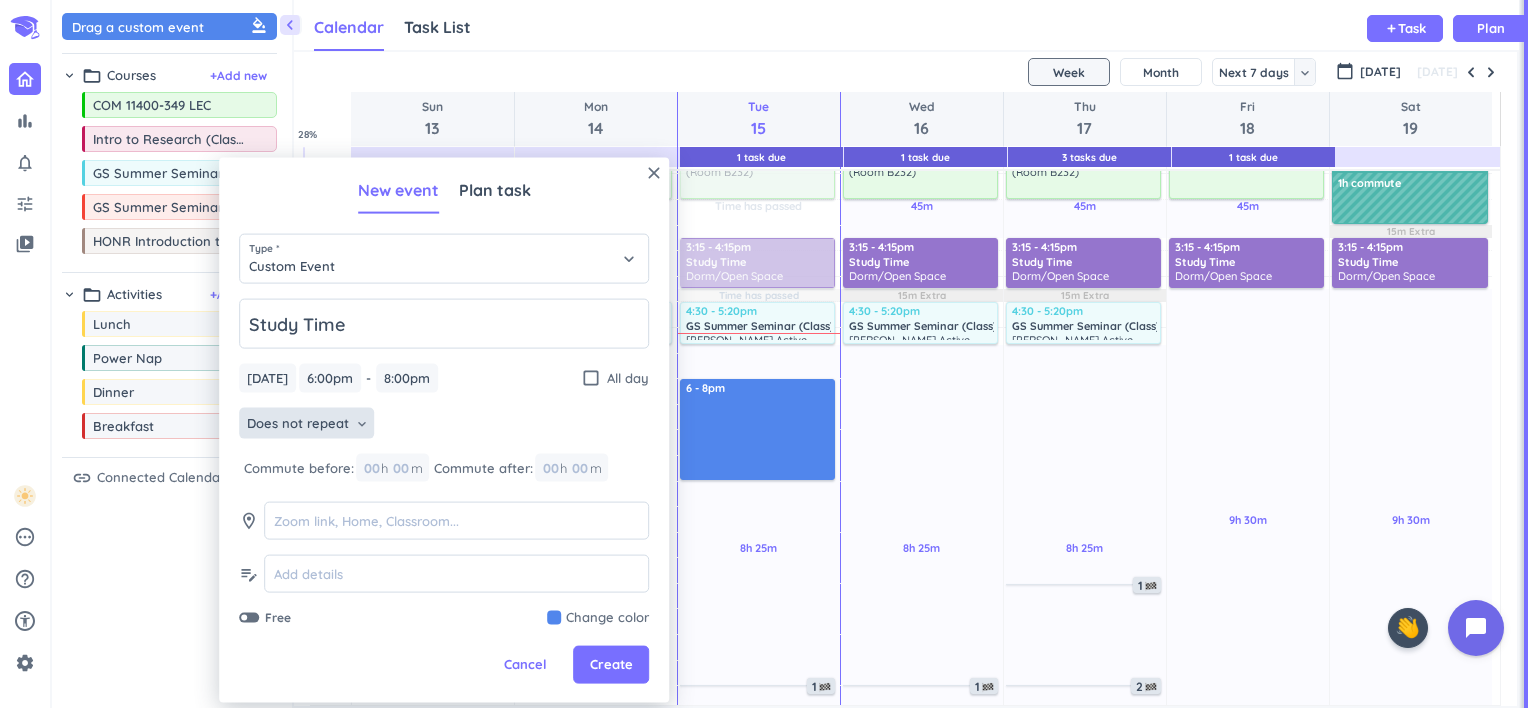 click on "Does not repeat" at bounding box center (298, 423) 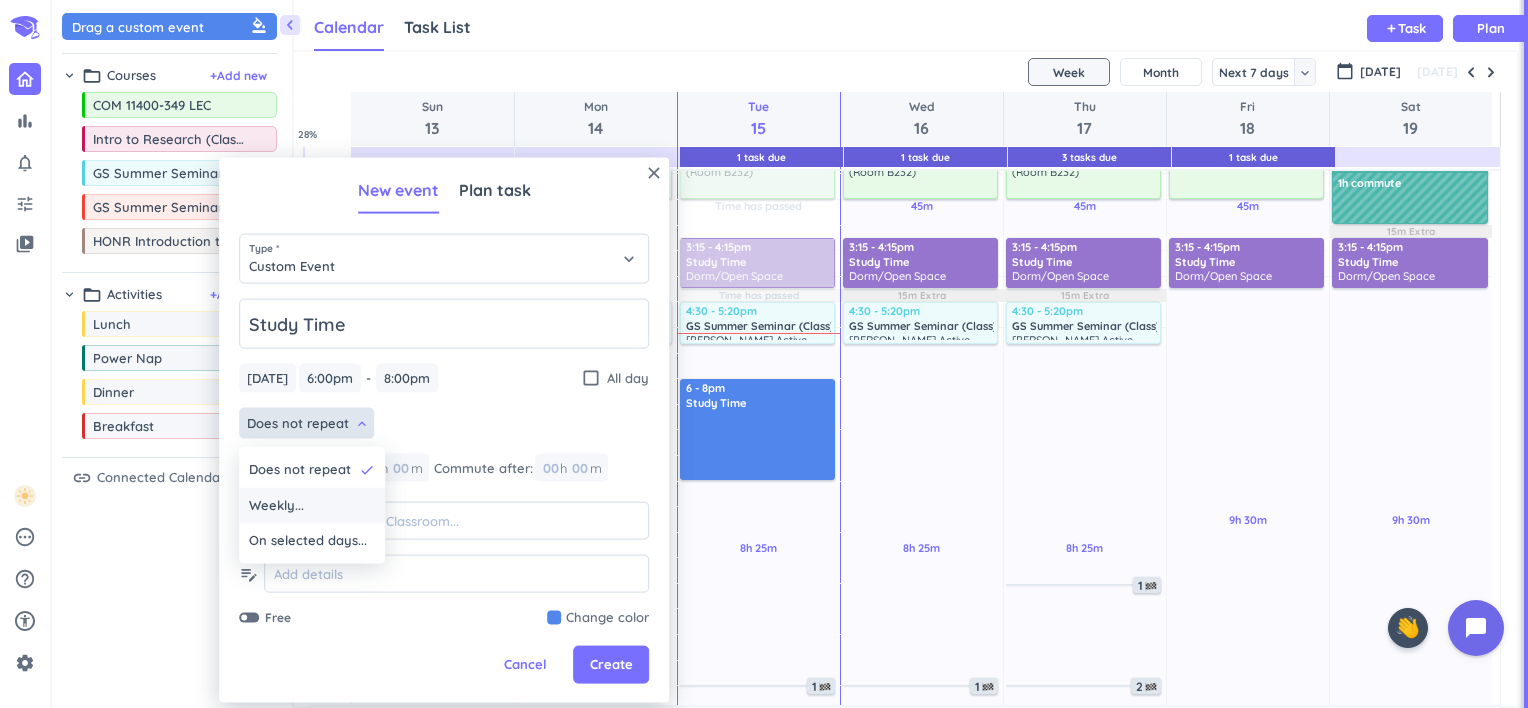 click on "Weekly..." at bounding box center [276, 504] 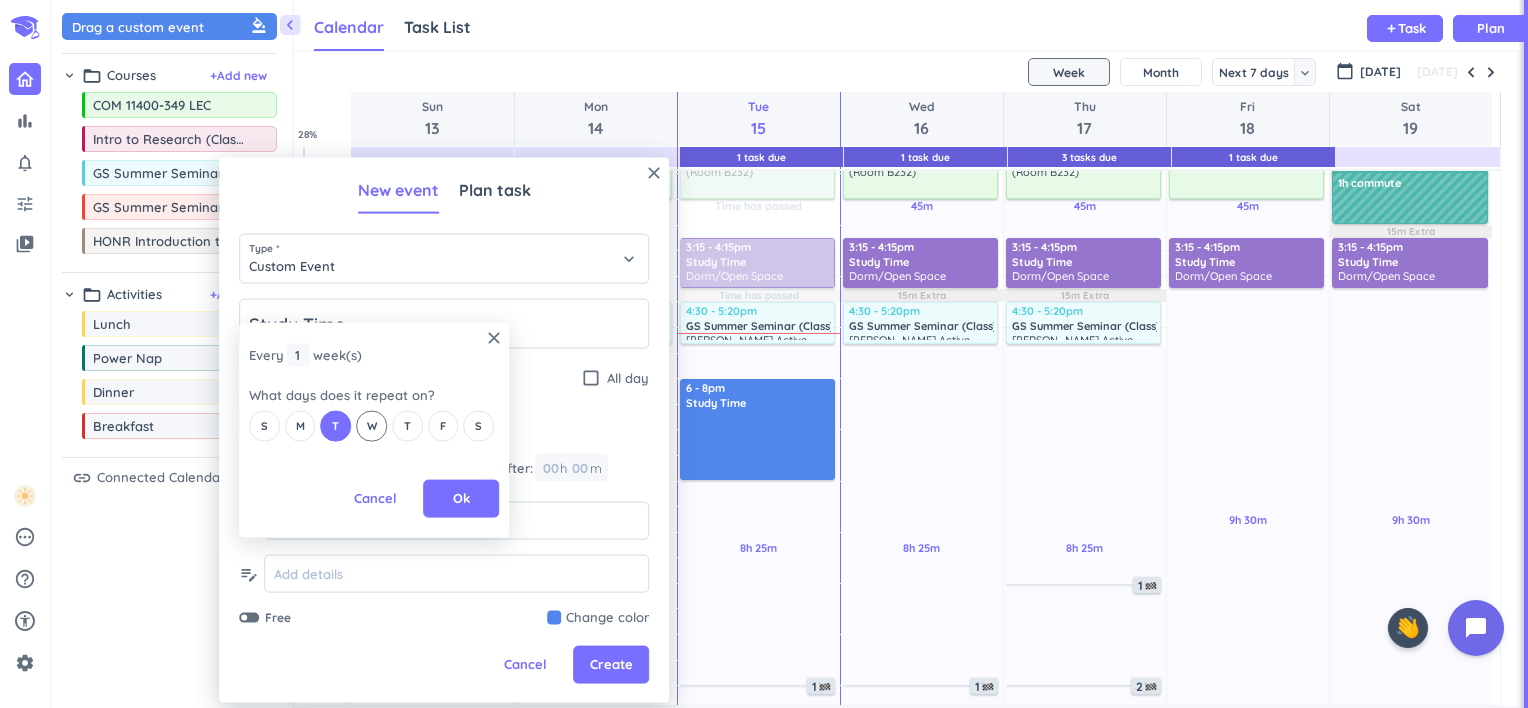 click on "W" at bounding box center [372, 426] 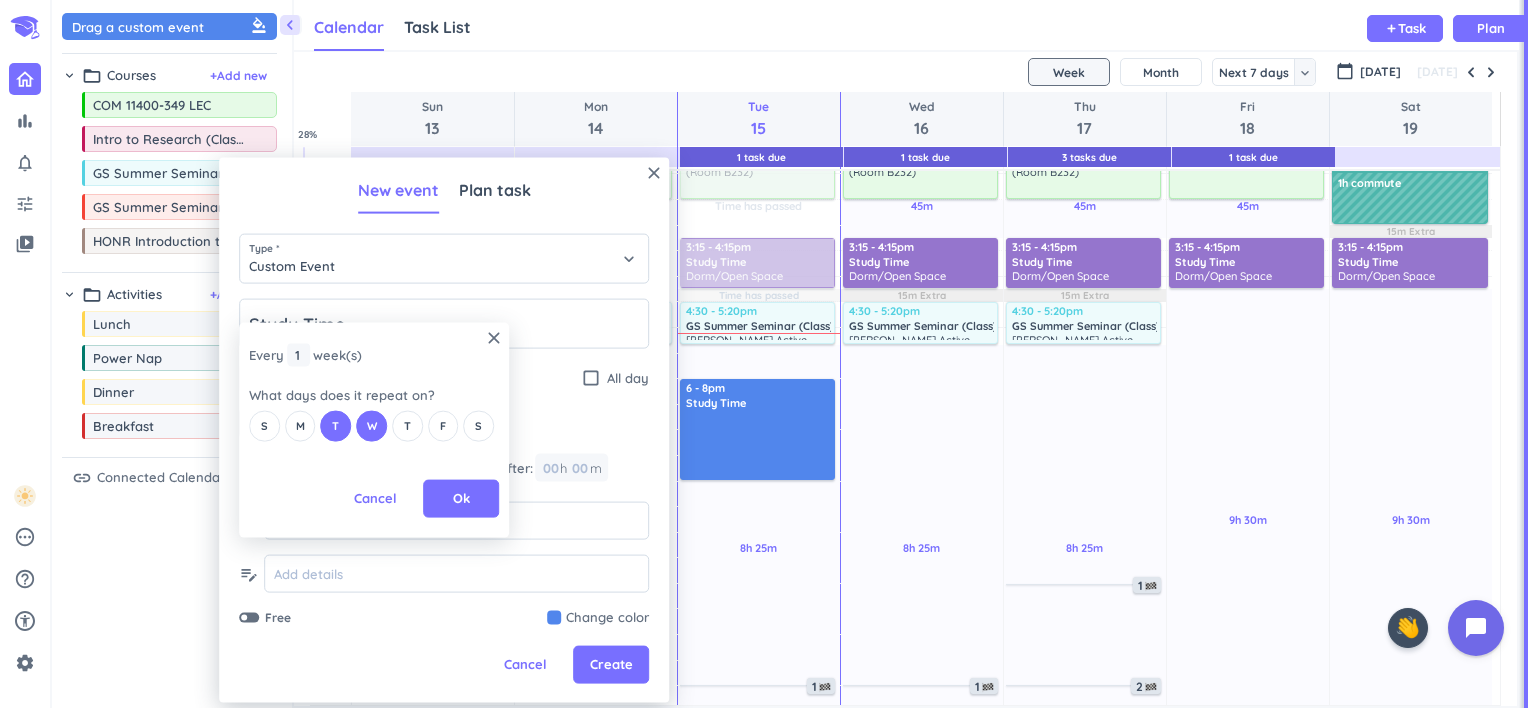 click on "S M T W T F S" at bounding box center [374, 425] 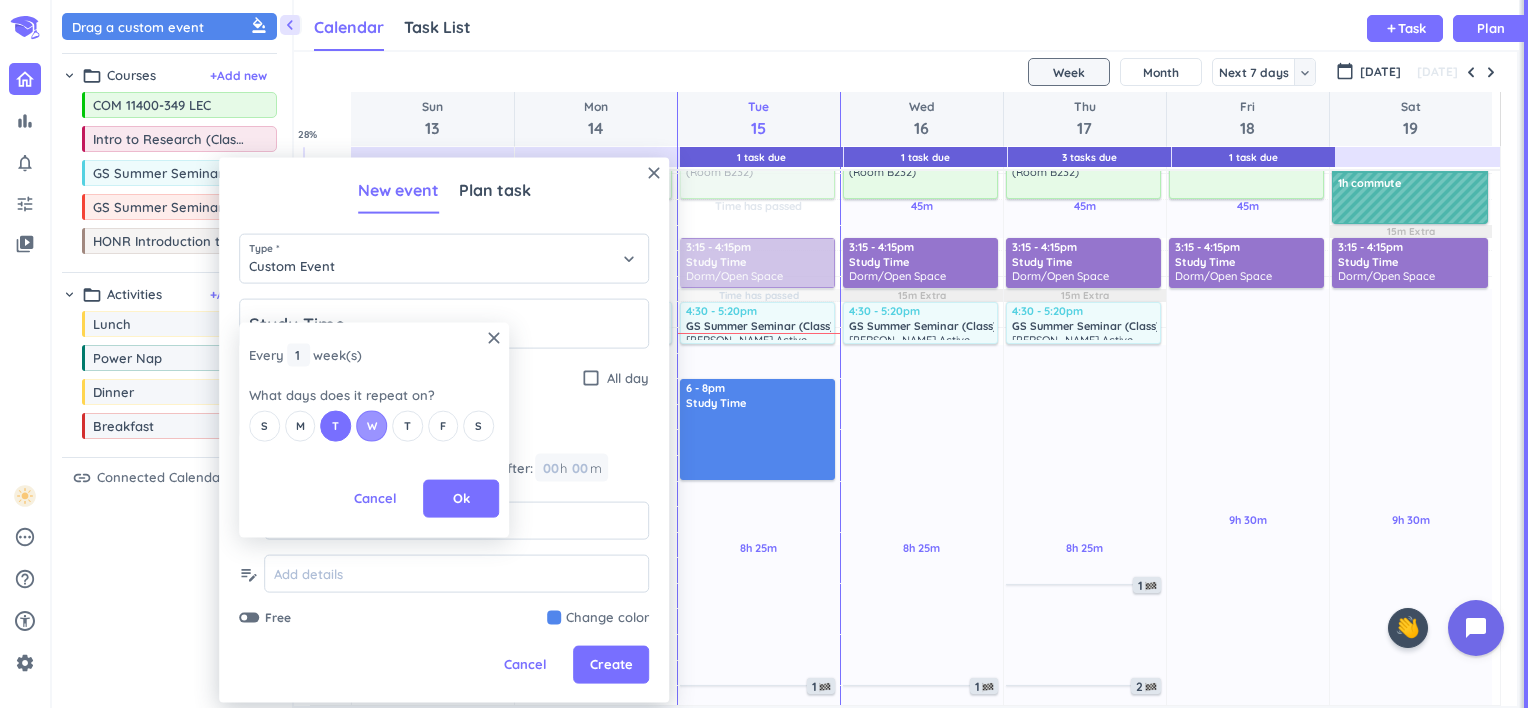 click on "W" at bounding box center [372, 426] 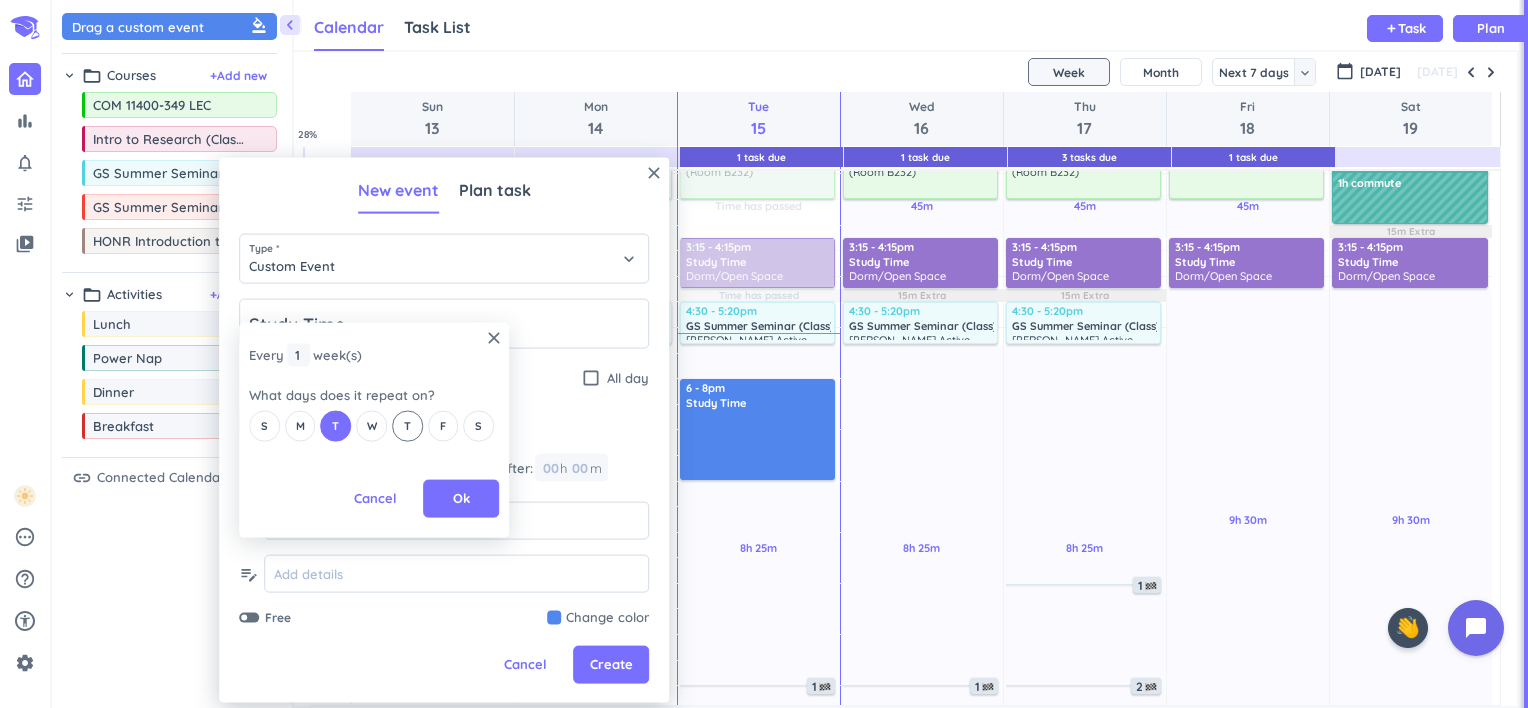 click on "T" at bounding box center (407, 425) 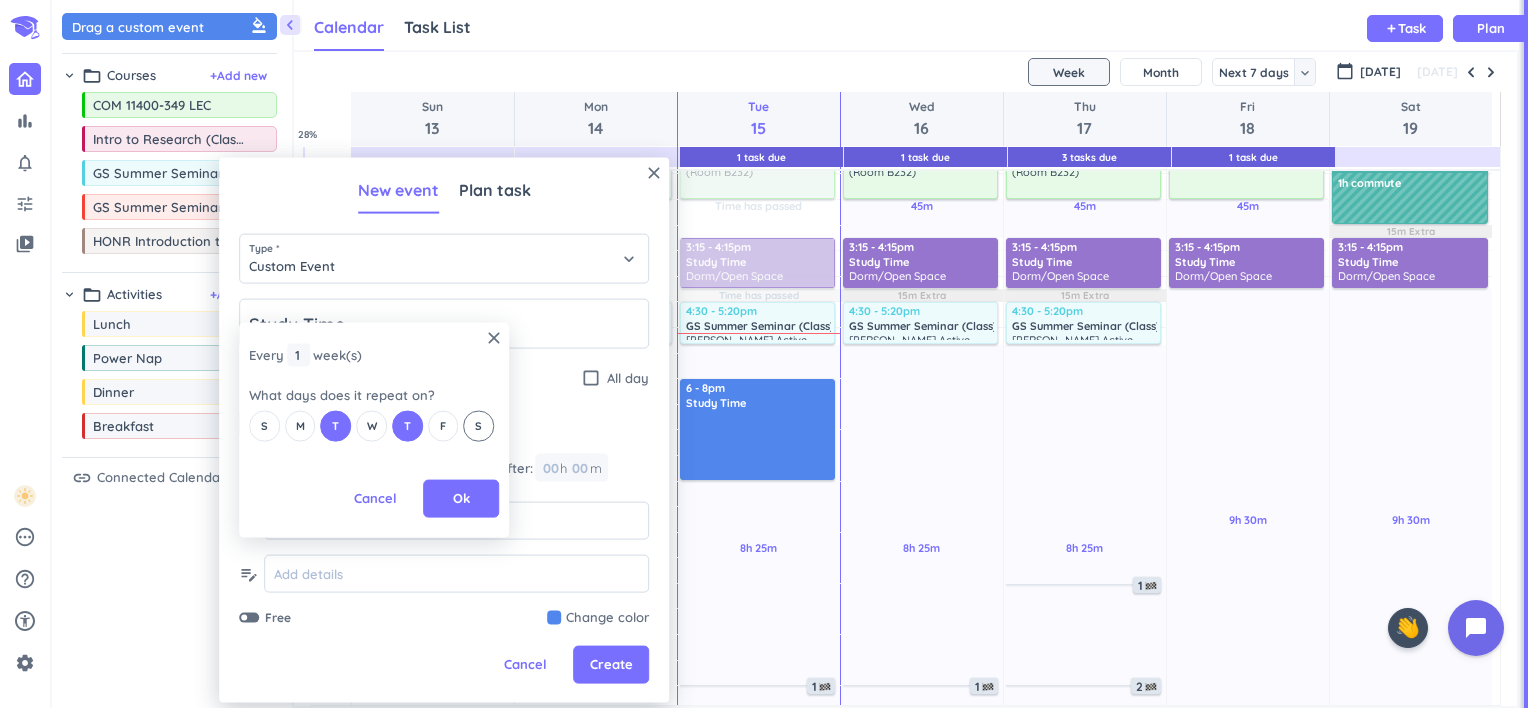 click on "S" at bounding box center (478, 426) 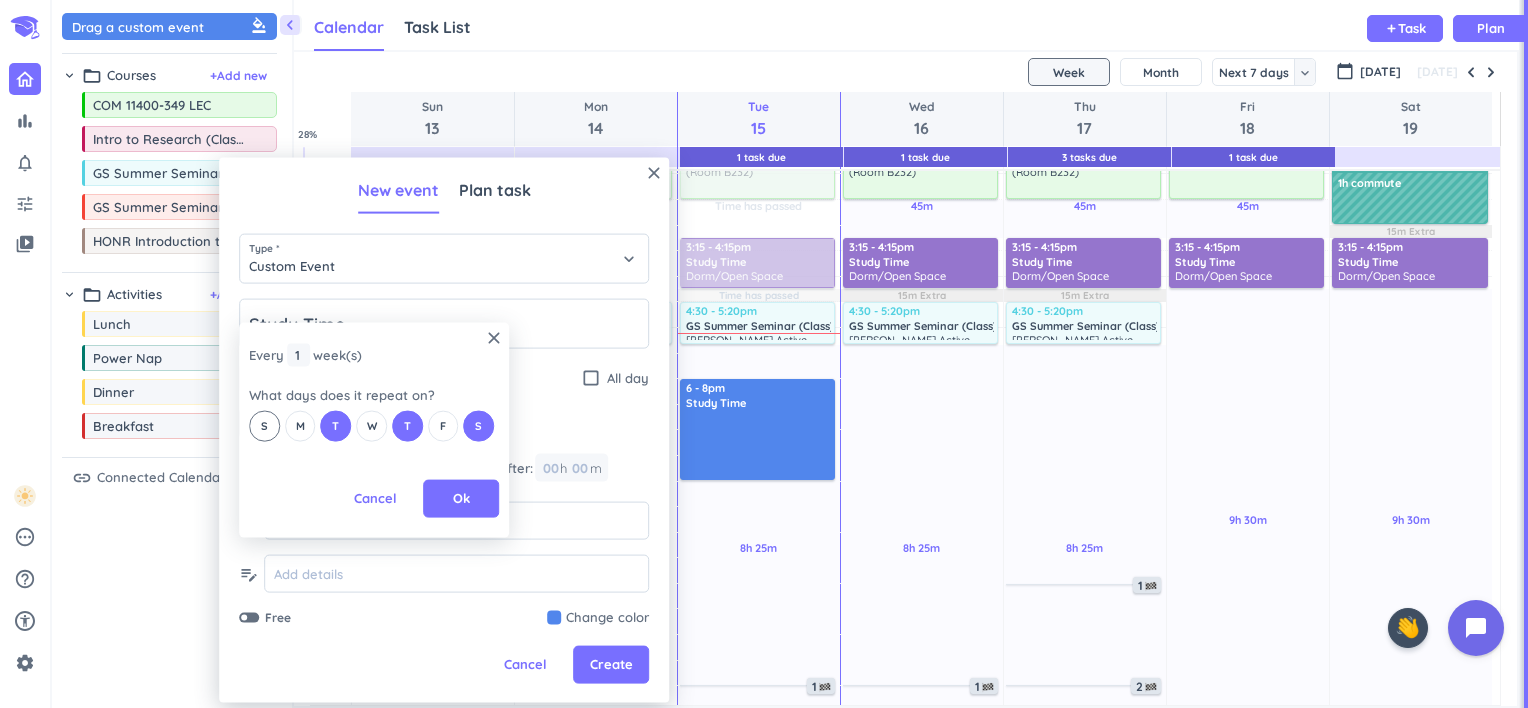 click on "S" at bounding box center (264, 426) 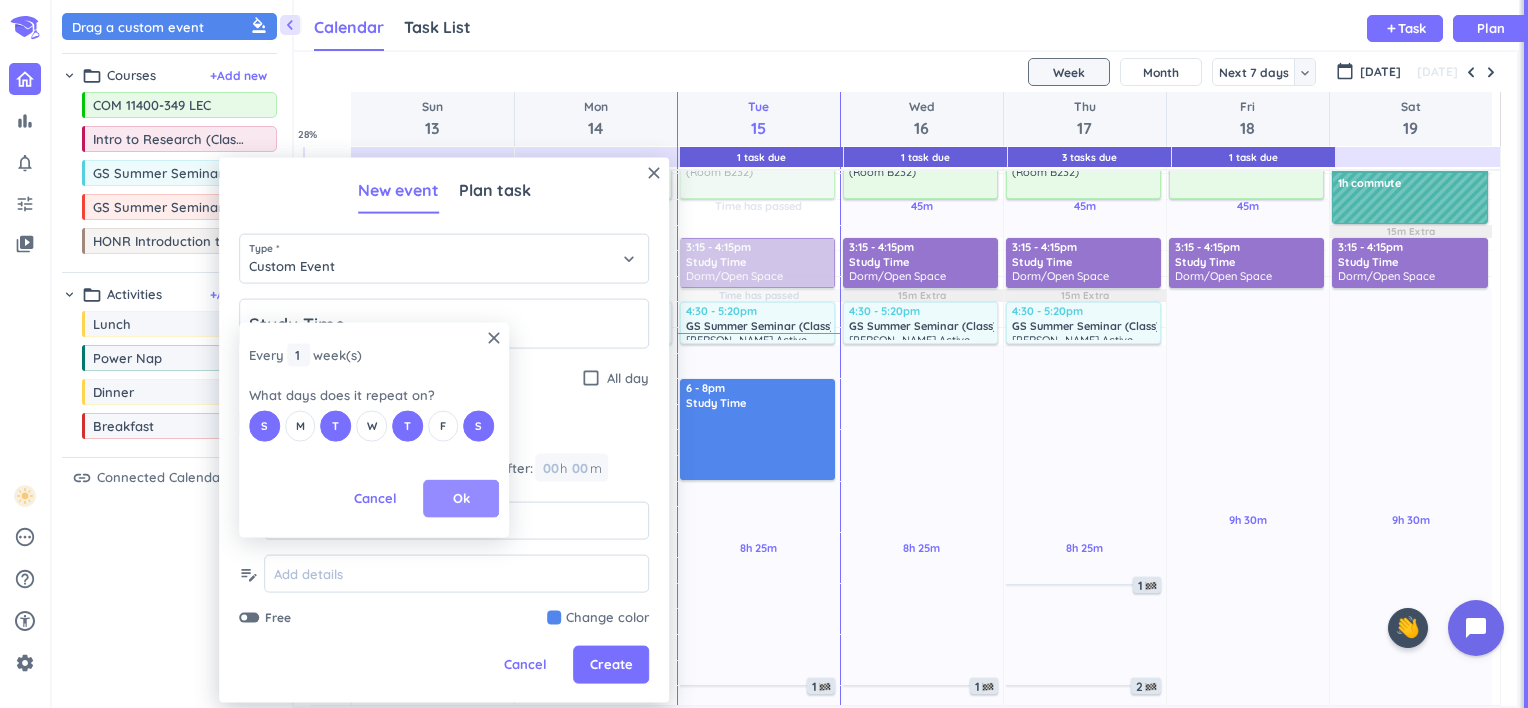 click on "Ok" at bounding box center [461, 498] 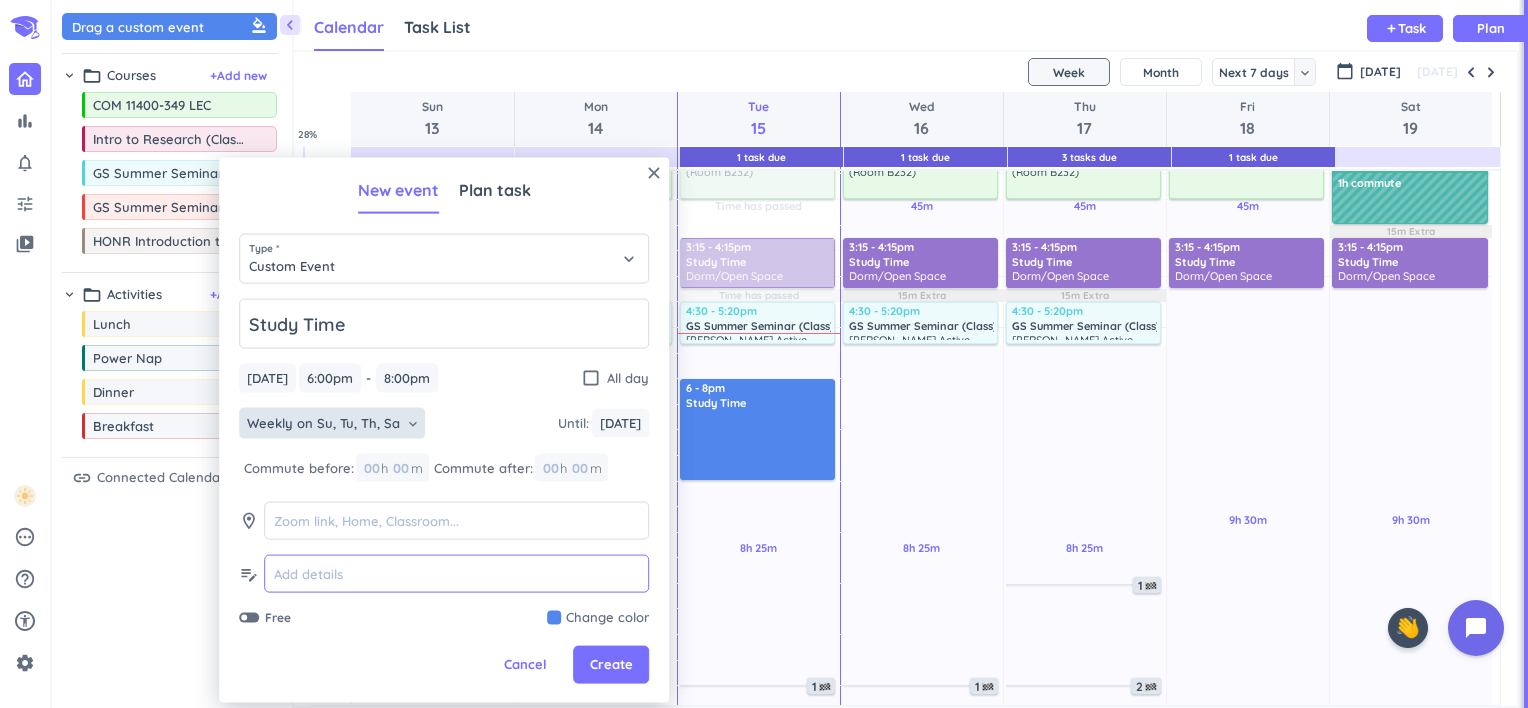 click at bounding box center [456, 574] 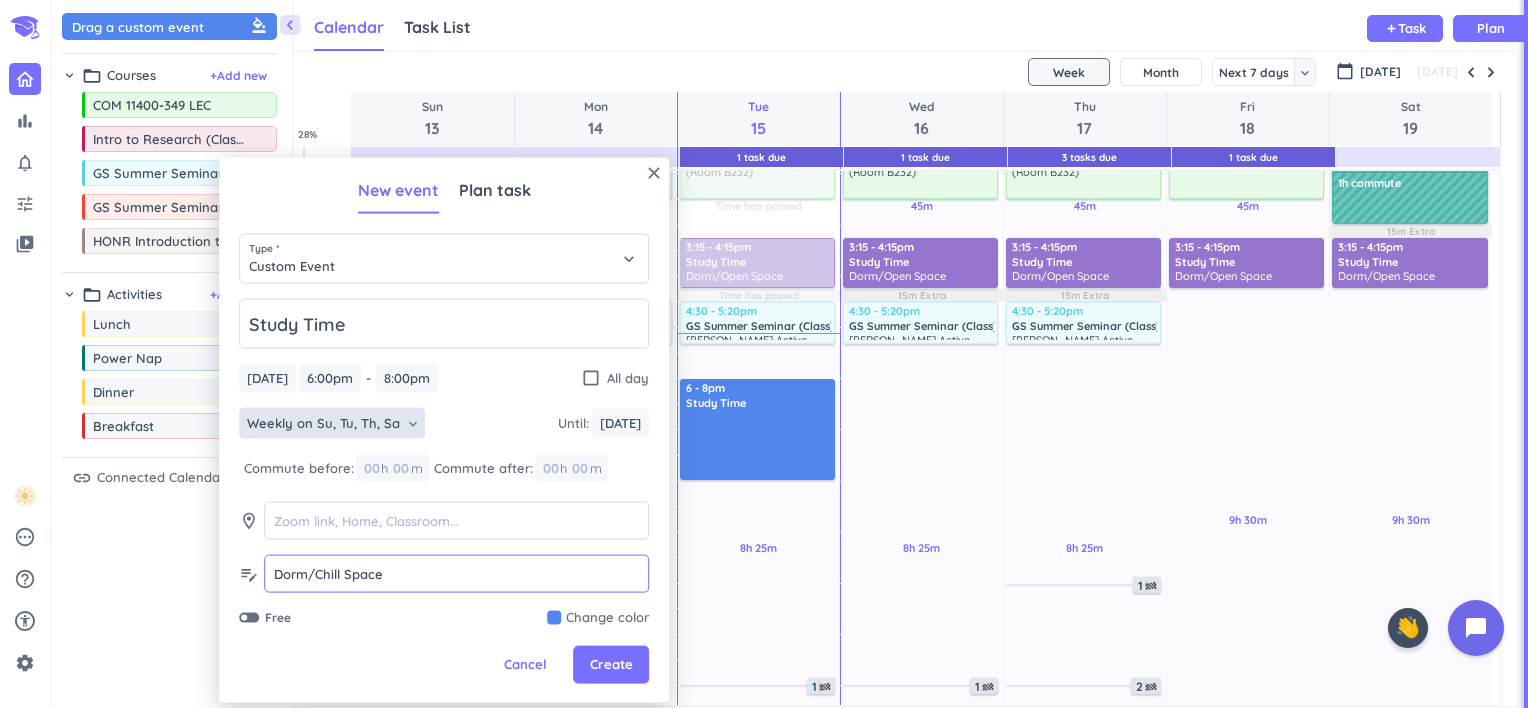 type on "Dorm/Chill Space" 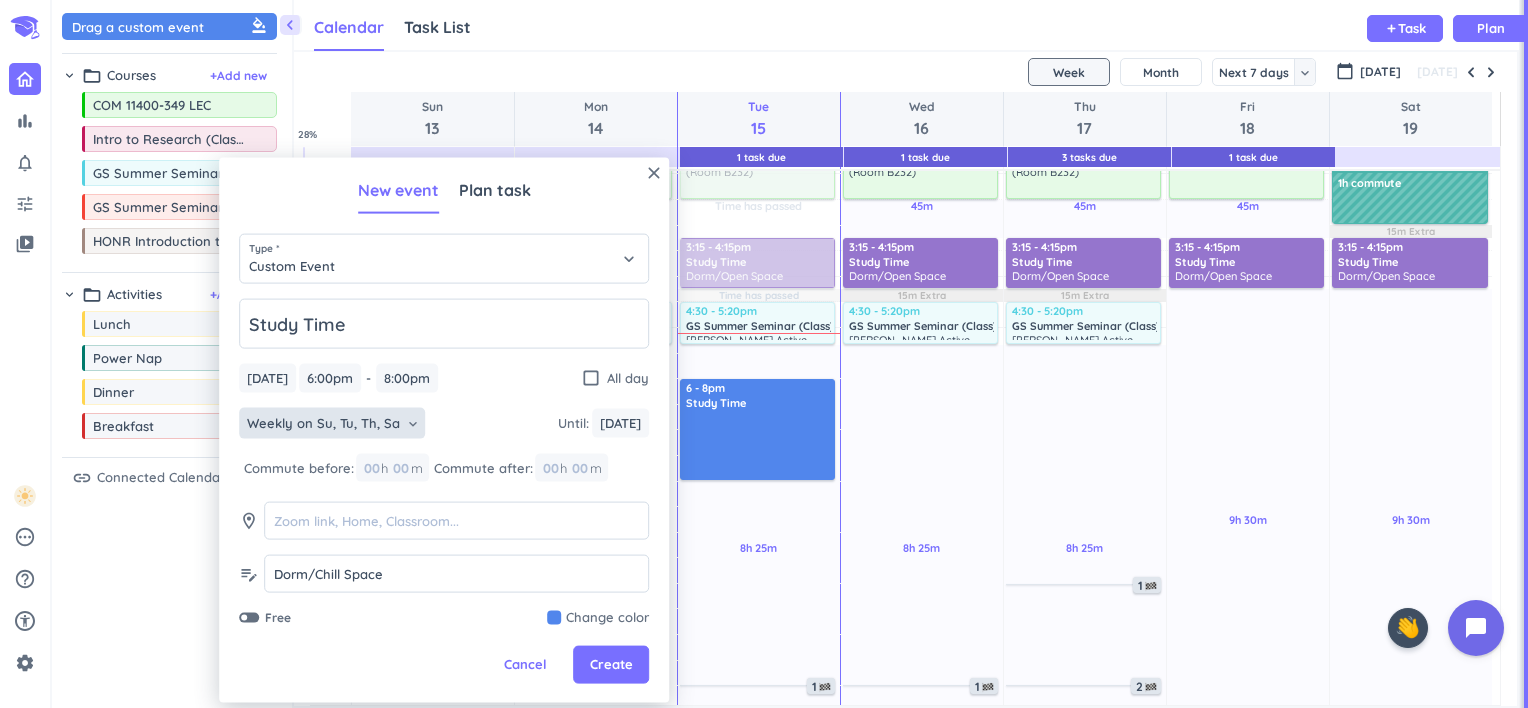 click at bounding box center (598, 618) 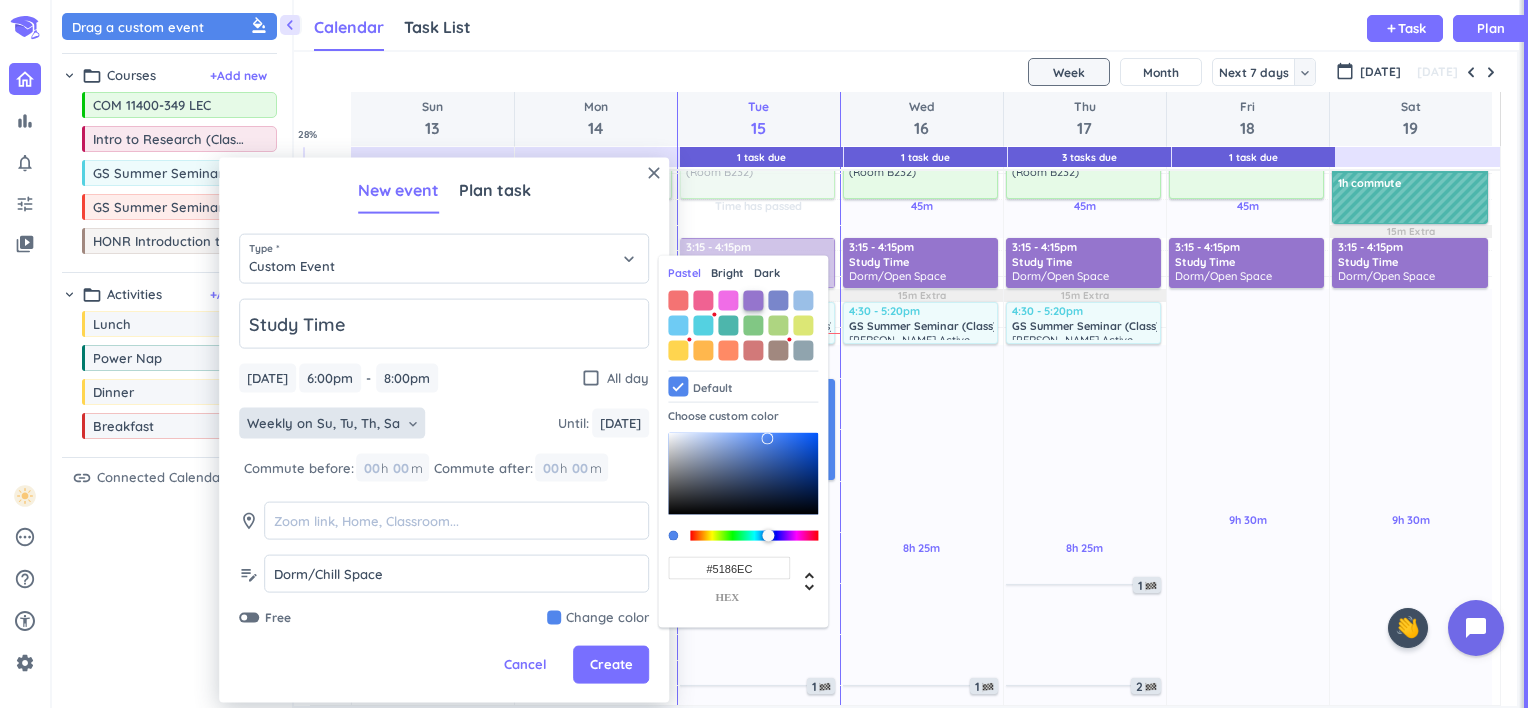 click at bounding box center (753, 300) 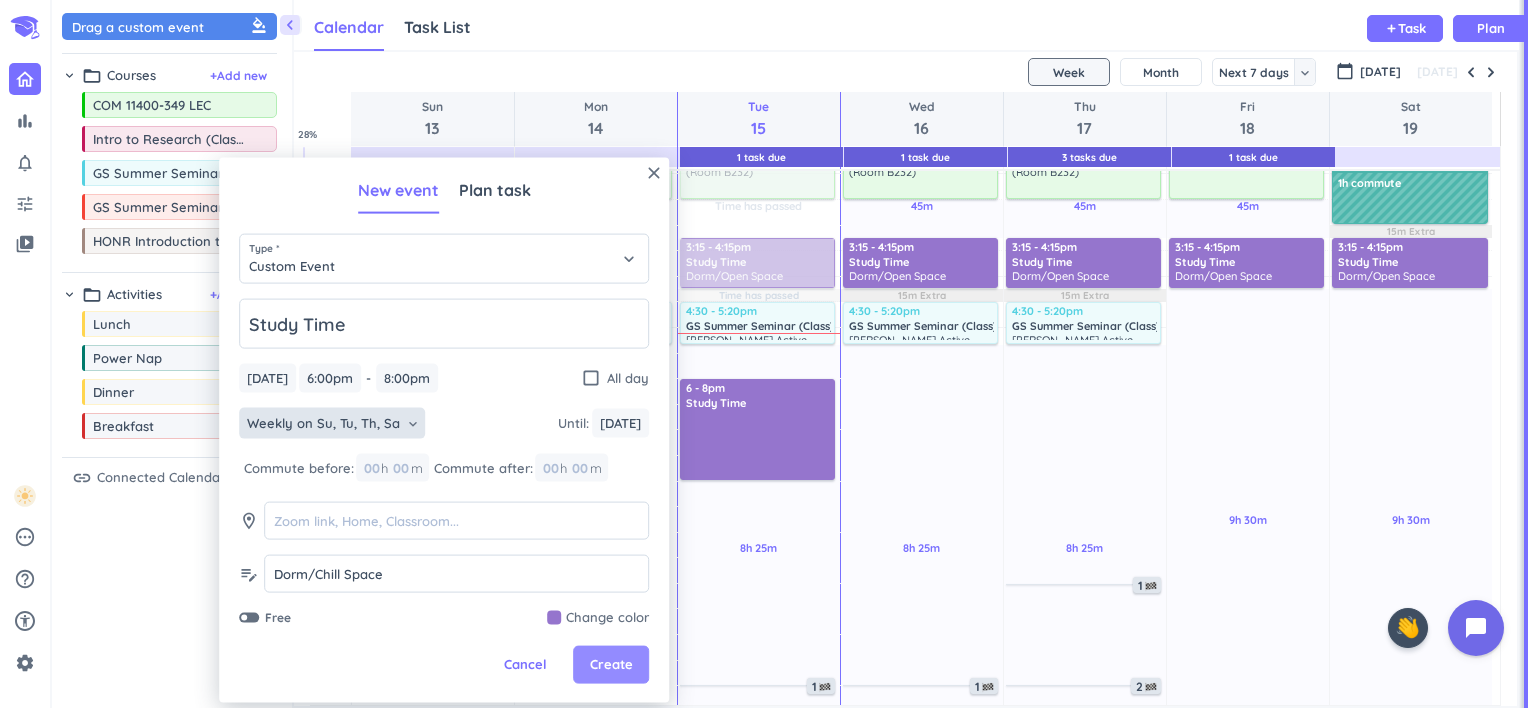 click on "Create" at bounding box center [611, 665] 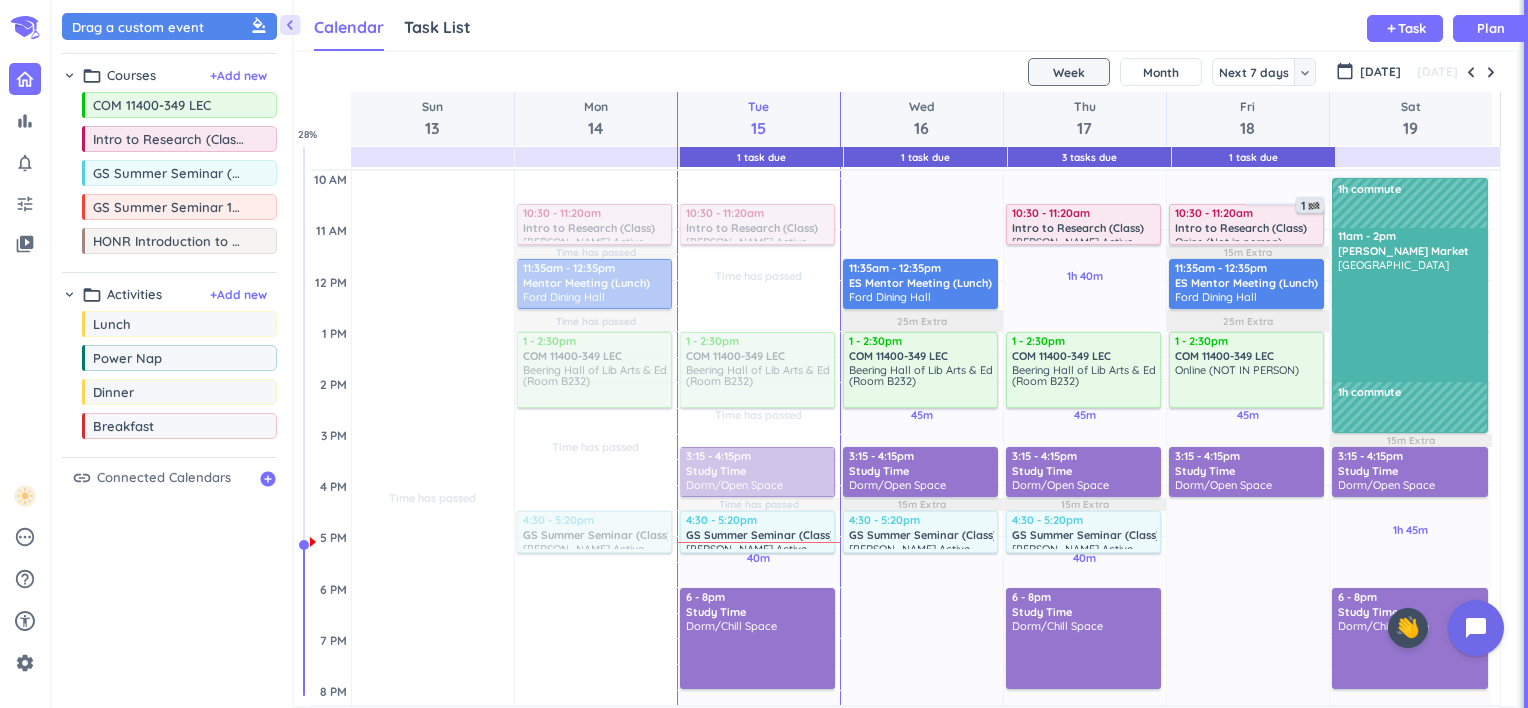 scroll, scrollTop: 301, scrollLeft: 0, axis: vertical 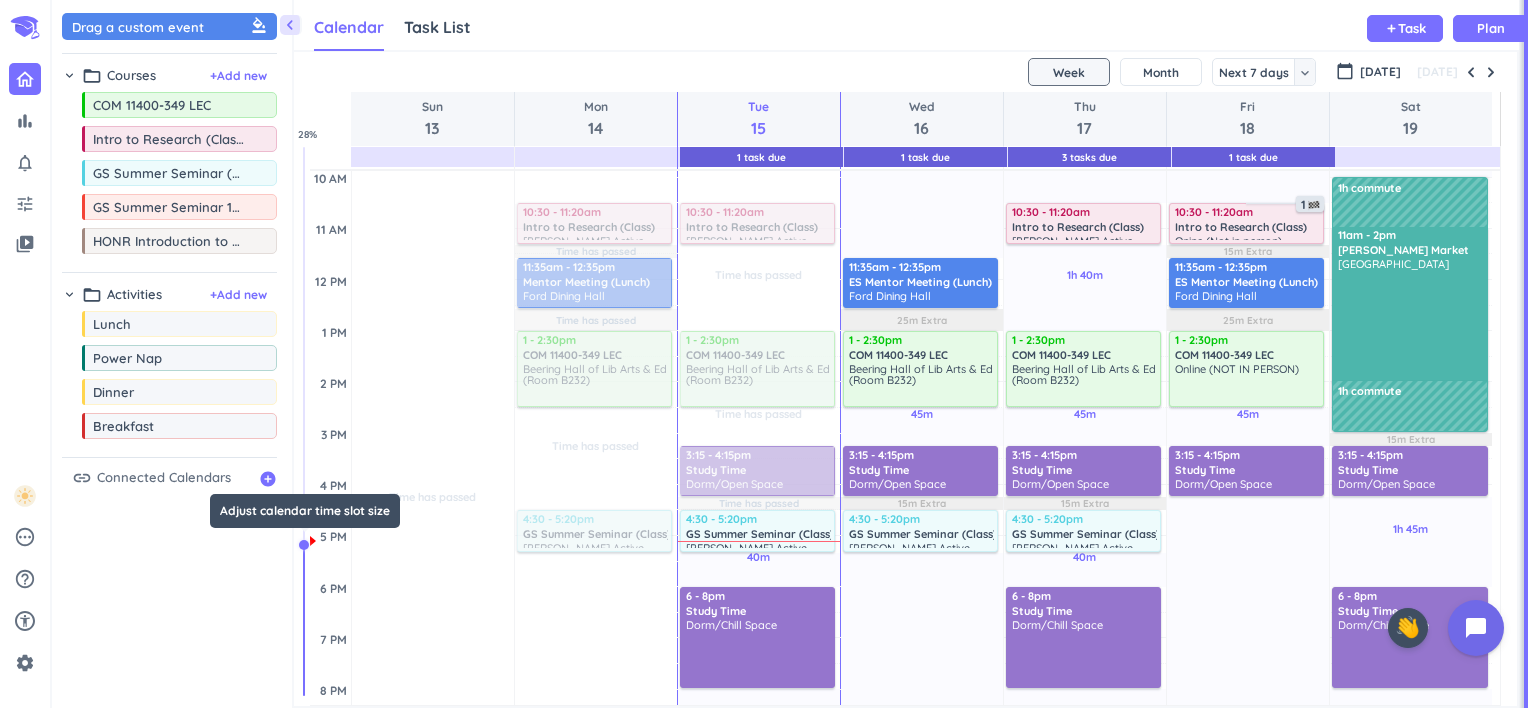 click at bounding box center [304, 545] 